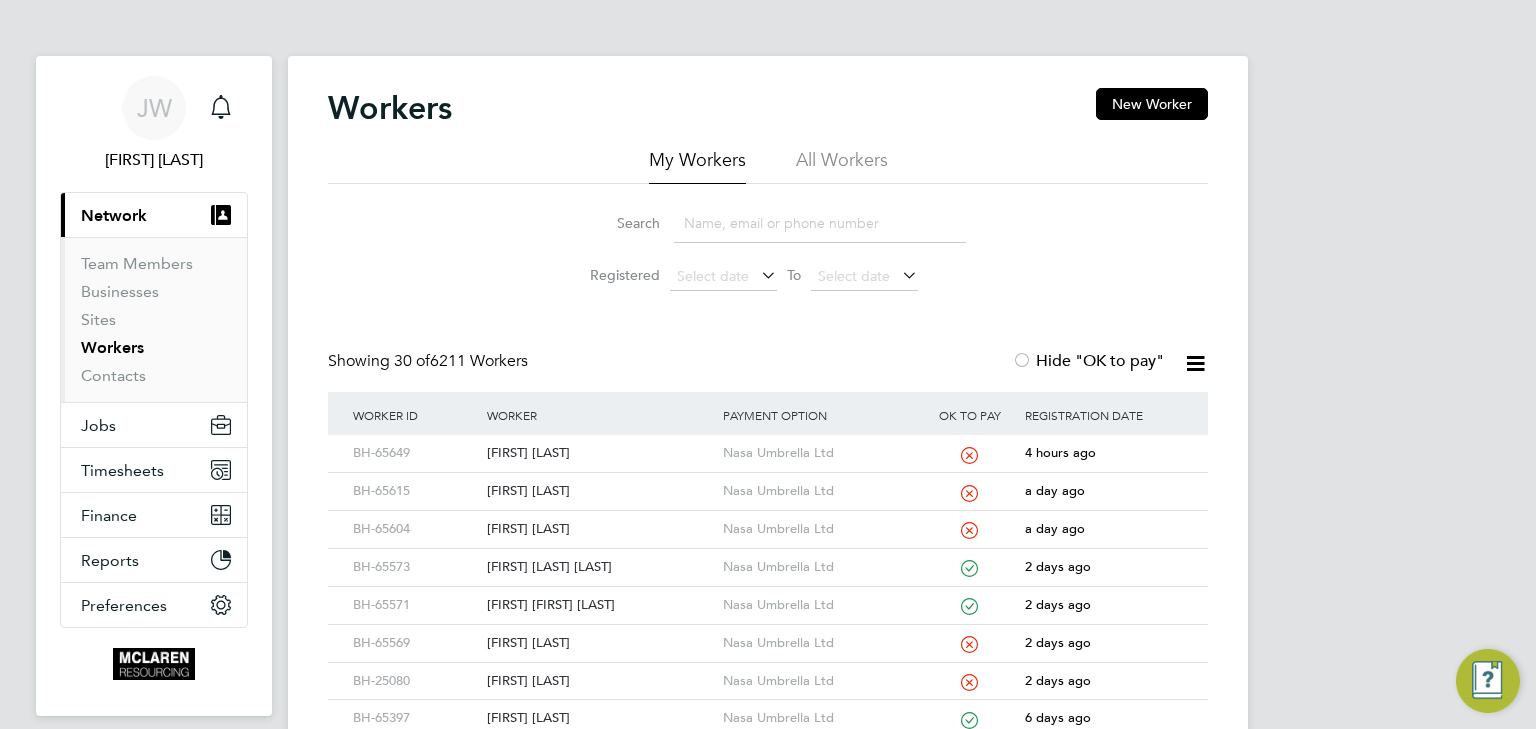 scroll, scrollTop: 0, scrollLeft: 0, axis: both 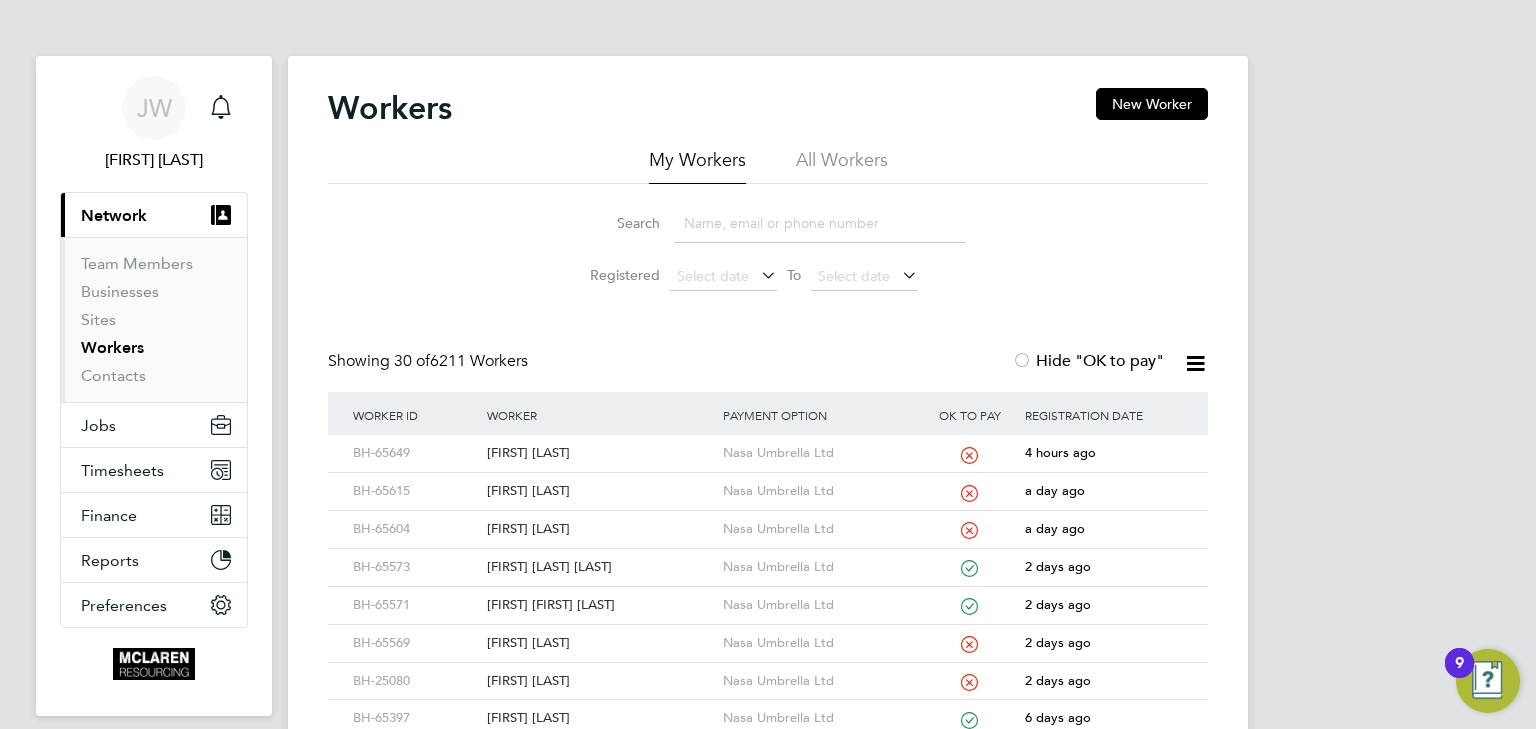 click 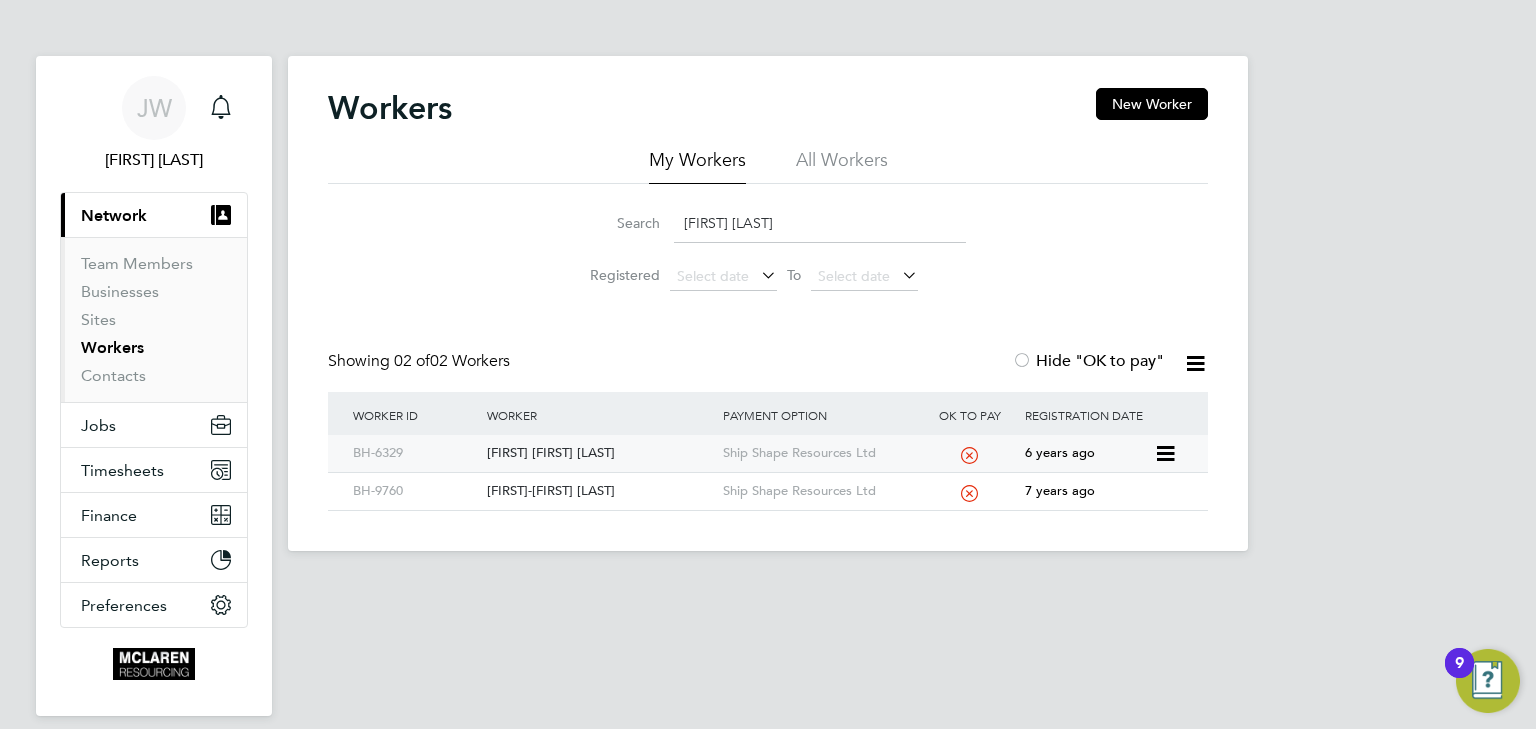type on "andrei mois" 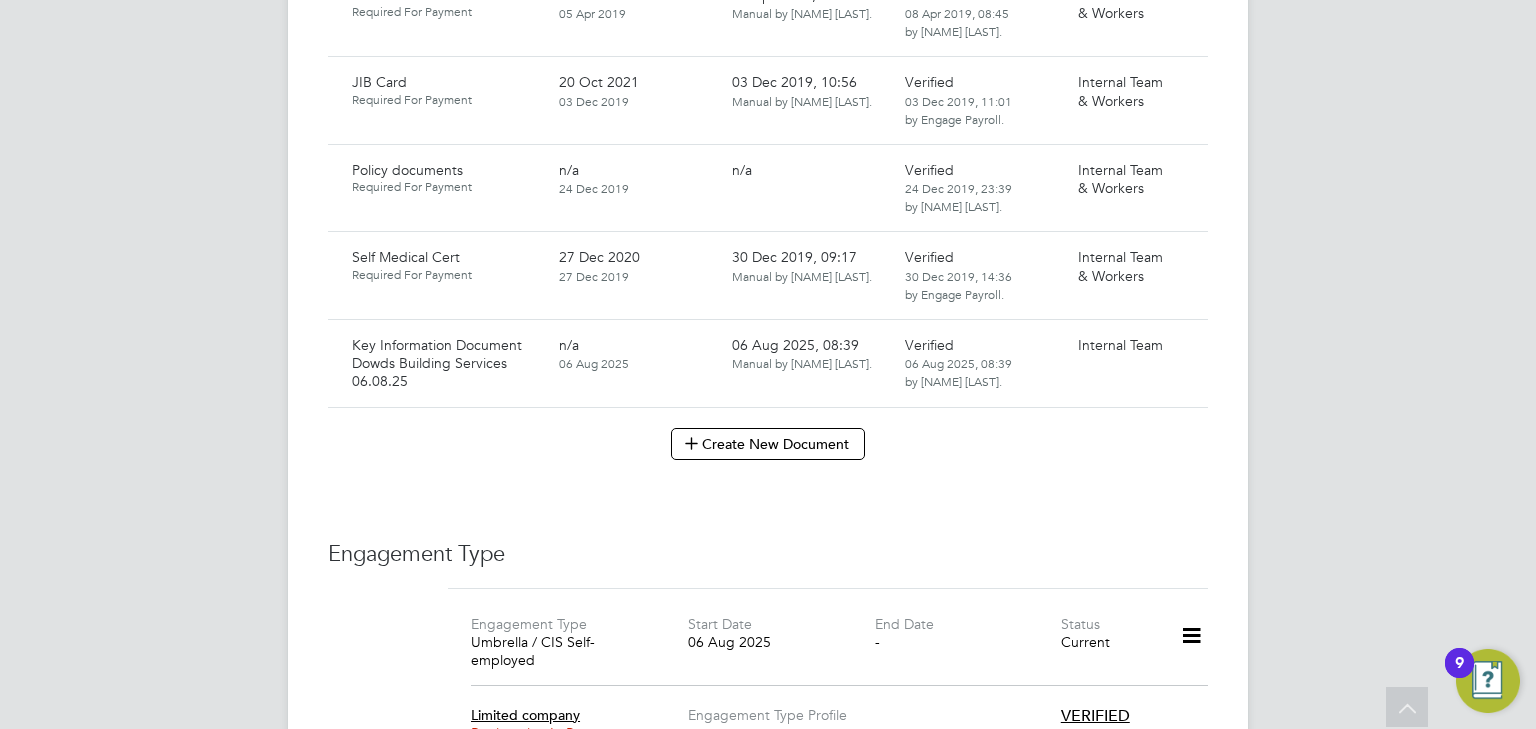 scroll, scrollTop: 3440, scrollLeft: 0, axis: vertical 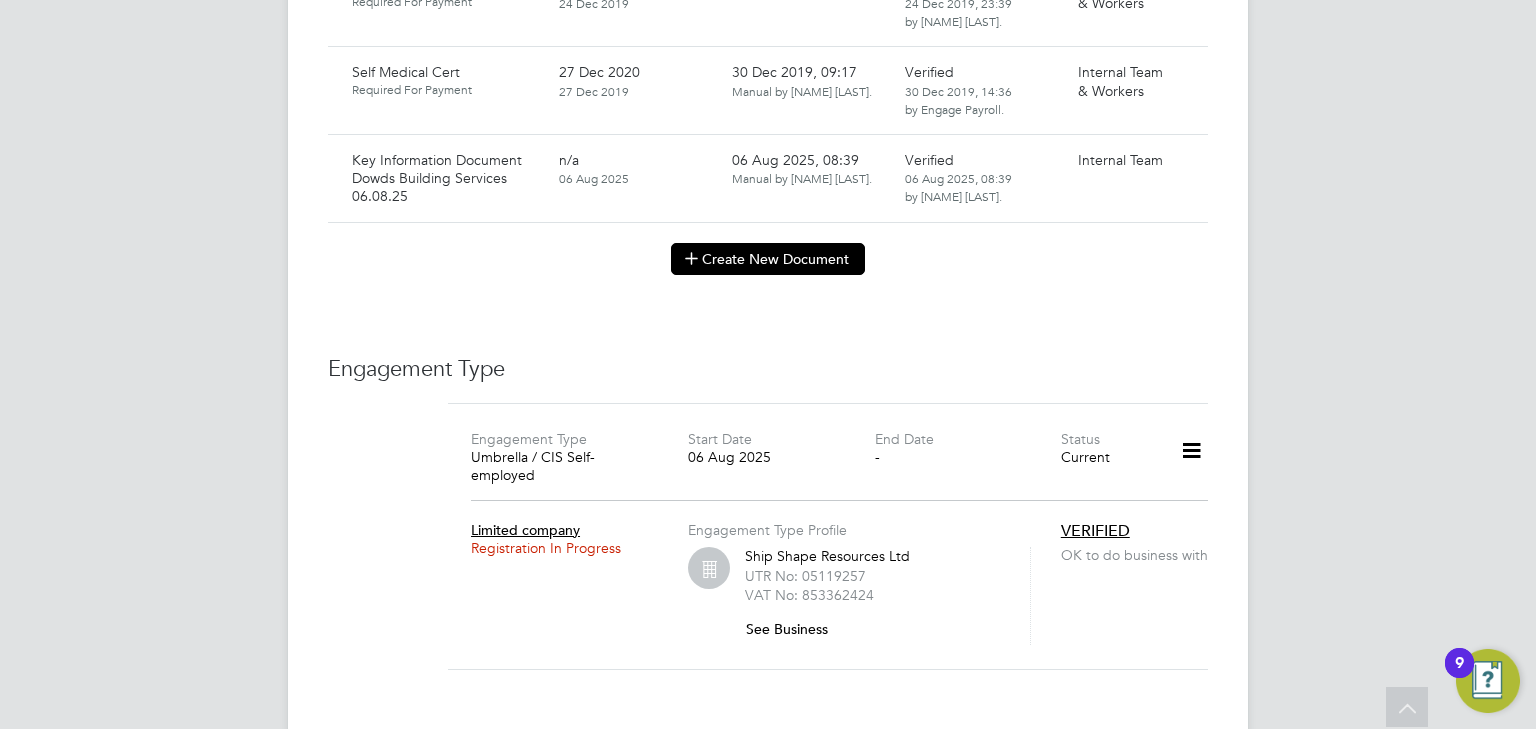 click 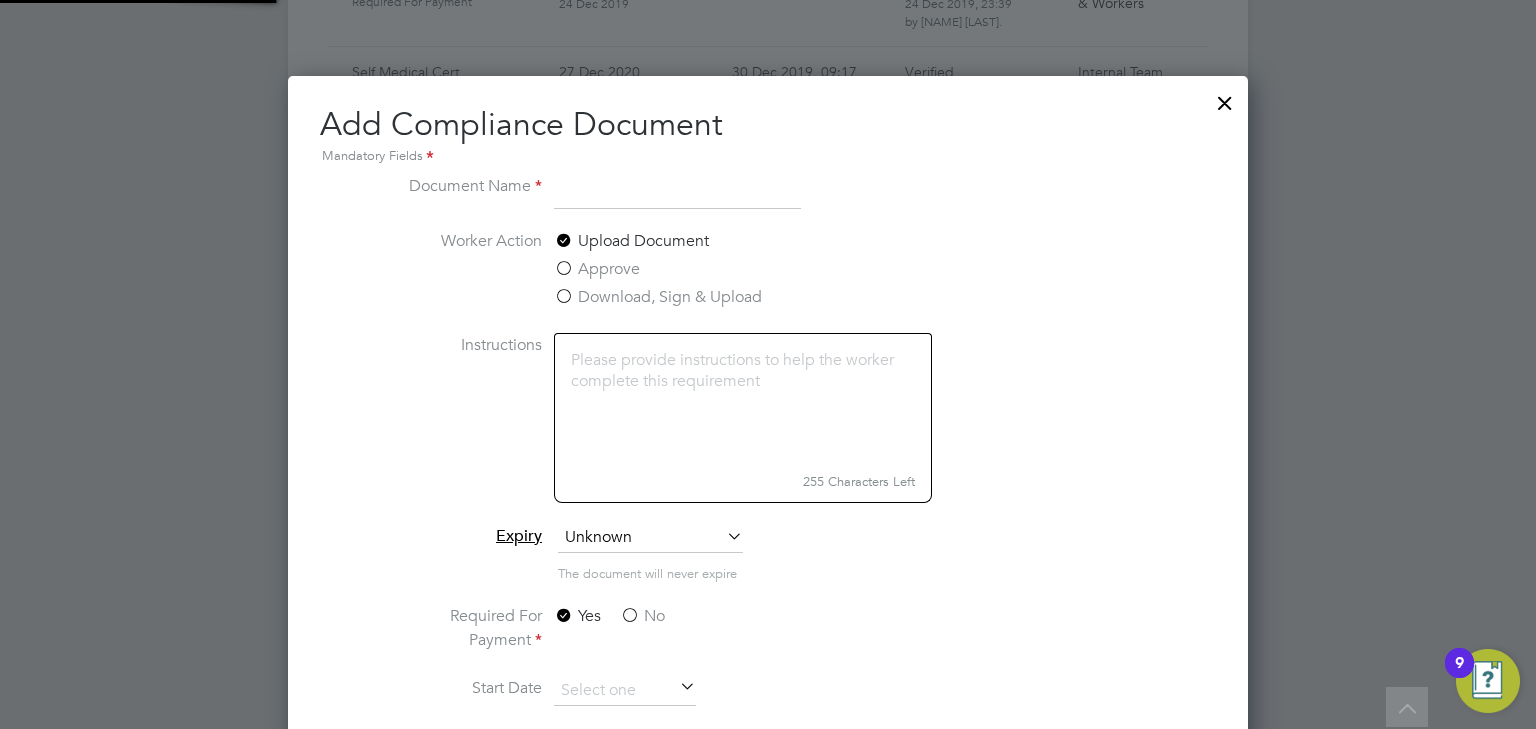 scroll, scrollTop: 9, scrollLeft: 10, axis: both 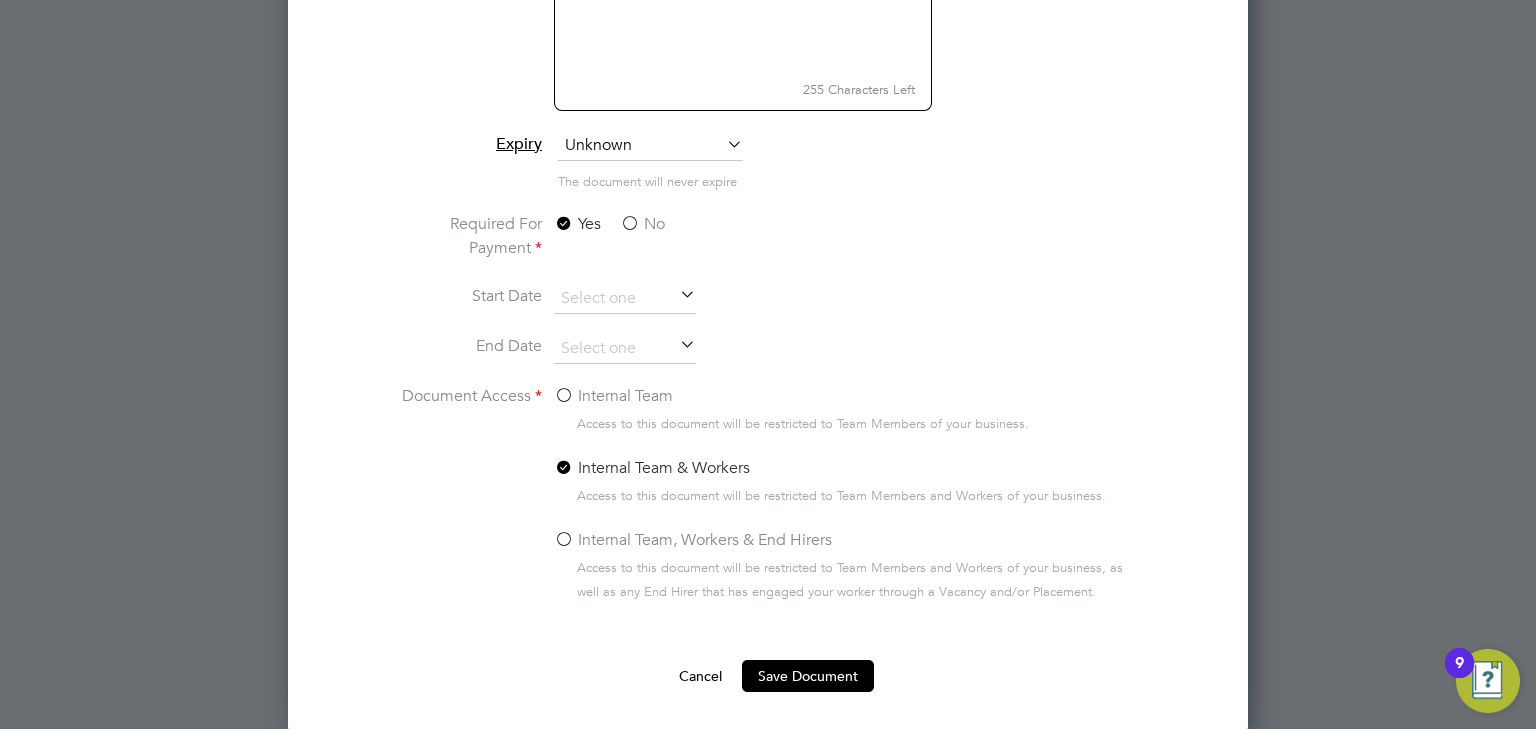 type on "Contract Dowds Building Services" 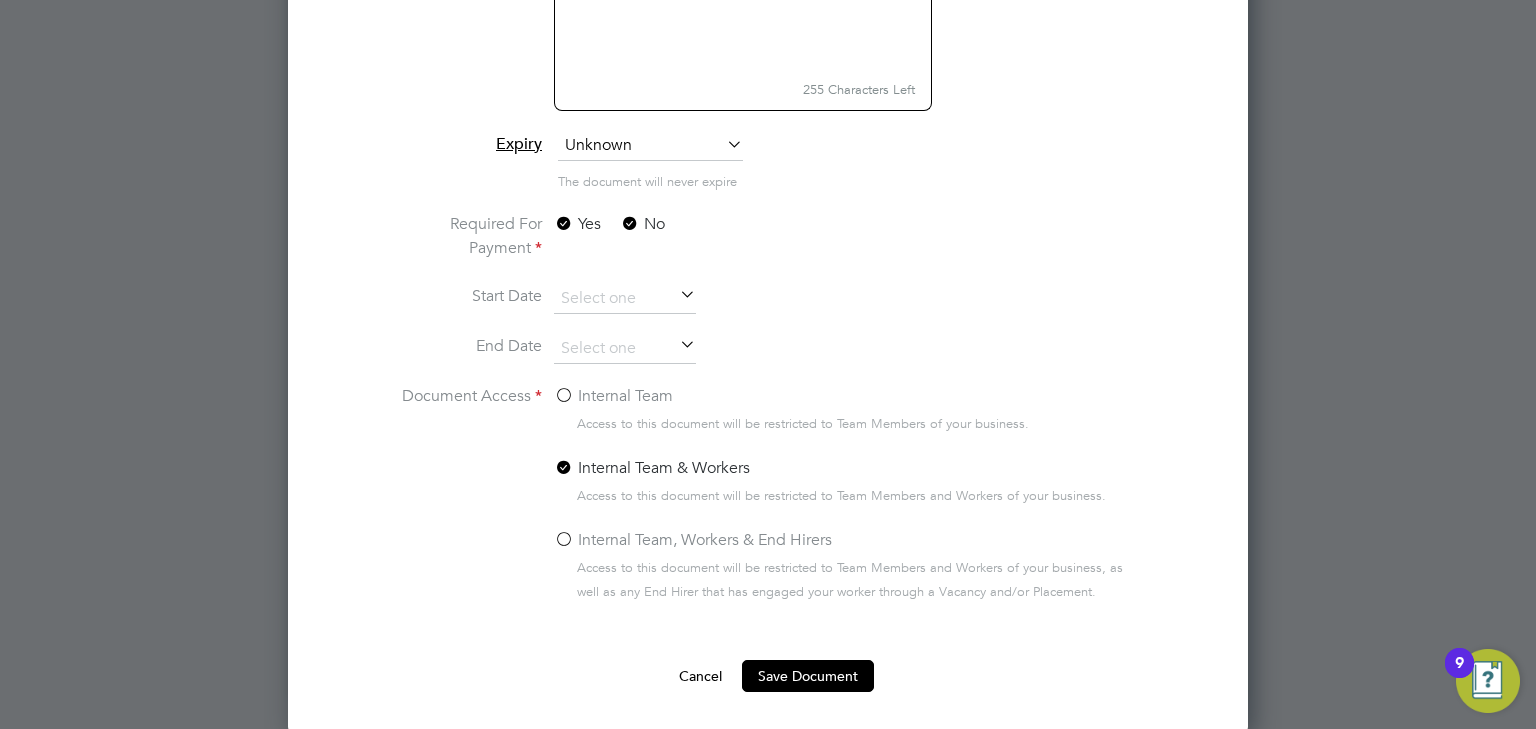 scroll, scrollTop: 0, scrollLeft: 0, axis: both 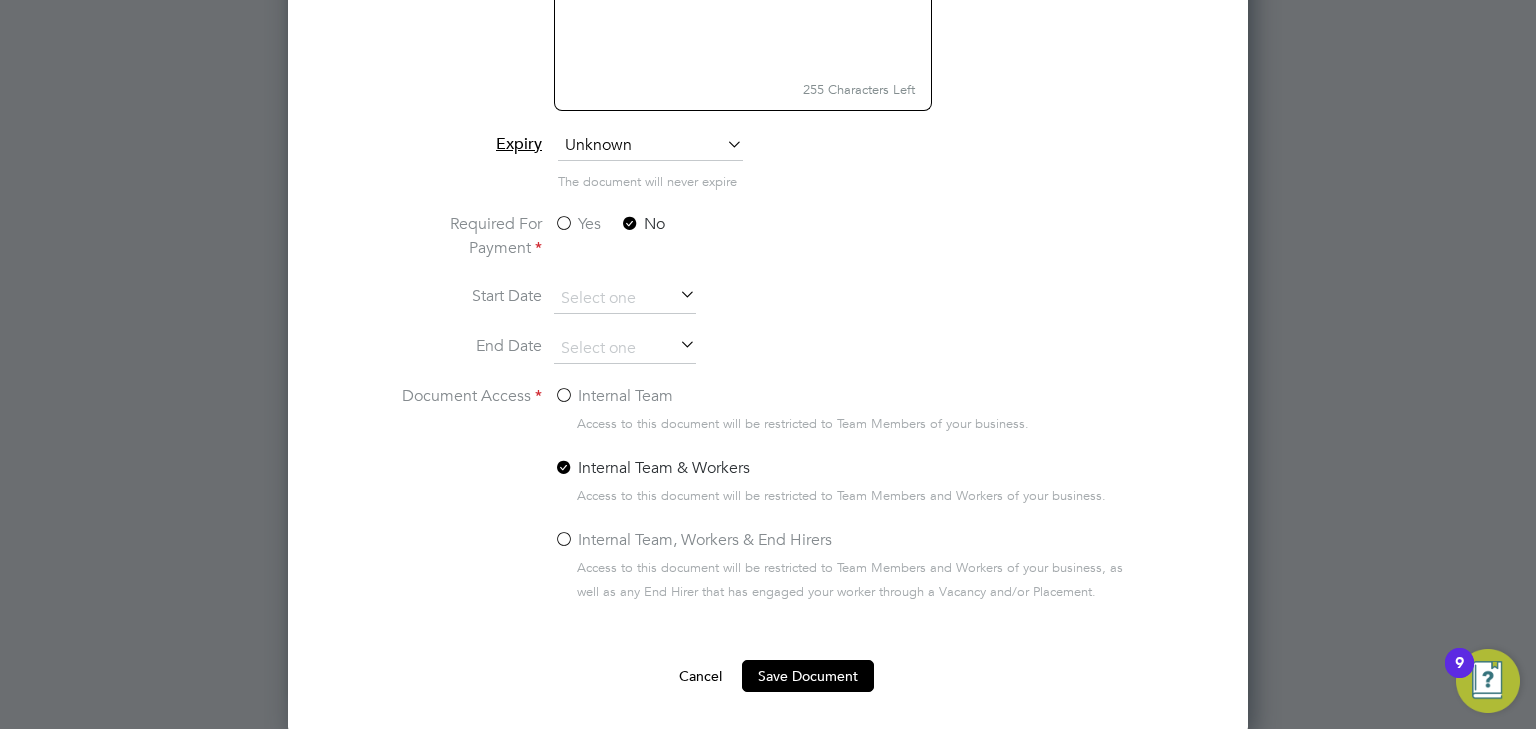 click on "Internal Team" 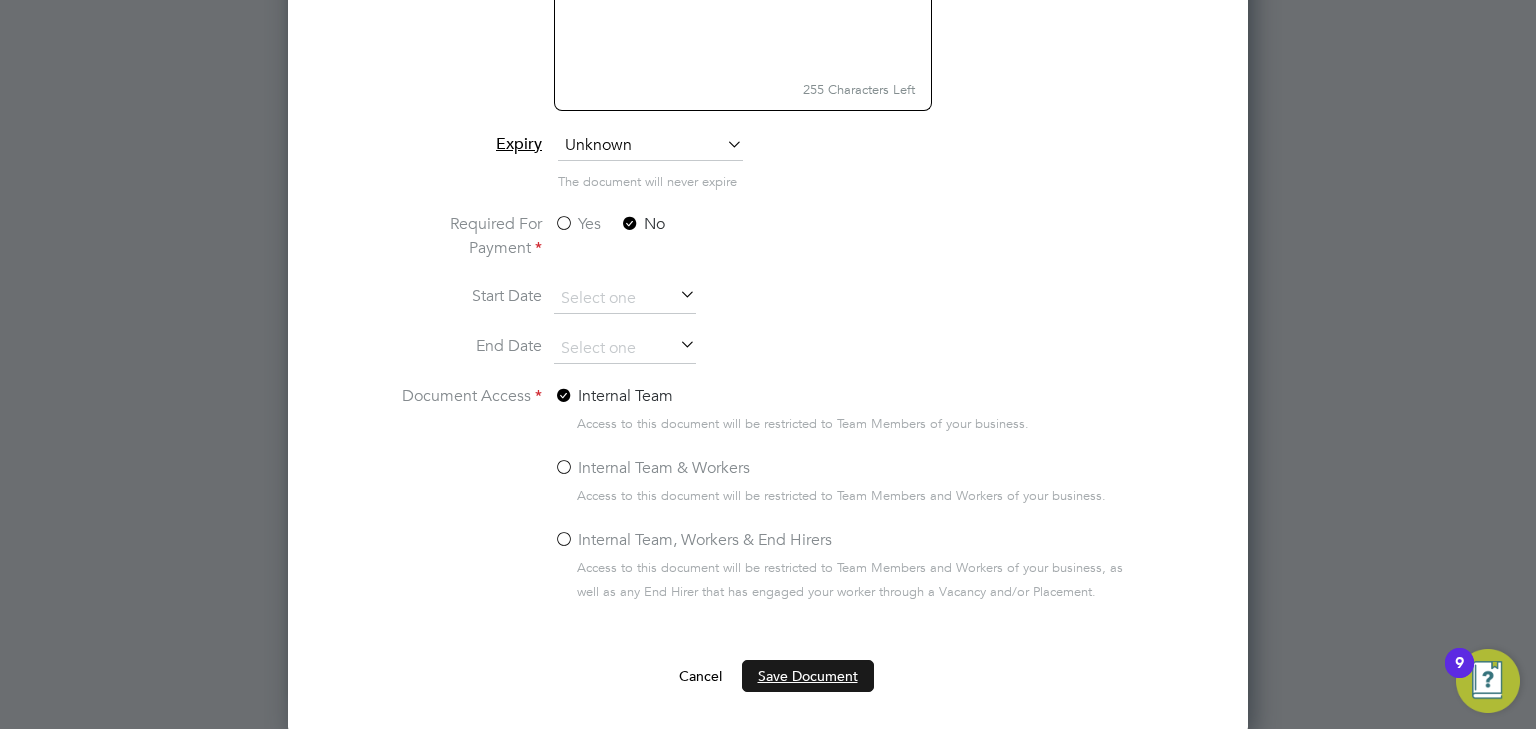 click on "Save Document" at bounding box center (808, 676) 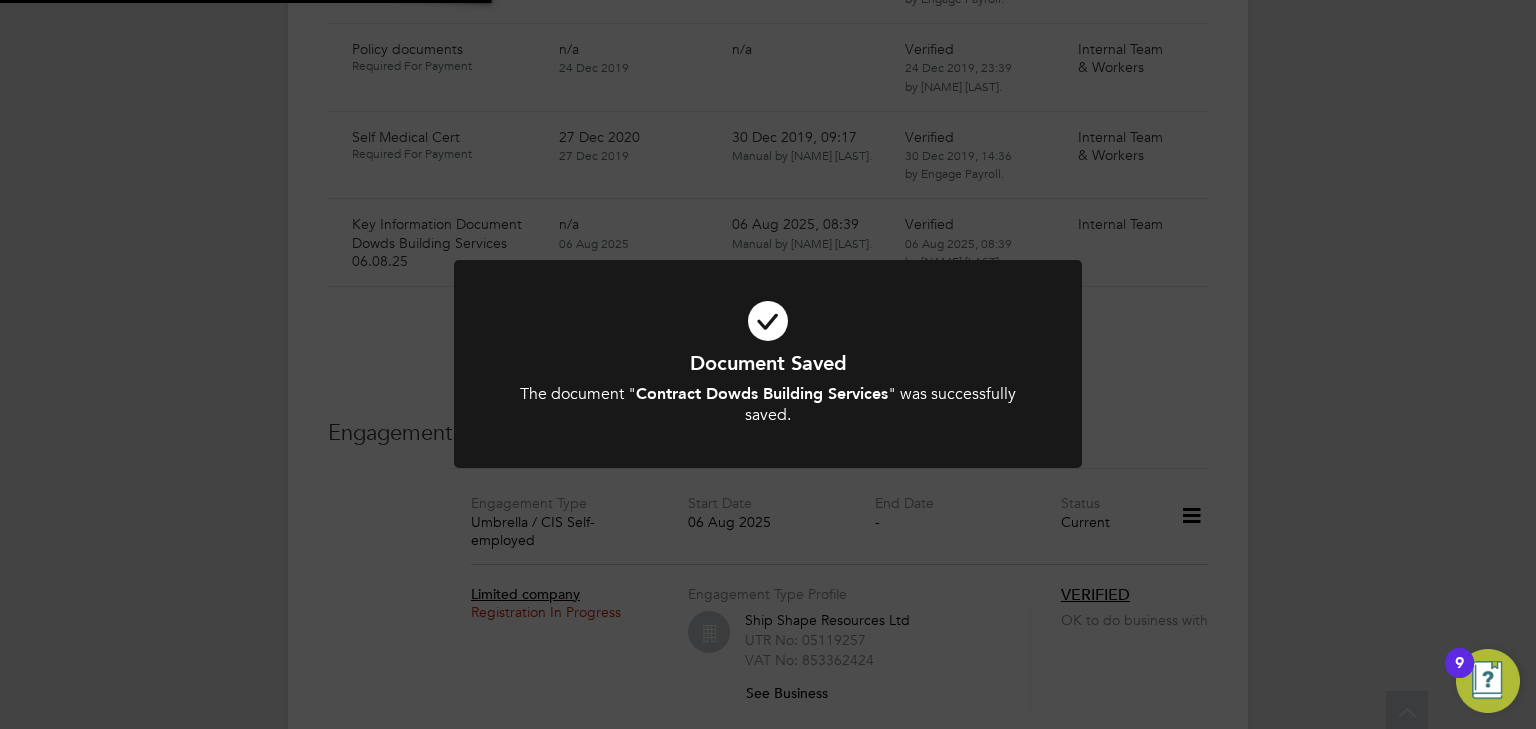 scroll, scrollTop: 3440, scrollLeft: 0, axis: vertical 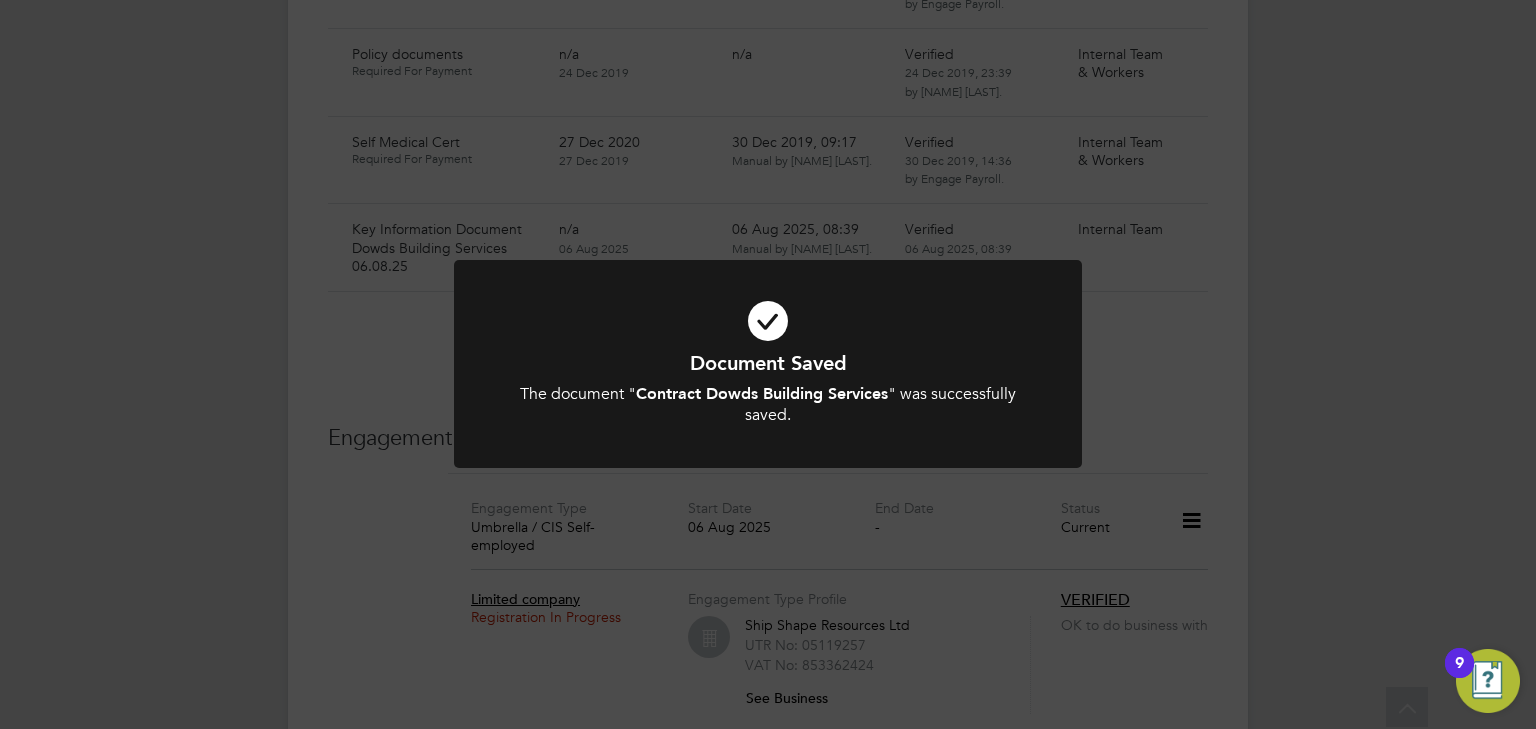 click on "Document Saved The document " Contract Dowds Building Services " was successfully saved. Cancel Okay" 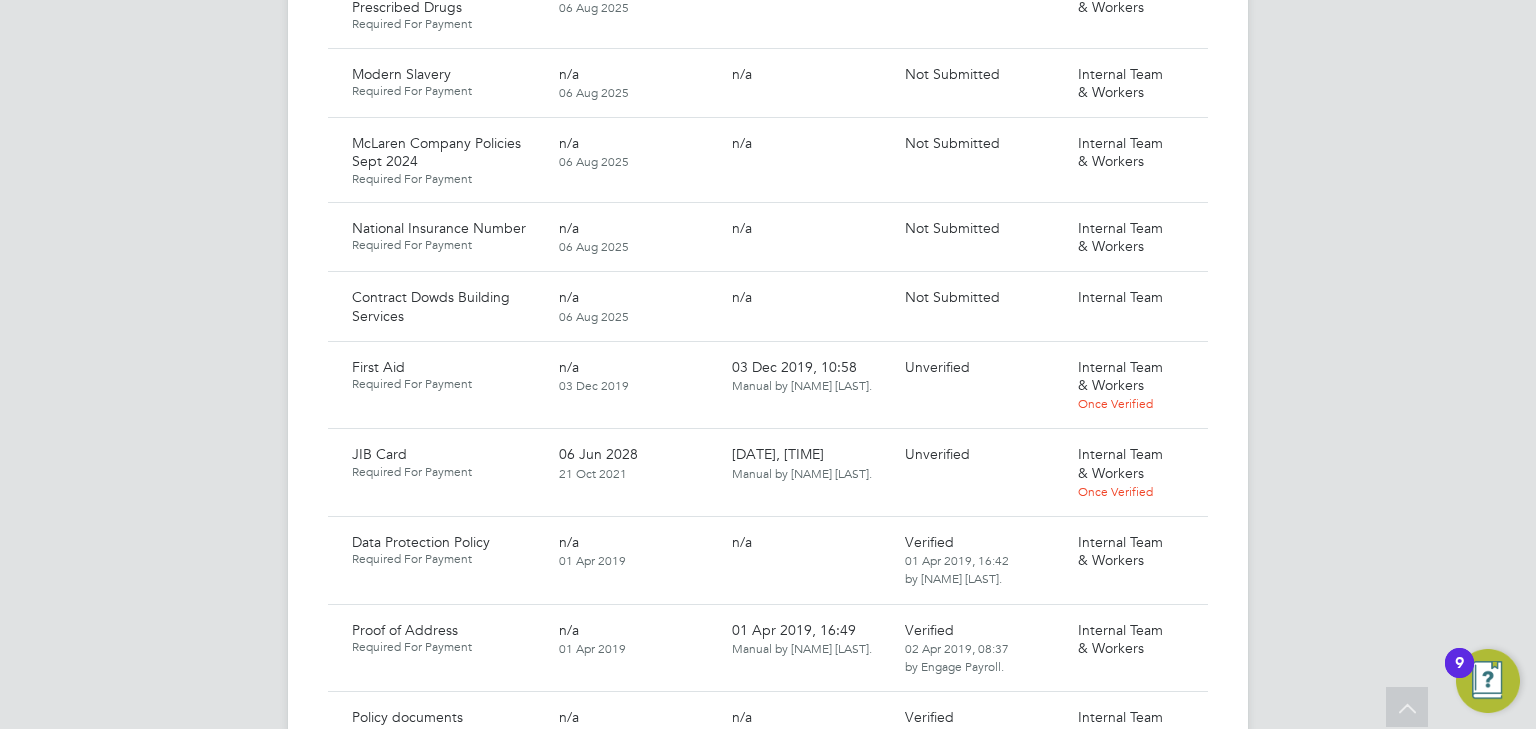 scroll, scrollTop: 1840, scrollLeft: 0, axis: vertical 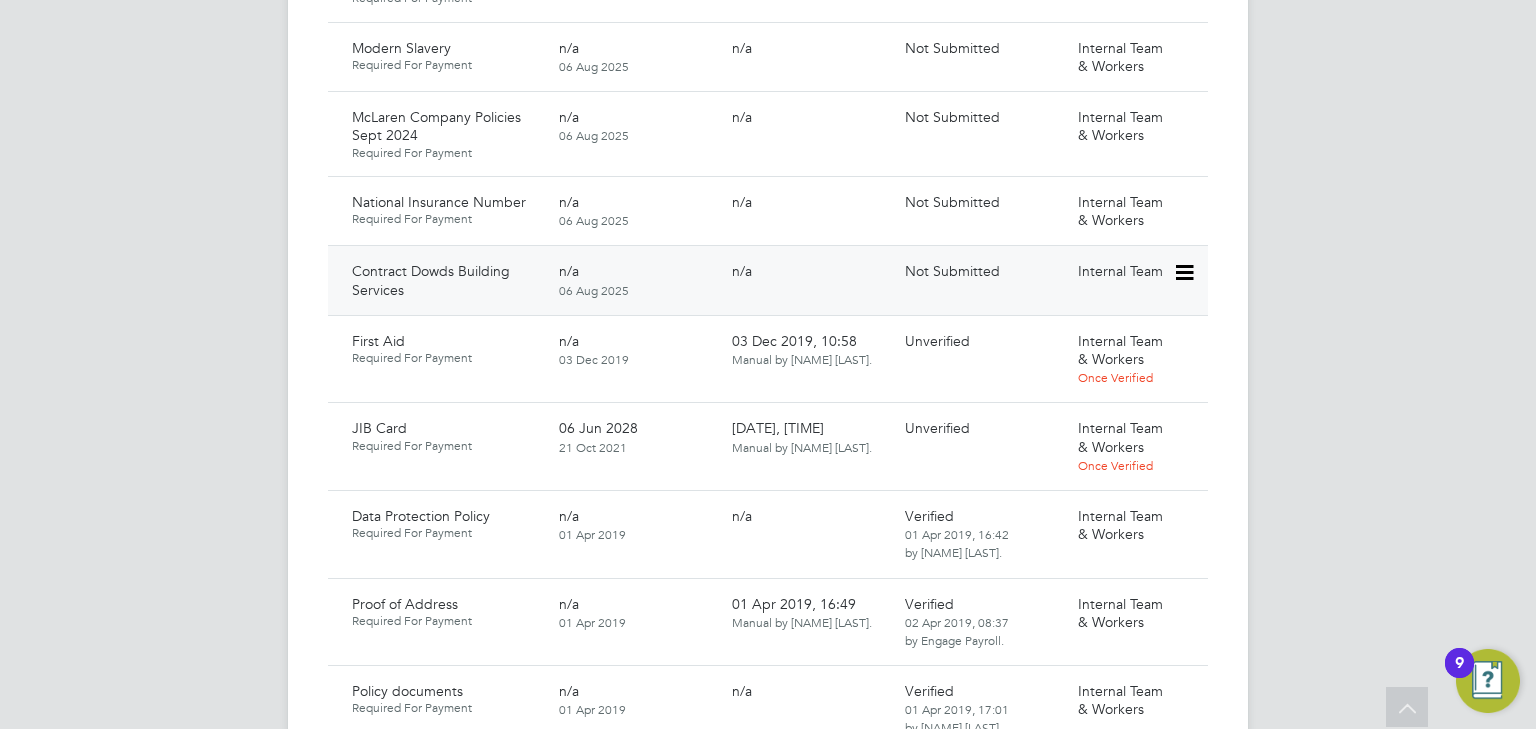 click 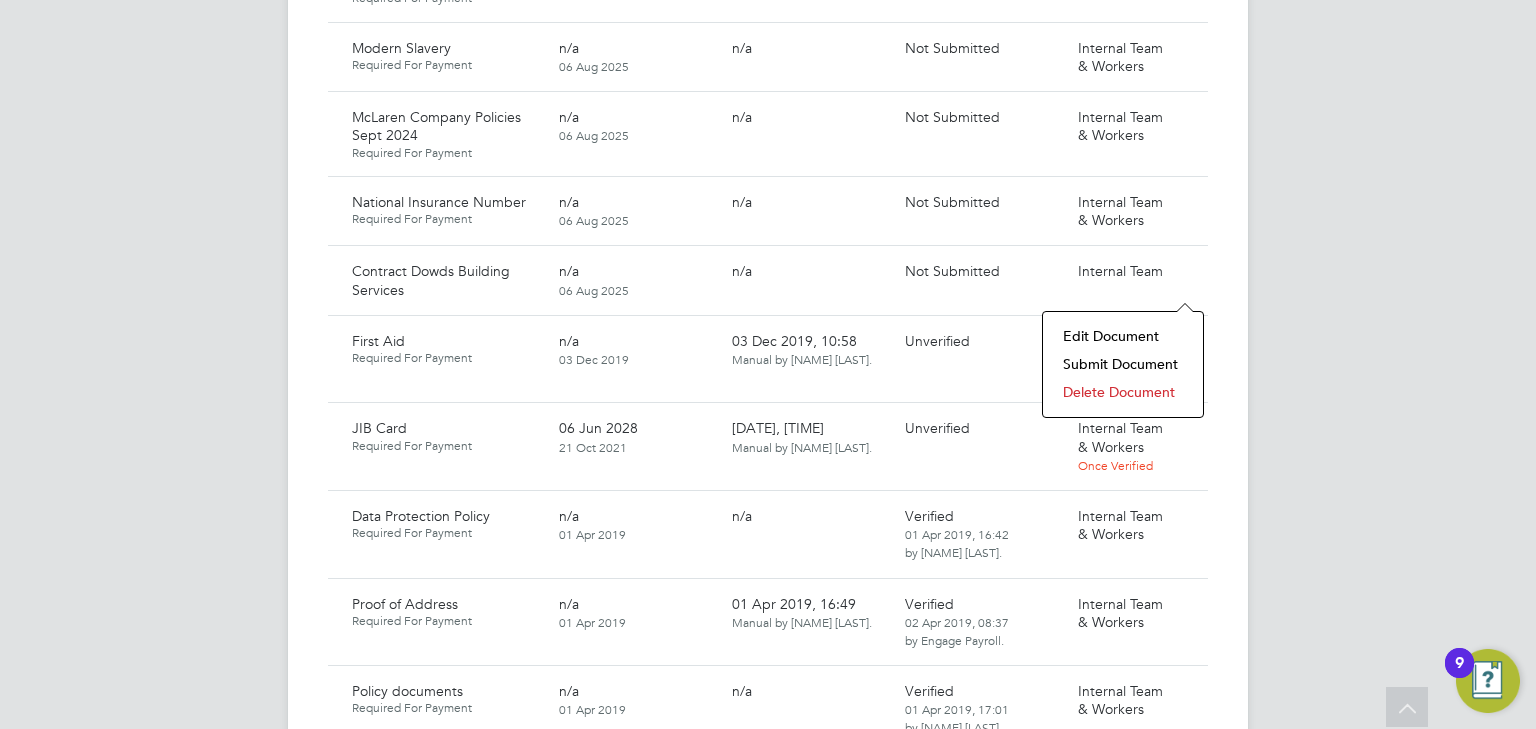 click on "Submit Document" 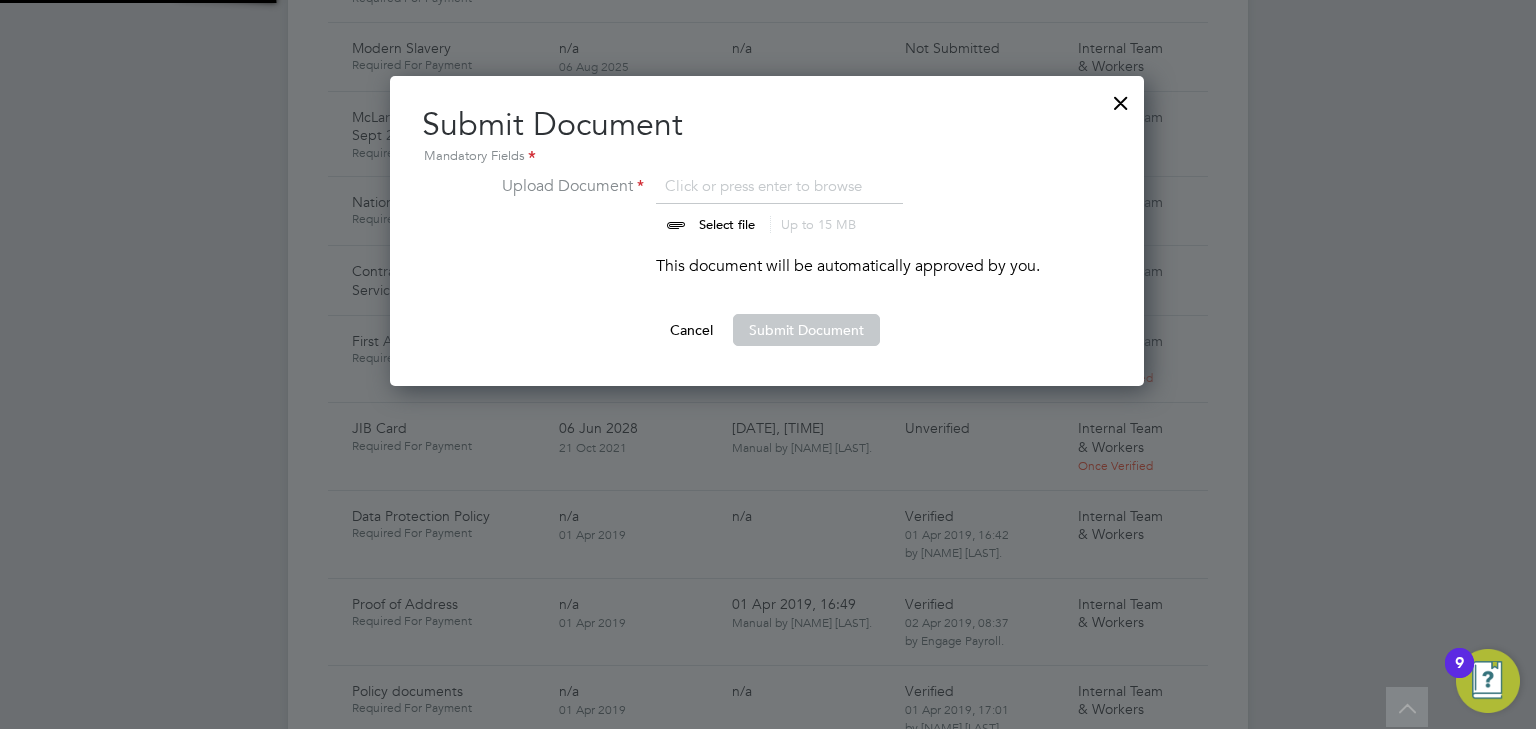 scroll, scrollTop: 9, scrollLeft: 10, axis: both 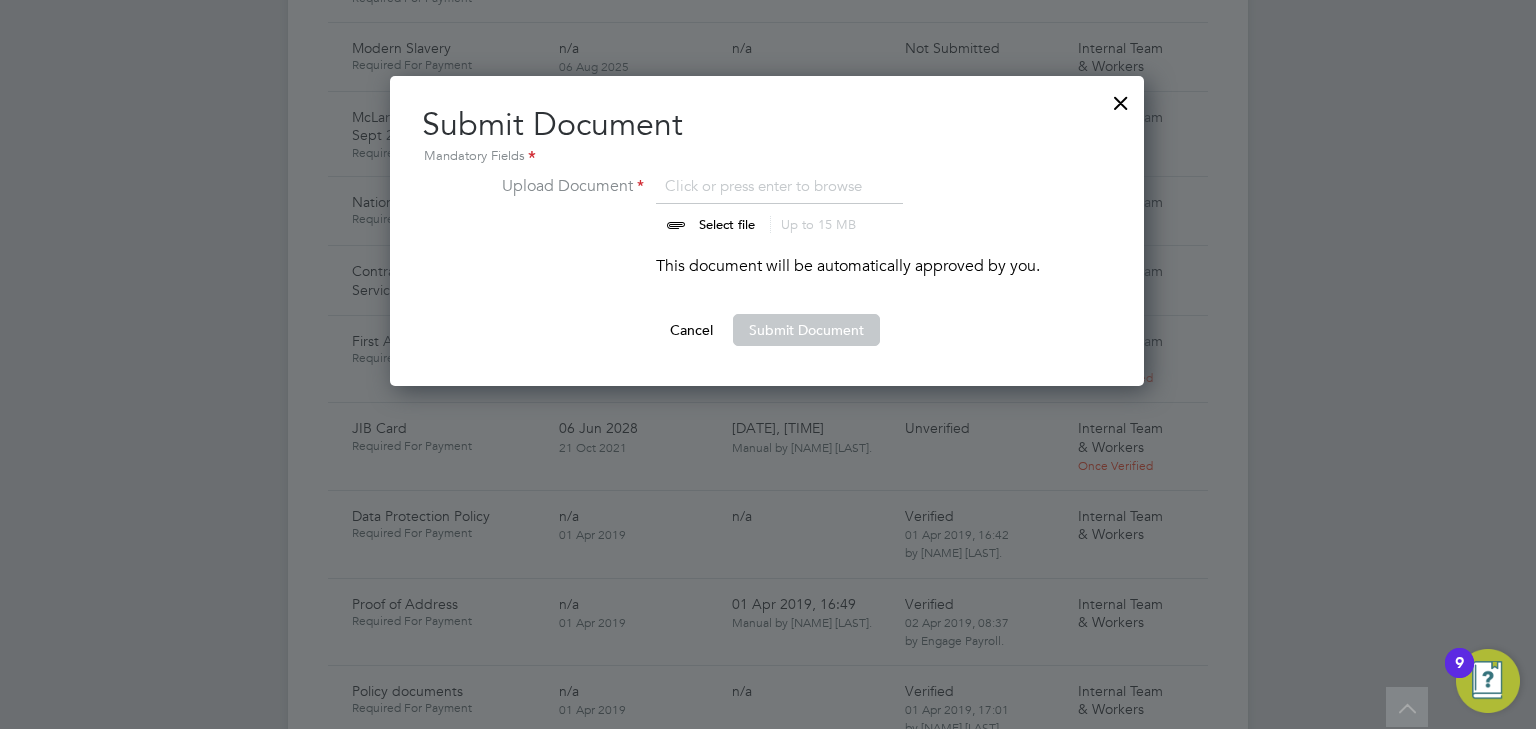 click at bounding box center [746, 204] 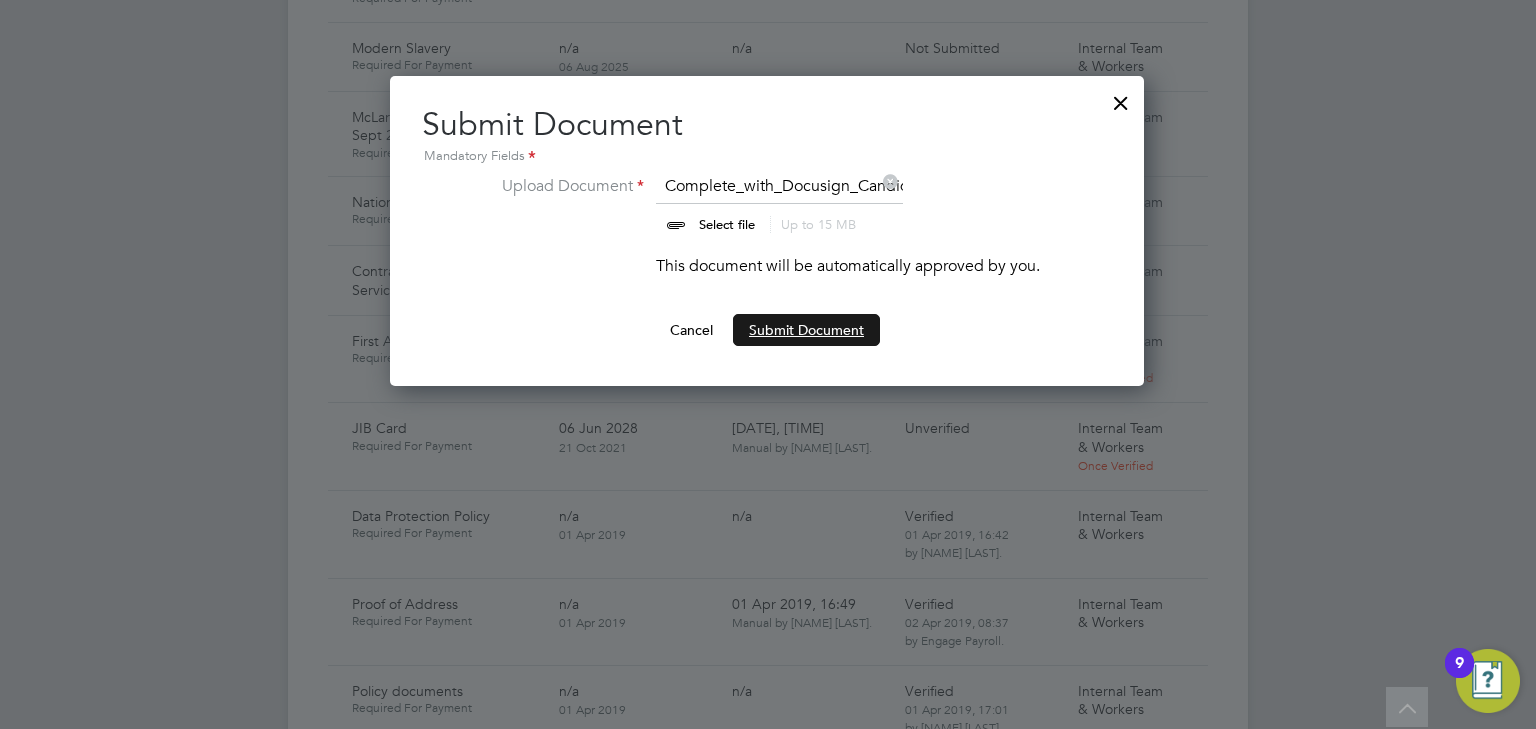 click on "Submit Document" at bounding box center (806, 330) 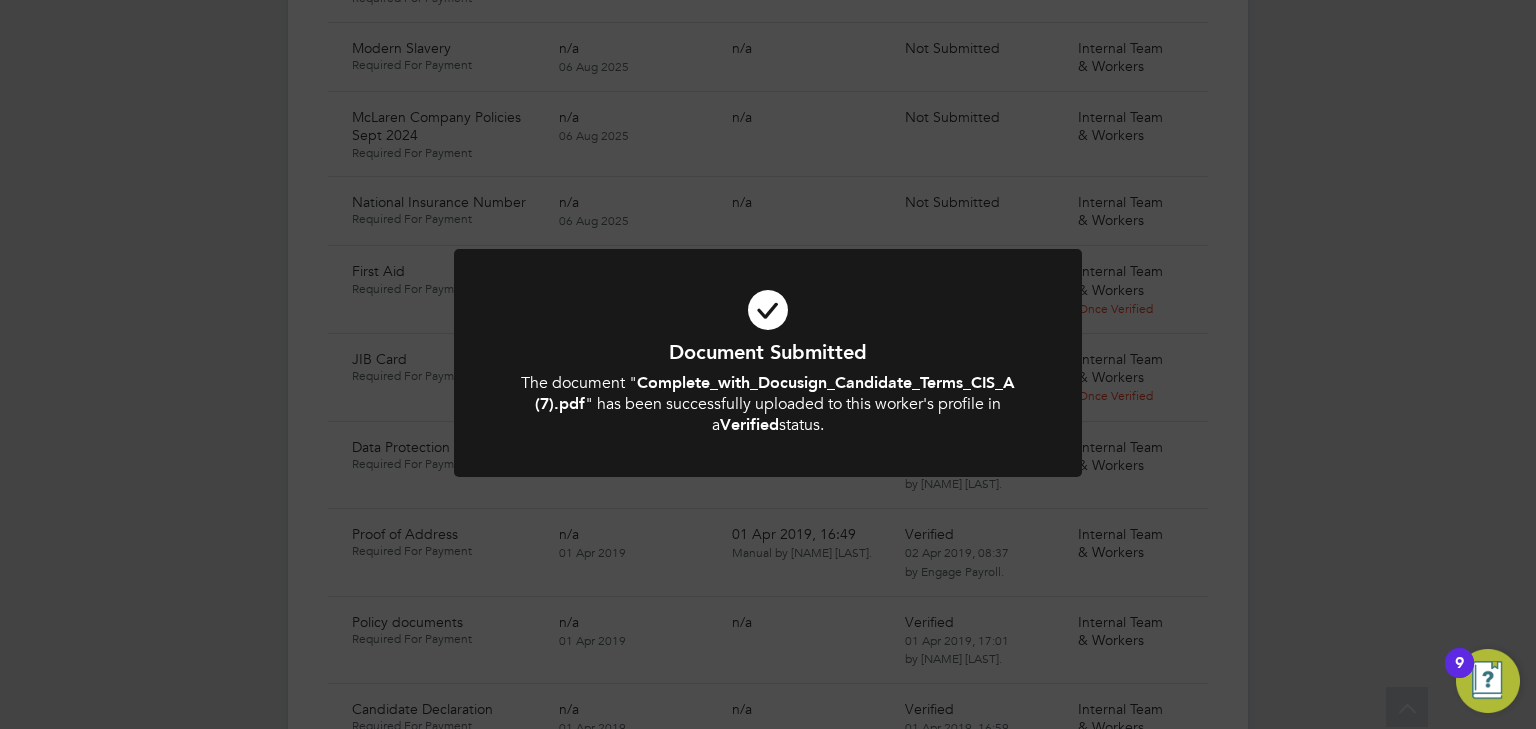 click on "Document Submitted The document " Complete_with_Docusign_Candidate_Terms_CIS_A (7).pdf " has been successfully uploaded to this worker's profile in a  Verified  status. Cancel Okay" 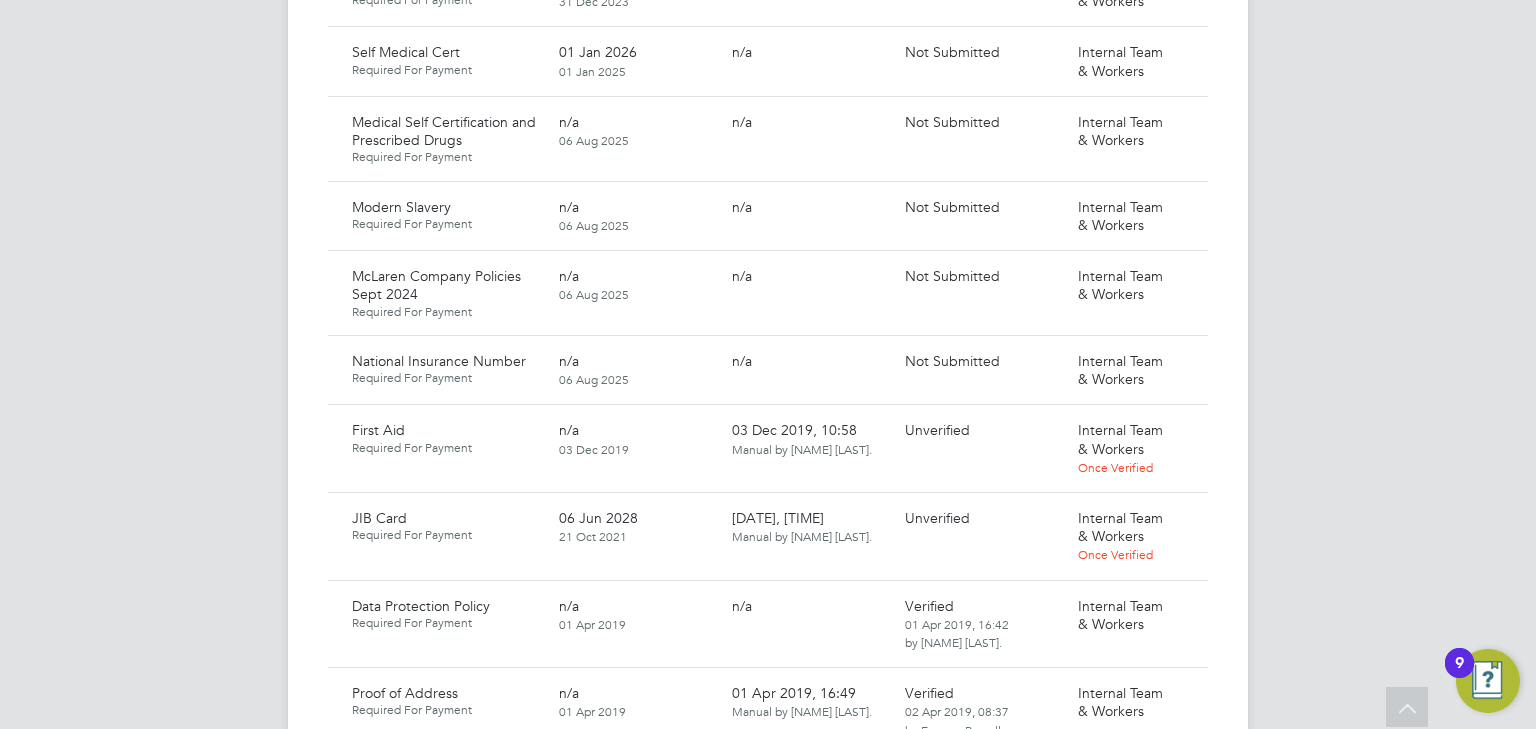 scroll, scrollTop: 1840, scrollLeft: 0, axis: vertical 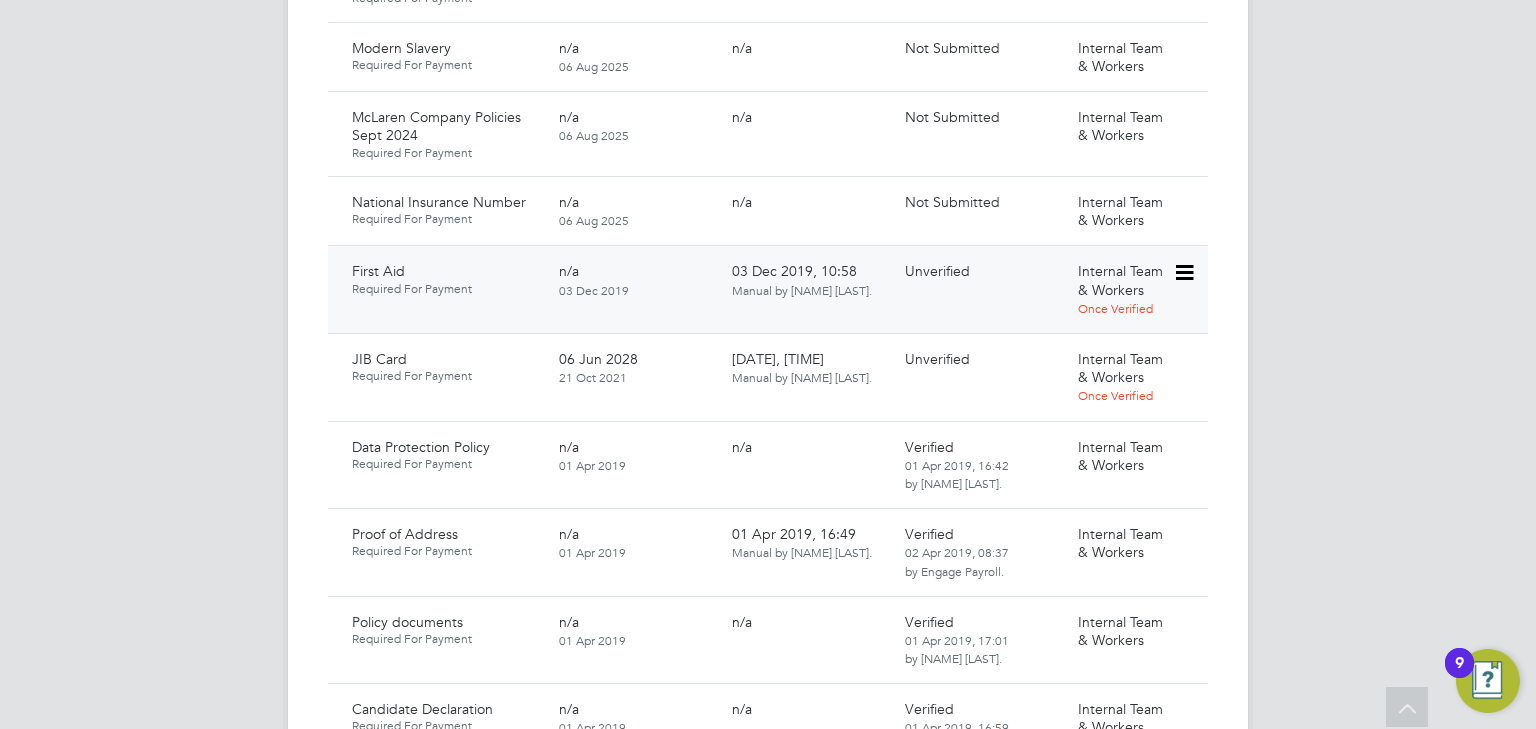 click 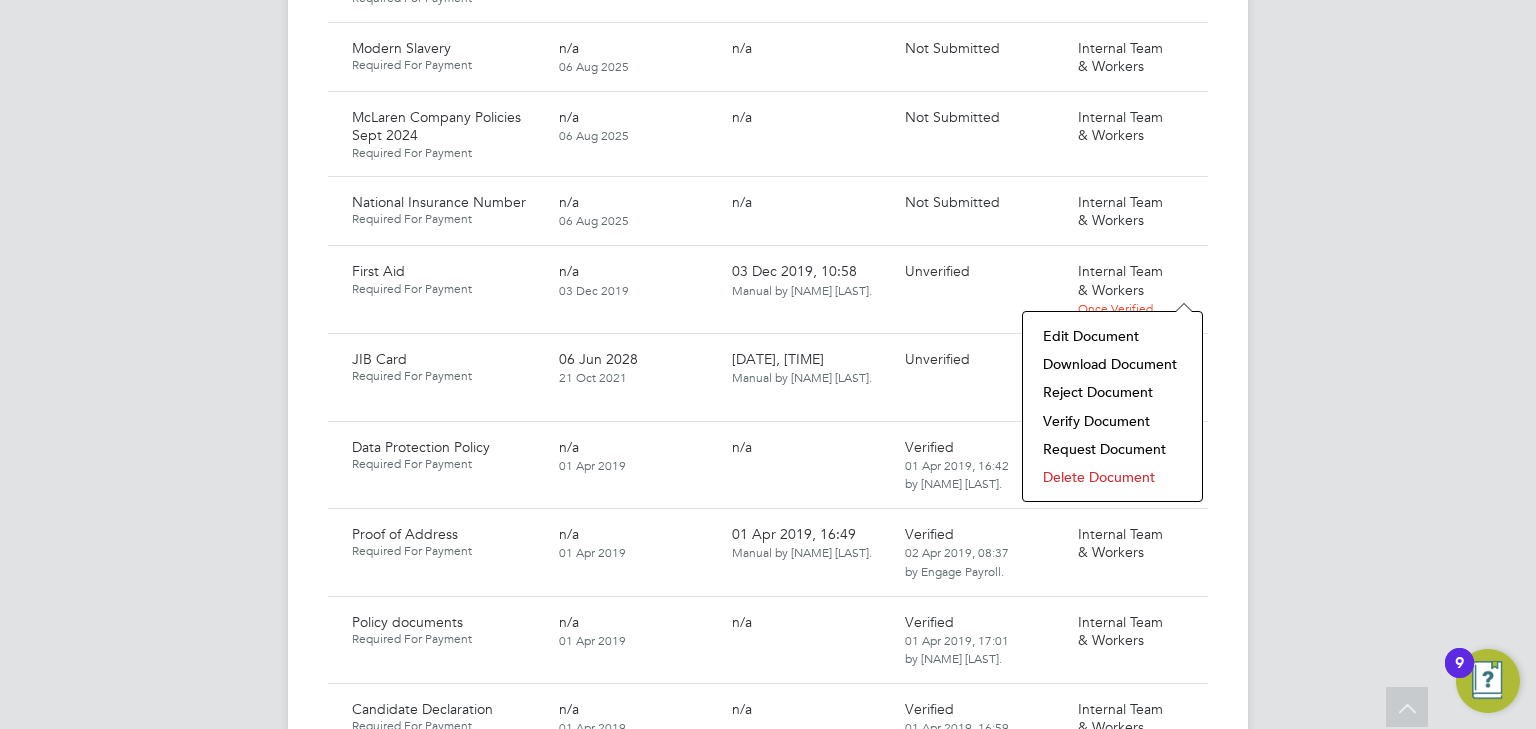 click on "Download Document" 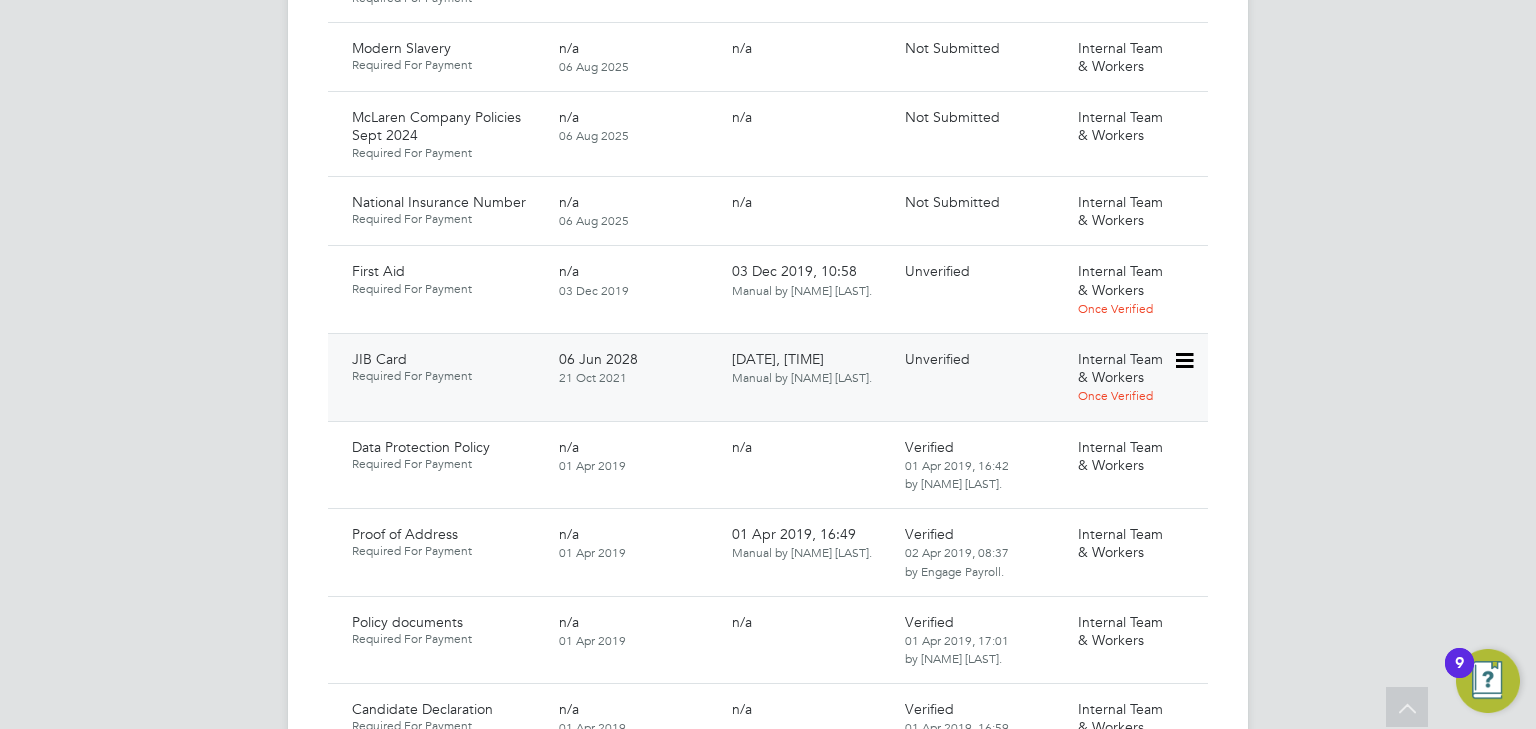 click 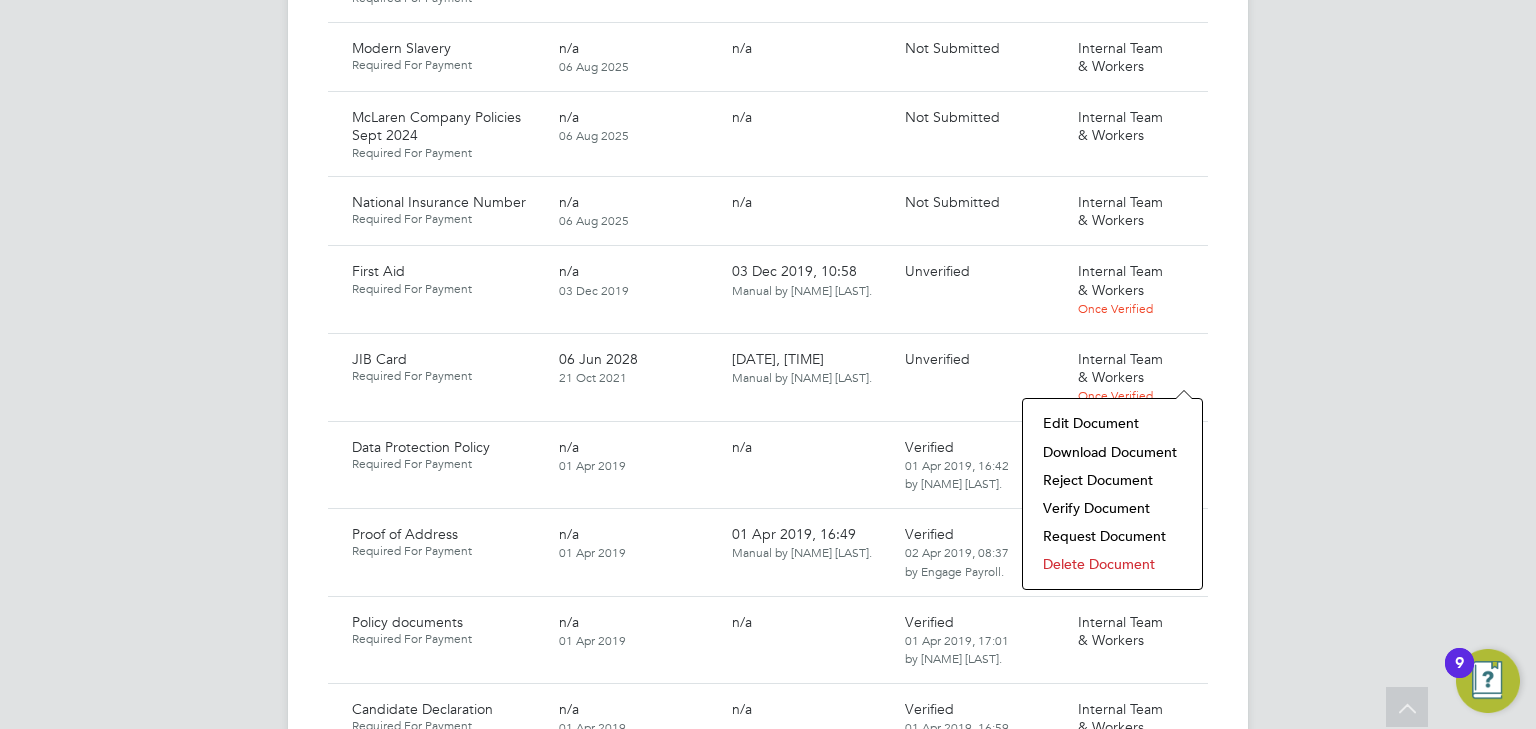 click on "Download Document" 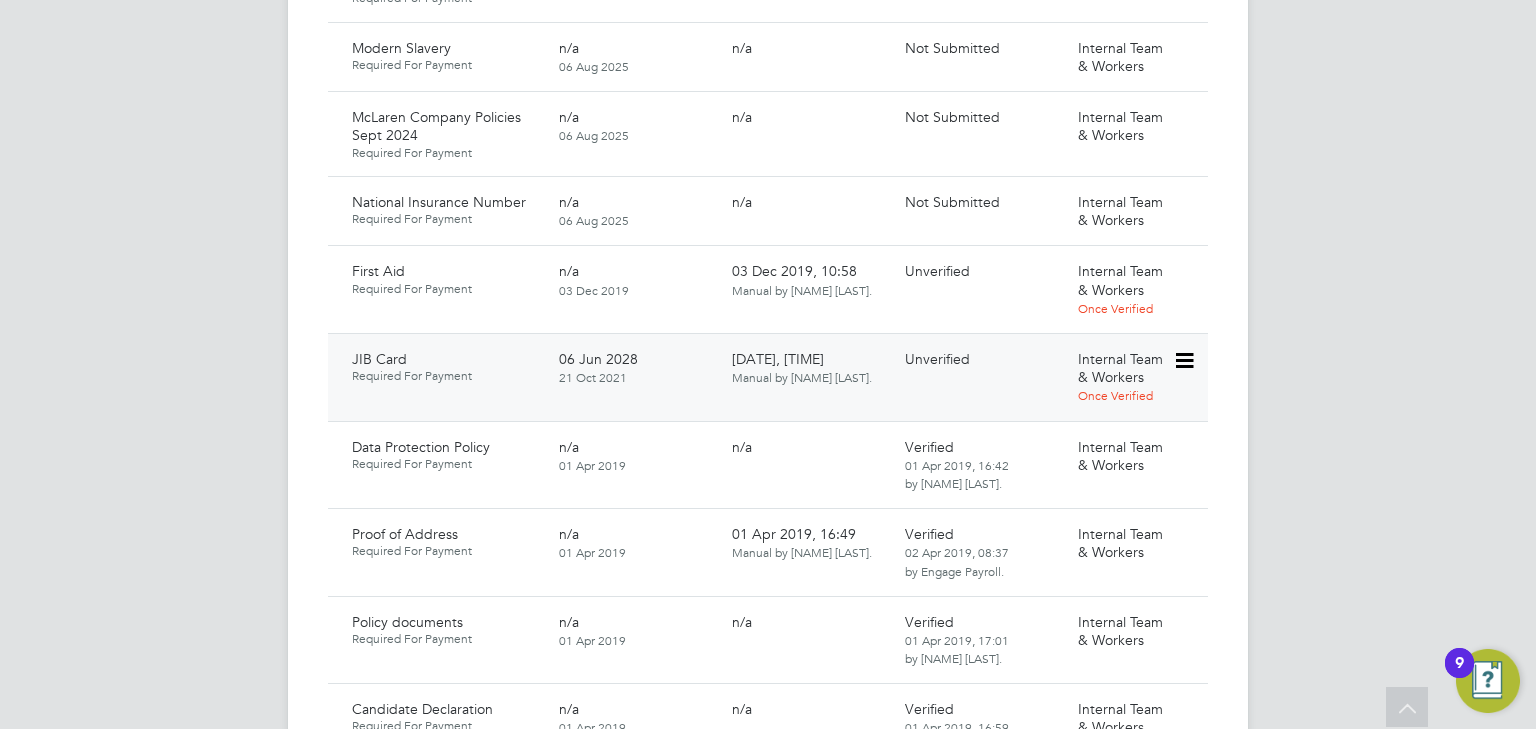click 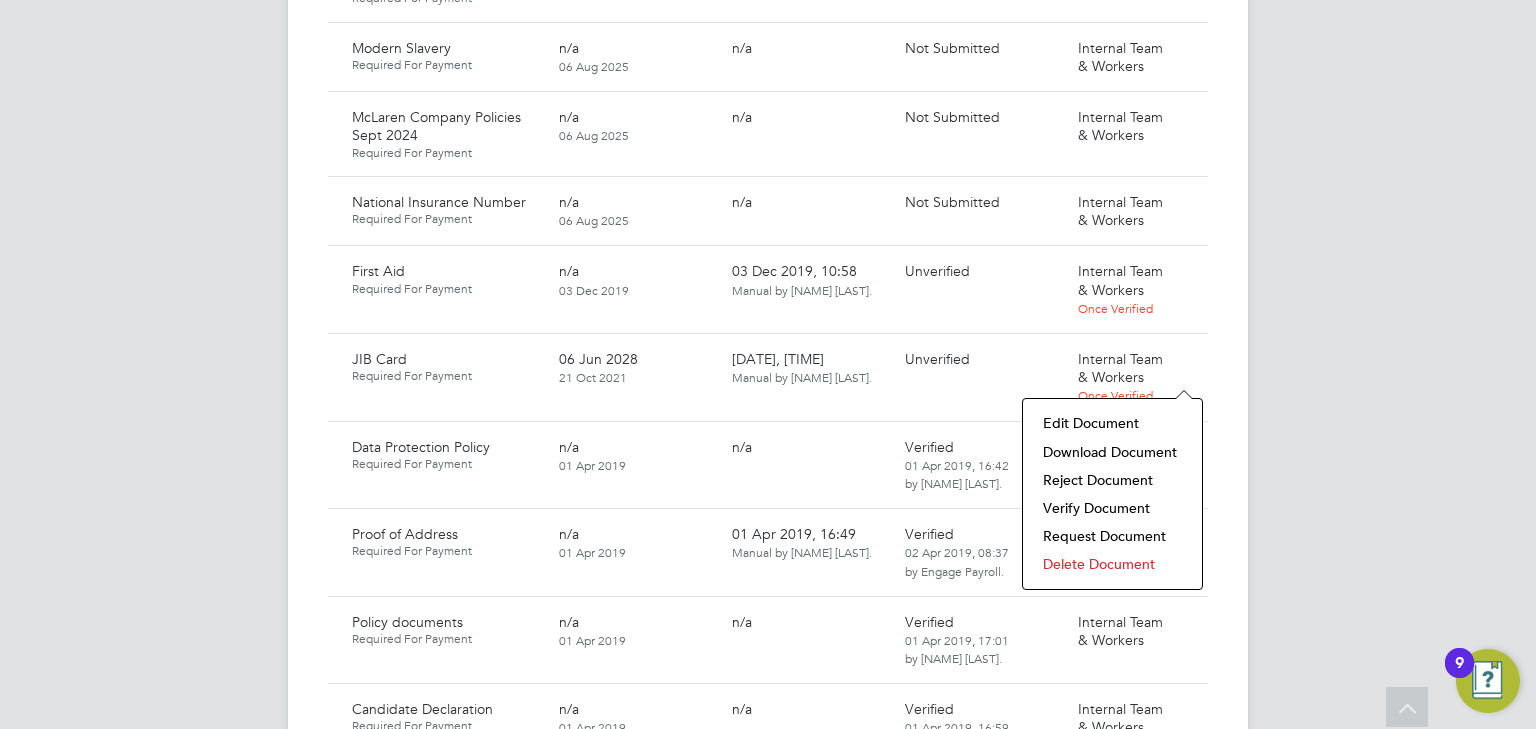 click on "Verify Document" 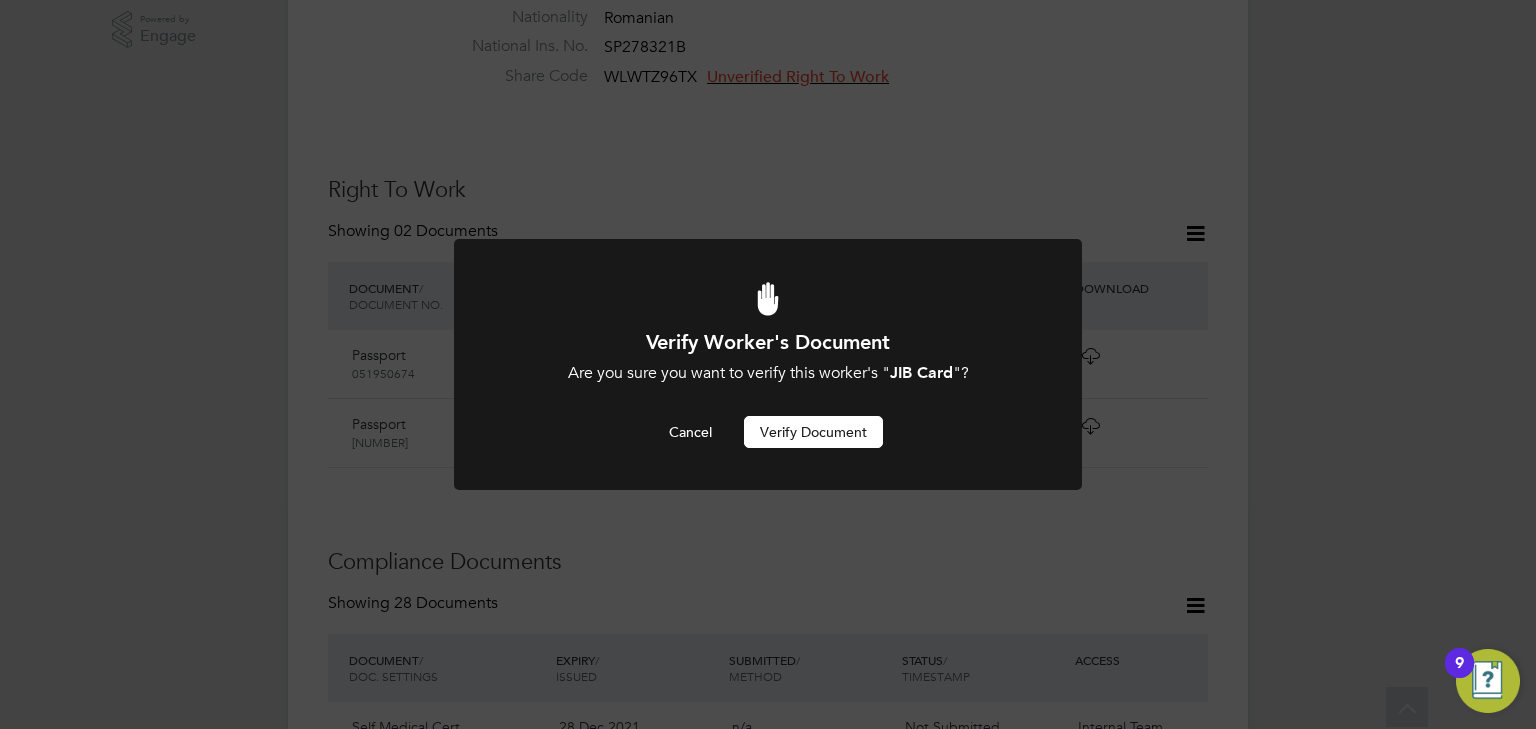 scroll, scrollTop: 0, scrollLeft: 0, axis: both 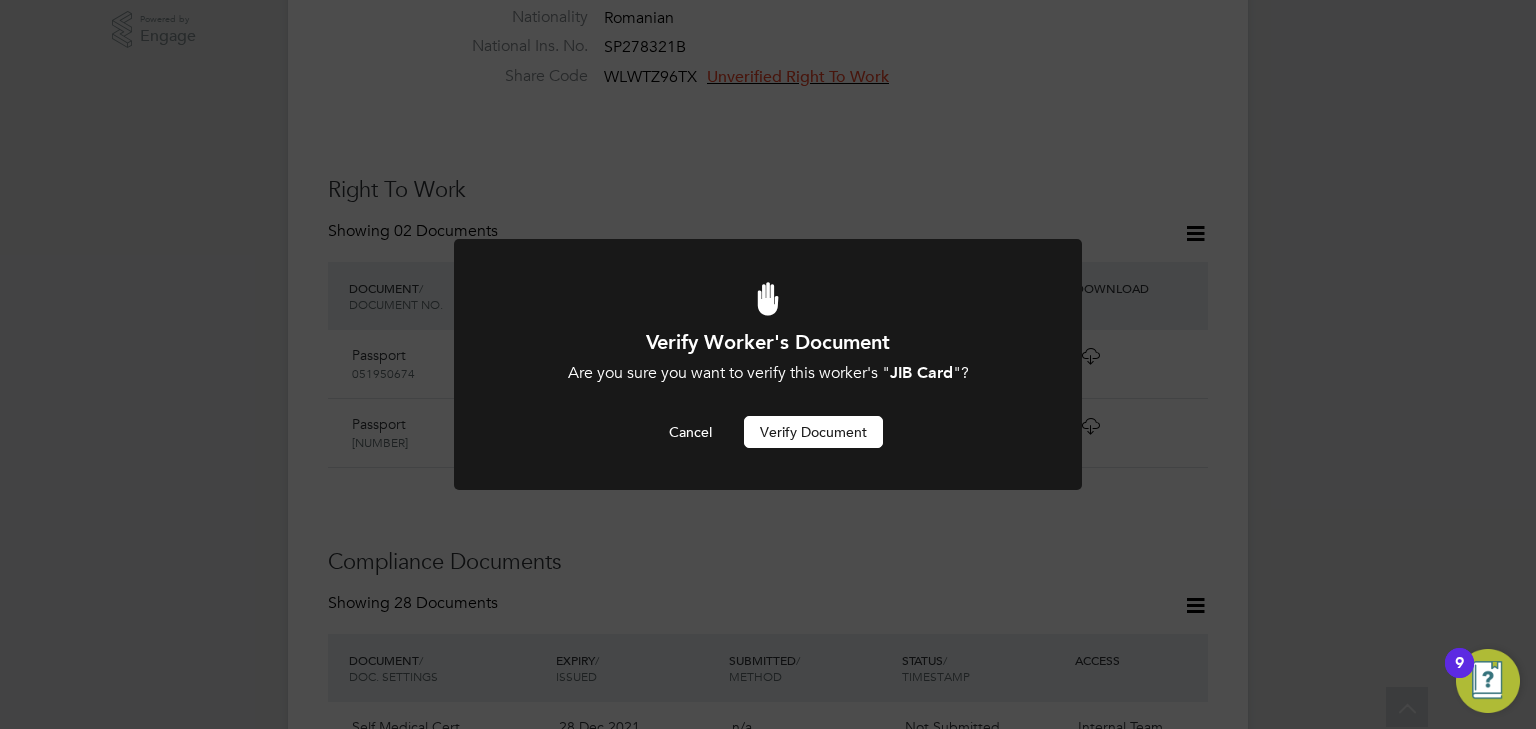 click on "Verify Document" at bounding box center (813, 432) 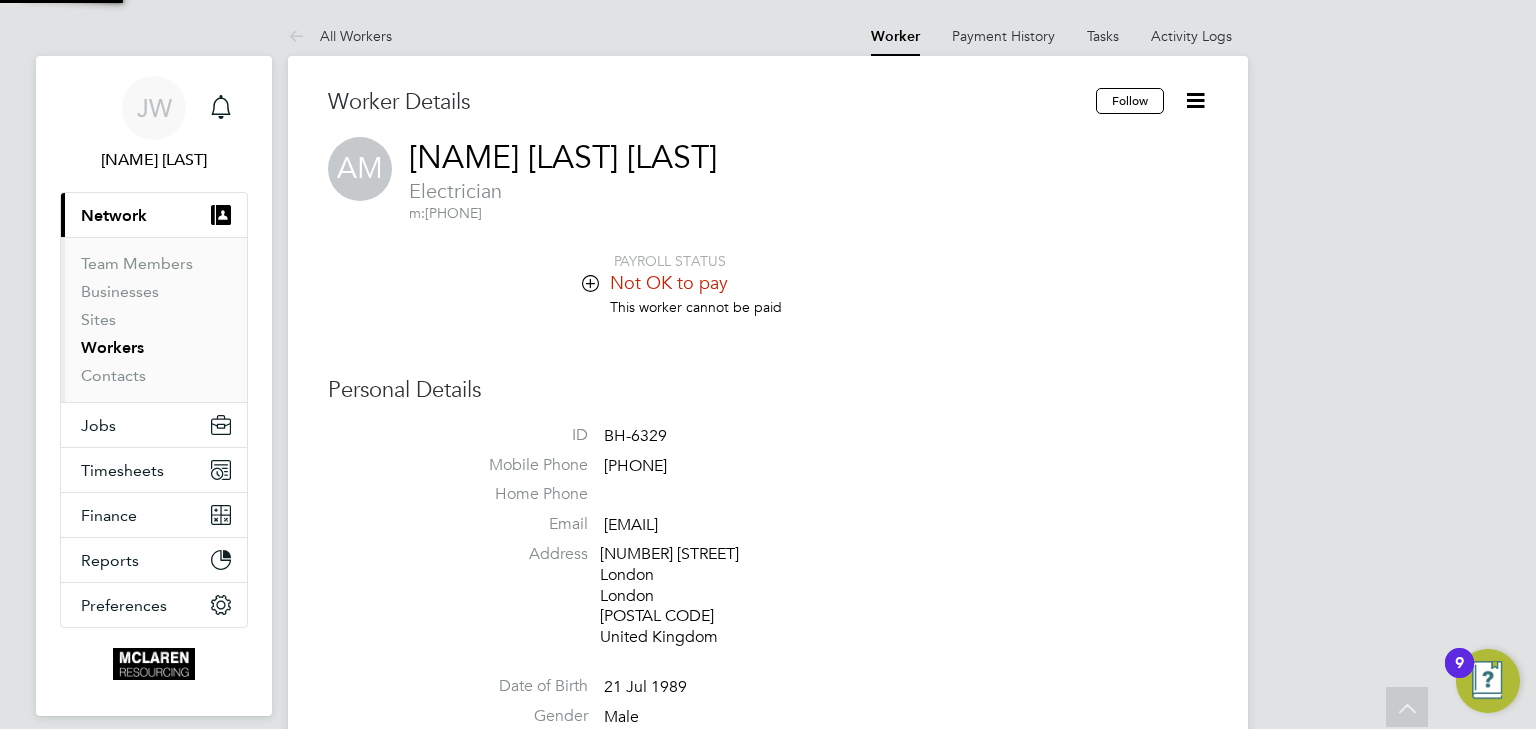 scroll, scrollTop: 728, scrollLeft: 0, axis: vertical 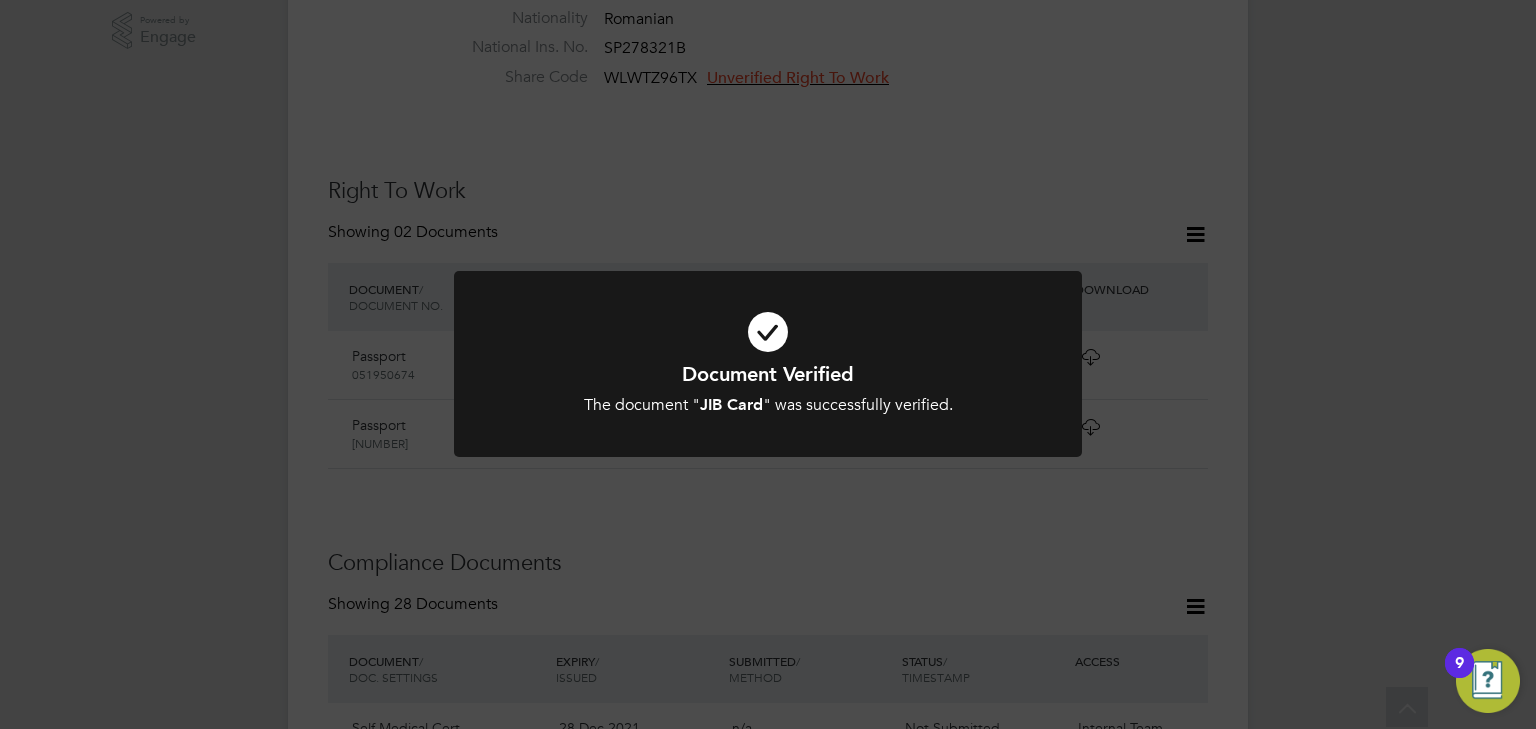 click on "Document Verified The document " JIB Card " was successfully verified. Cancel Okay" 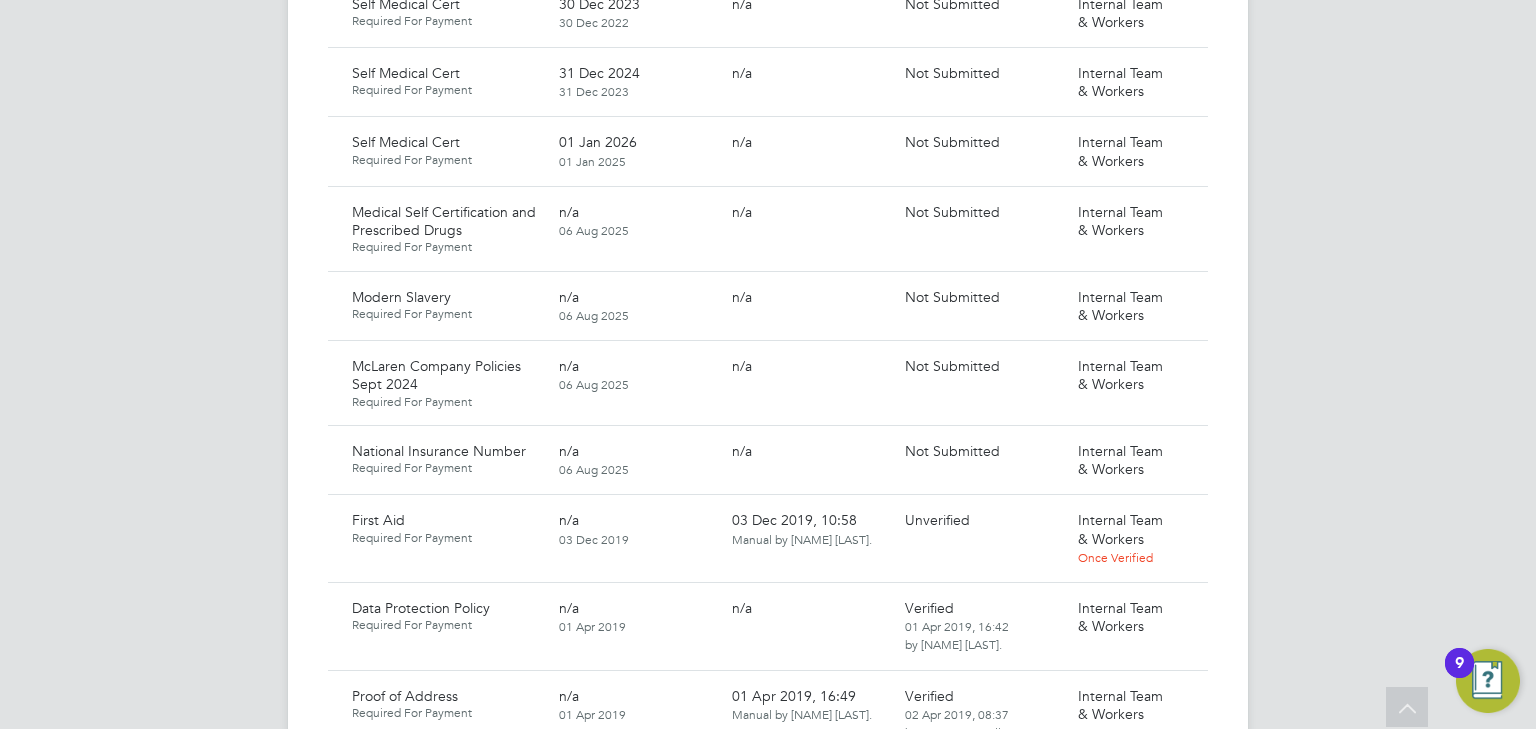 scroll, scrollTop: 1608, scrollLeft: 0, axis: vertical 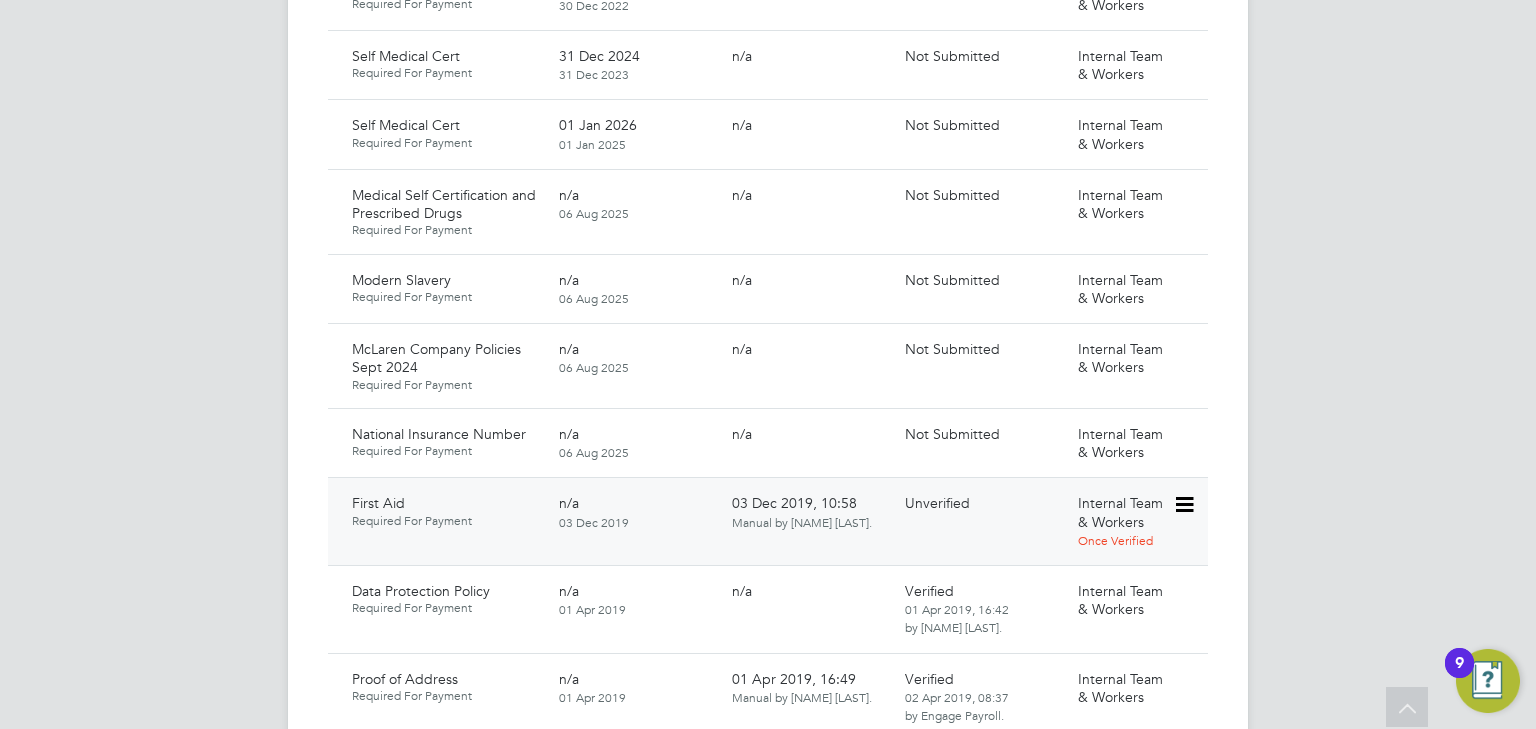 click 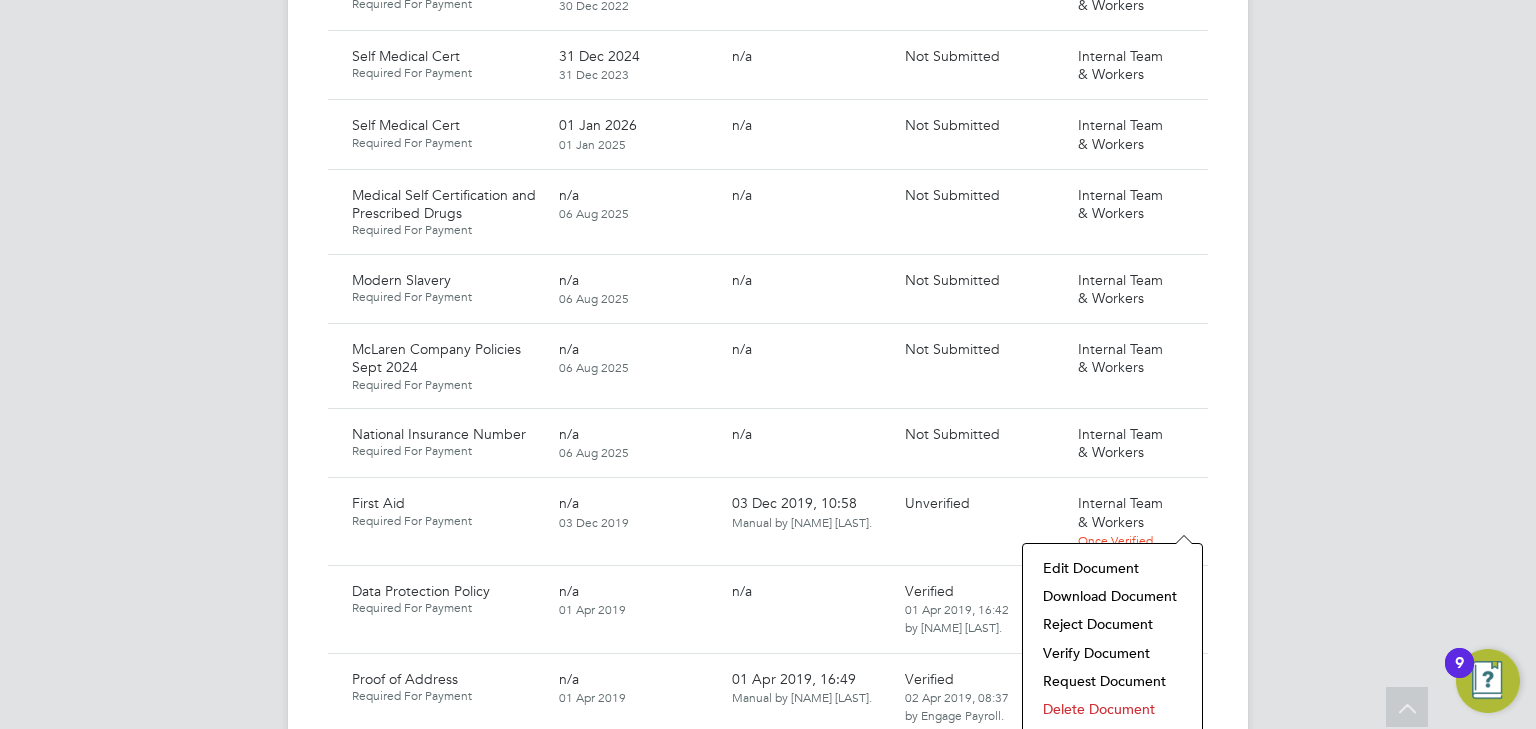 click on "Download Document" 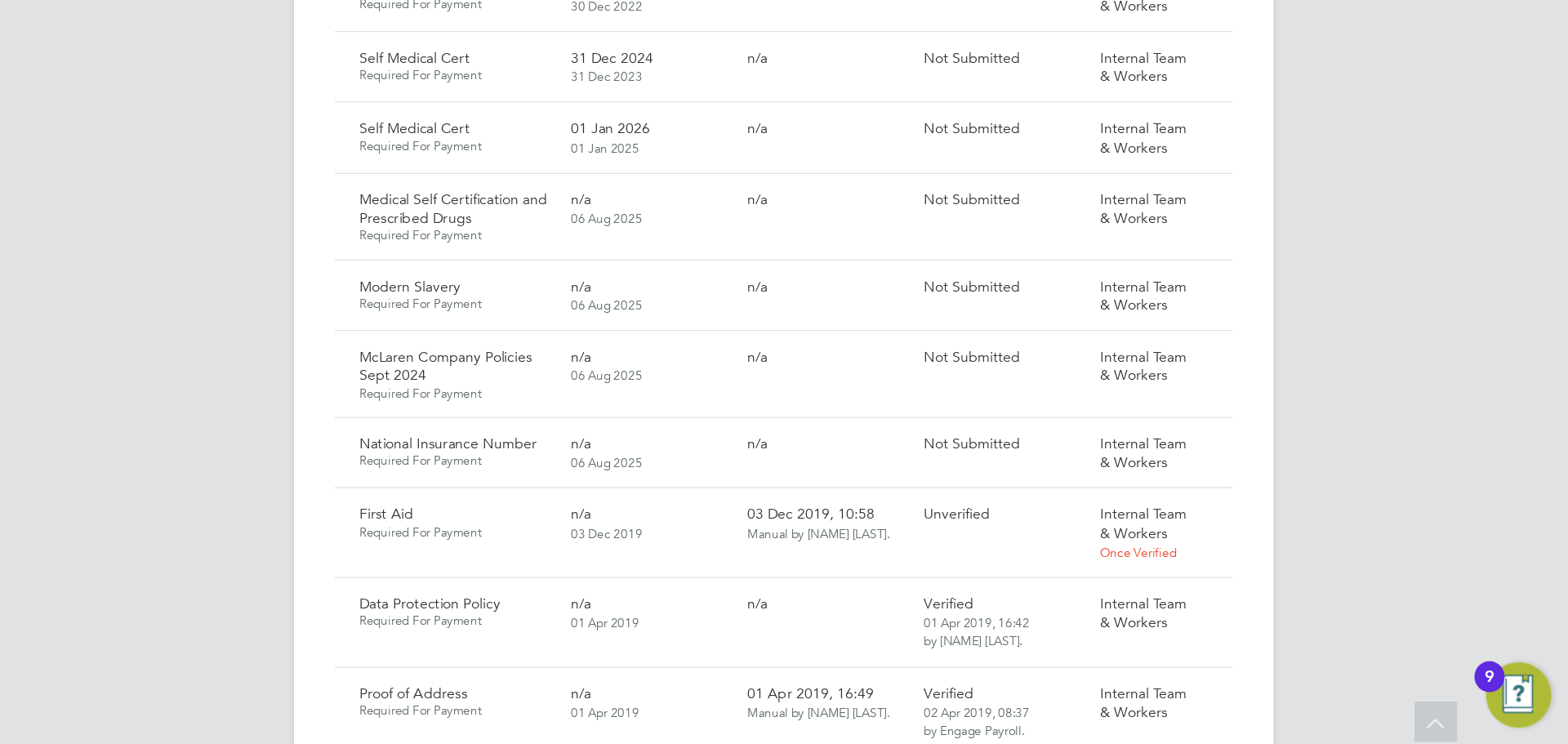 scroll, scrollTop: 1314, scrollLeft: 0, axis: vertical 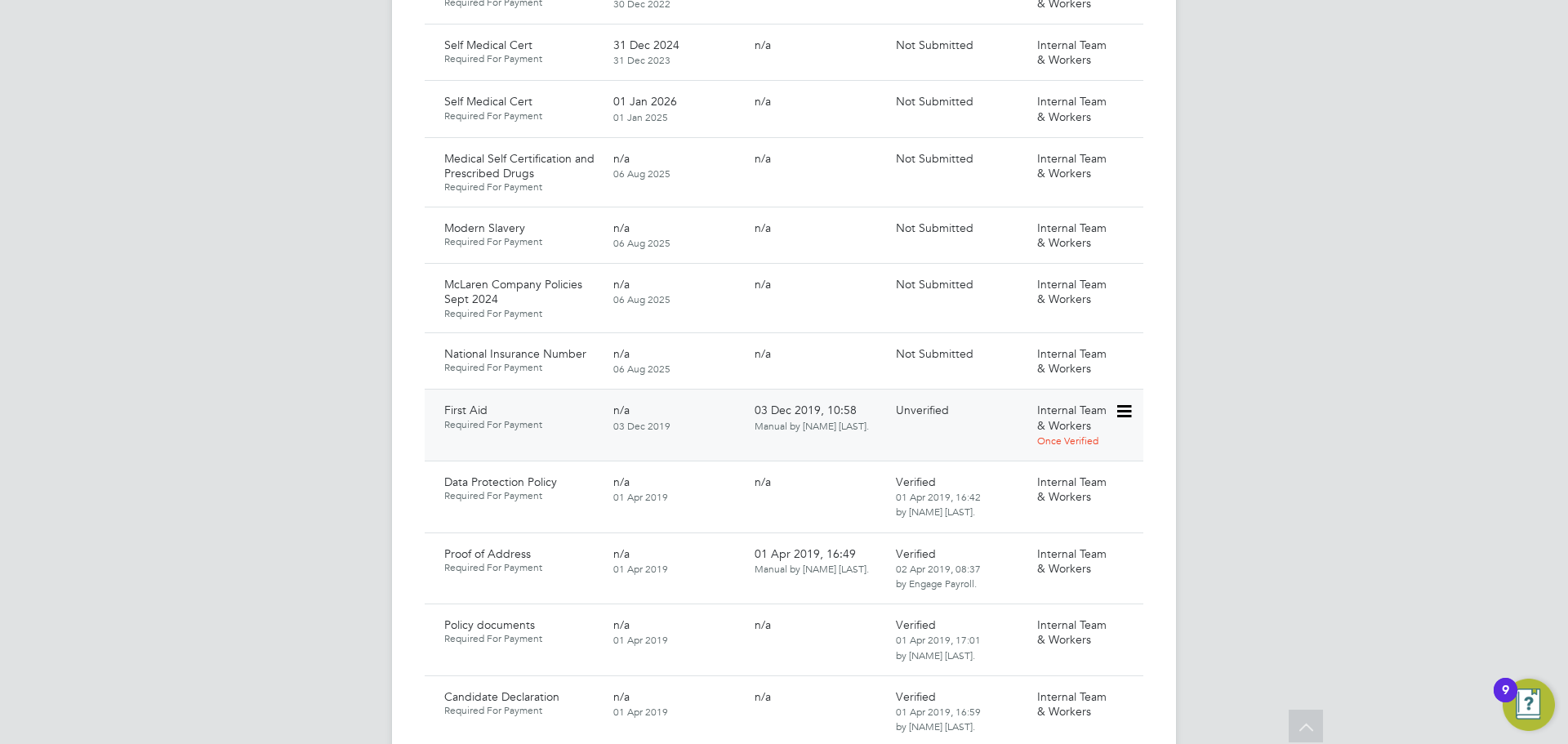 click 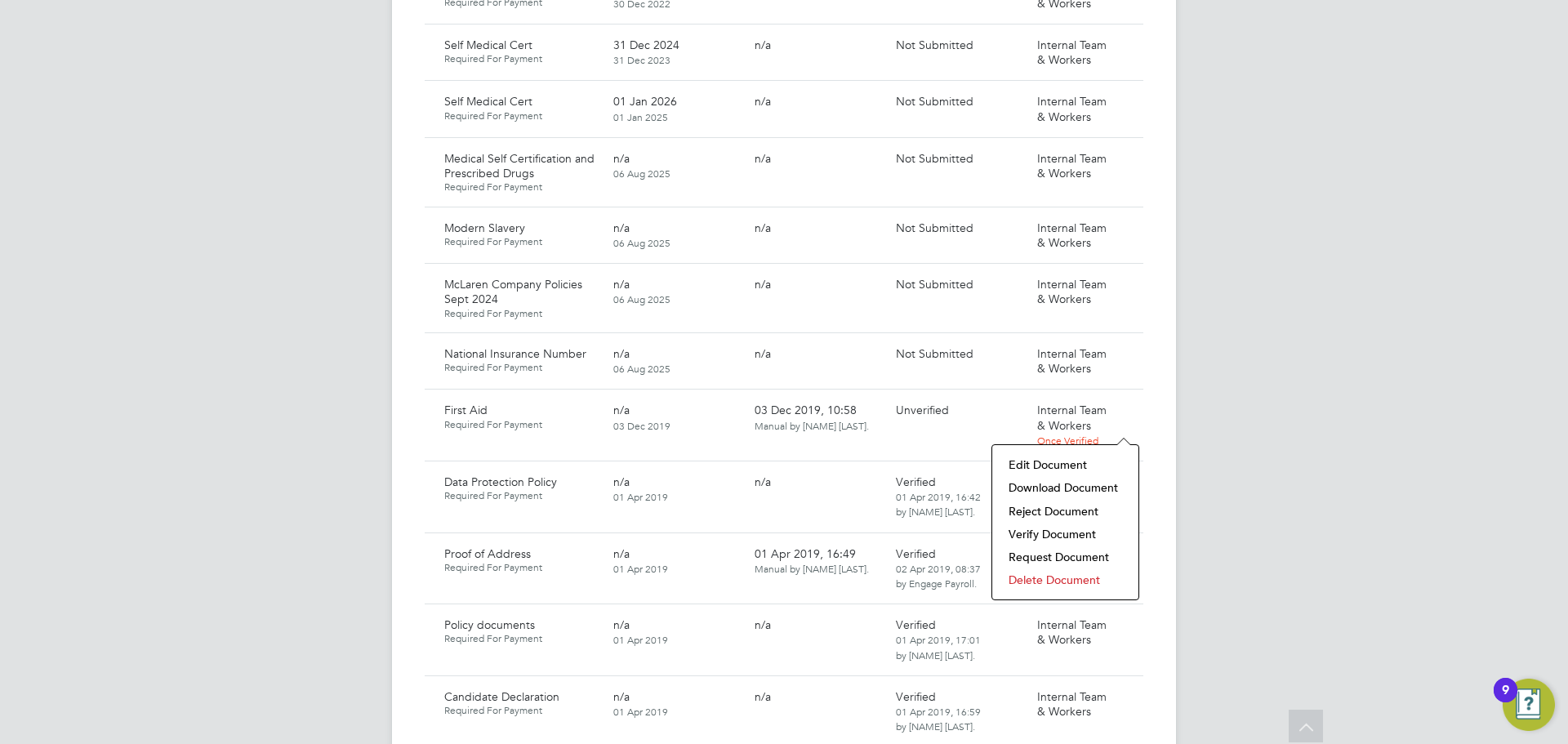 click on "Reject Document" 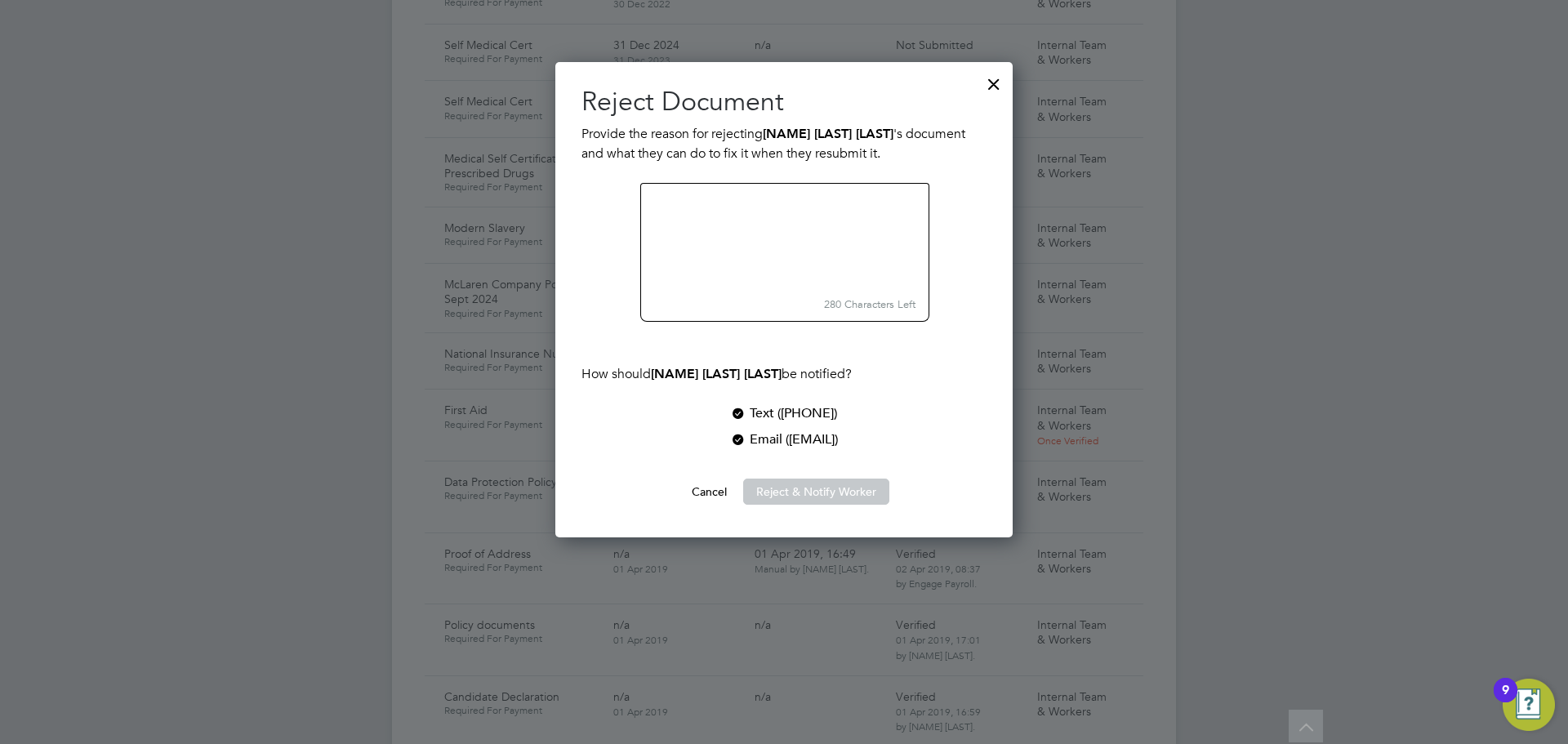 scroll, scrollTop: 8, scrollLeft: 8, axis: both 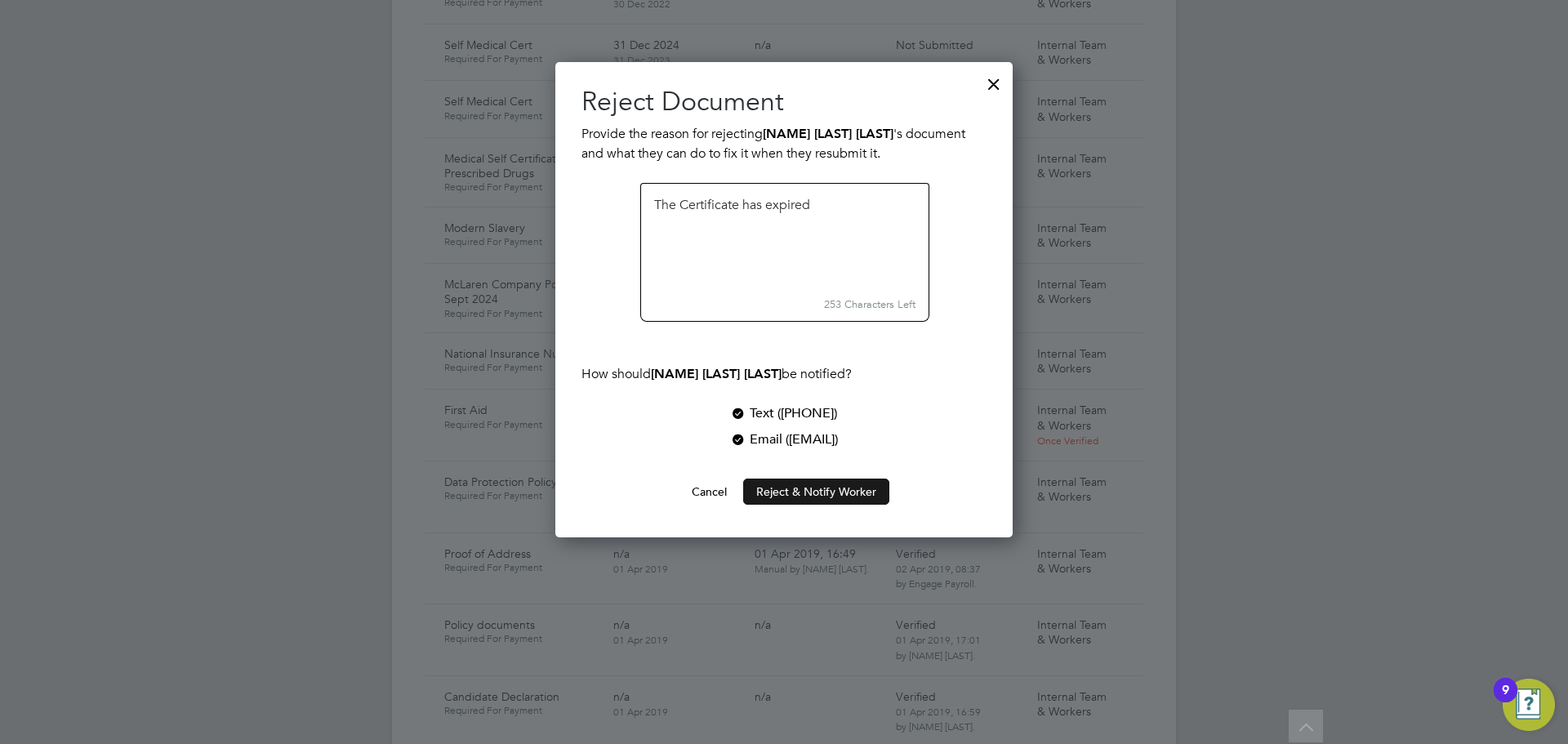 type on "The Certificate has expired" 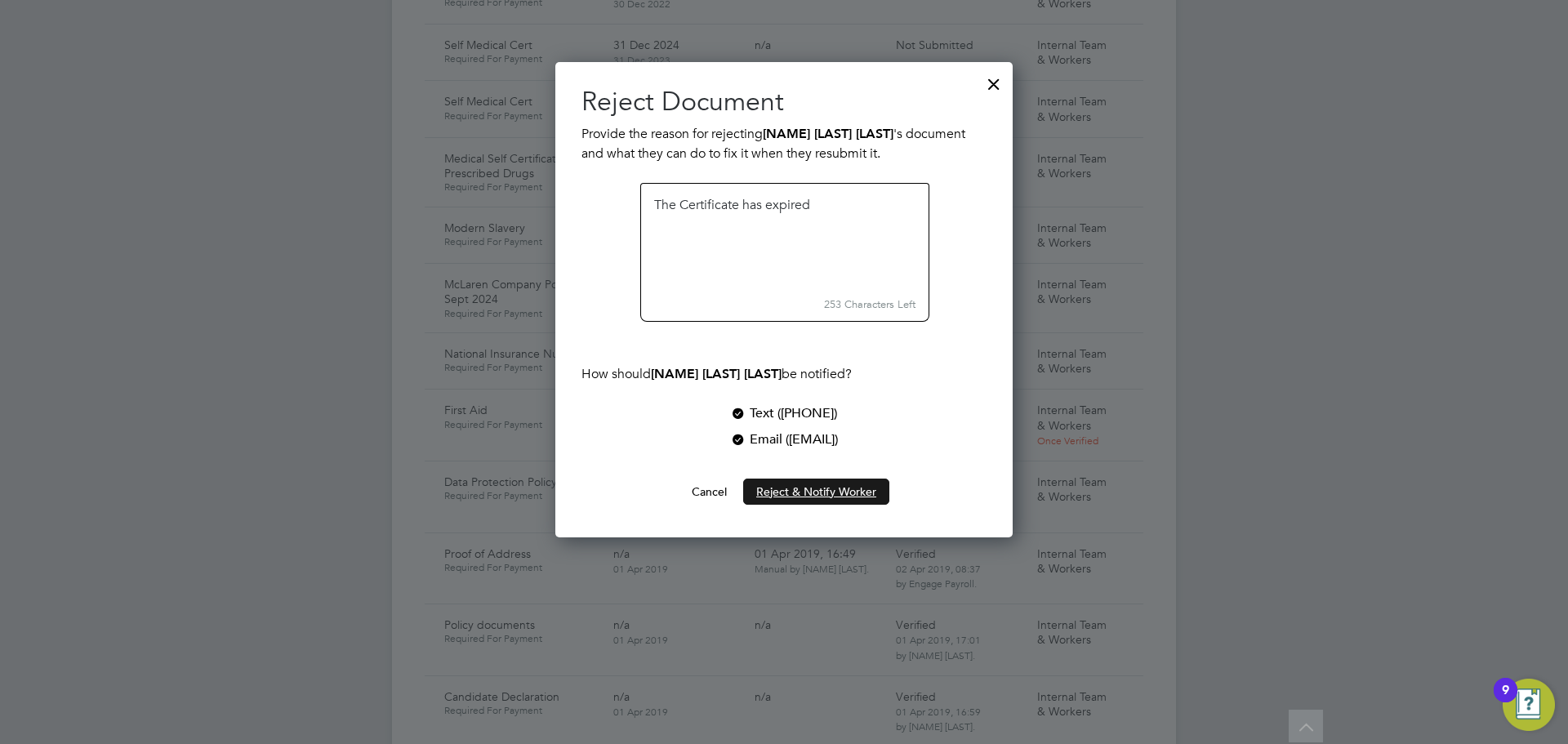 click on "Reject & Notify Worker" at bounding box center [816, 492] 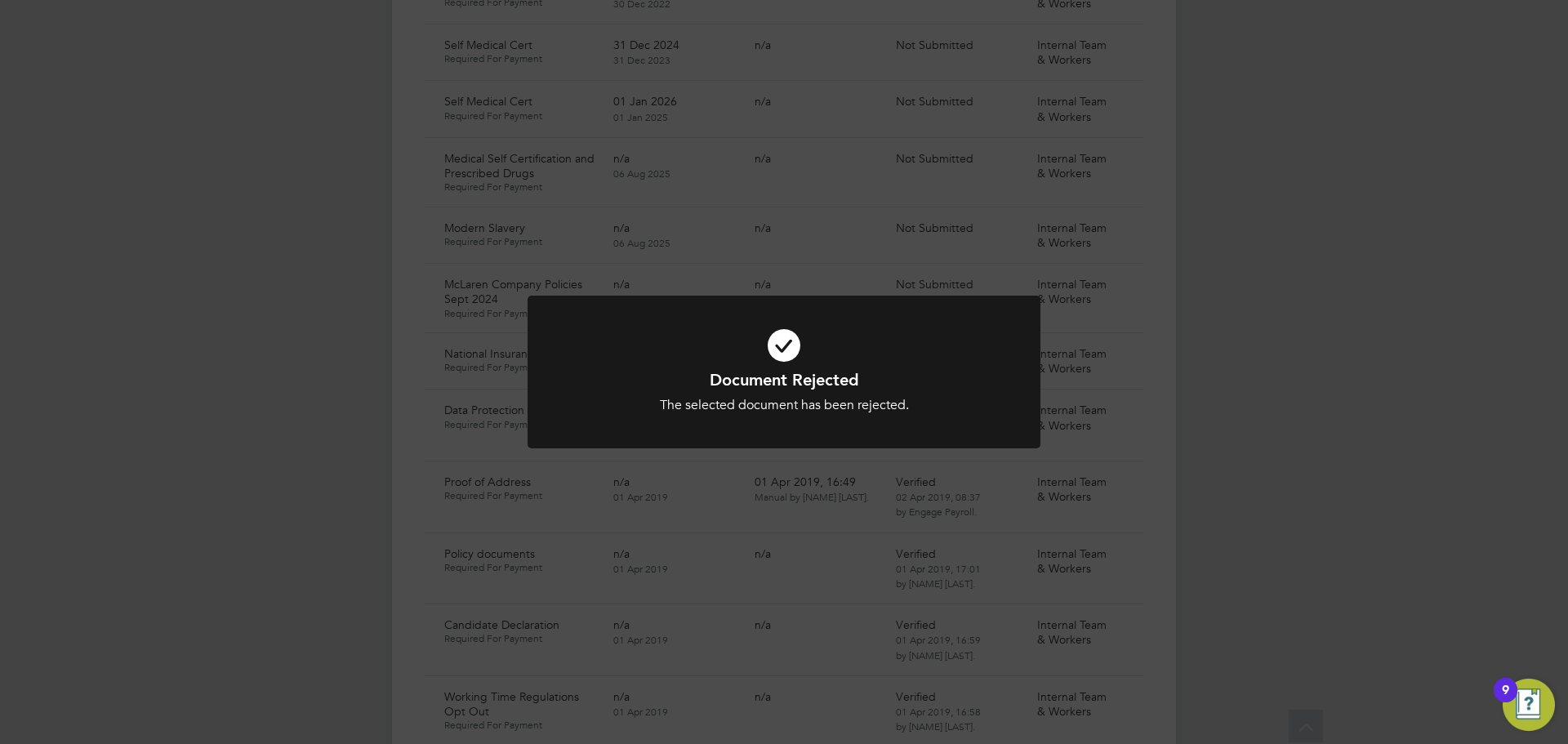 click on "Document Rejected The selected document has been rejected. Cancel Okay" 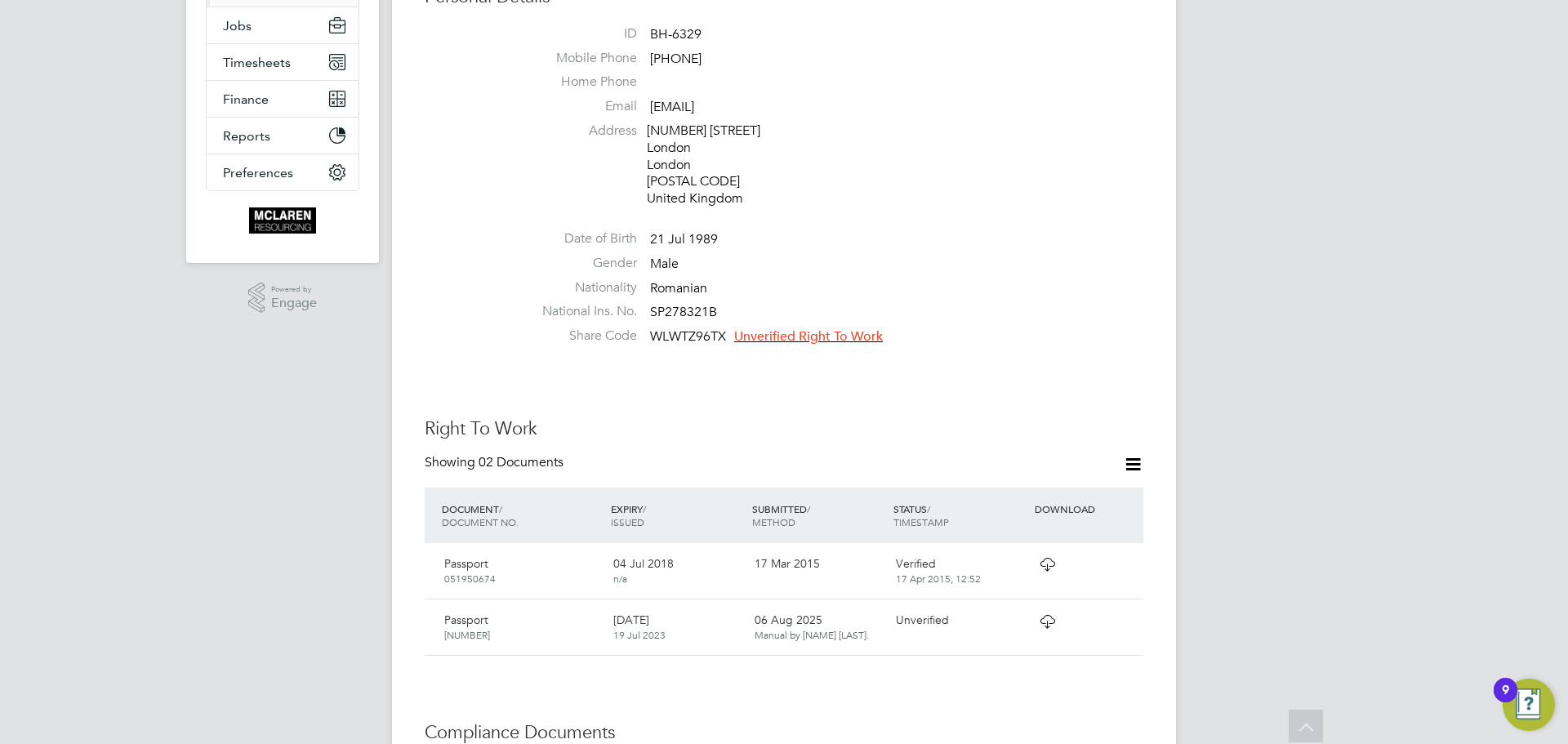 scroll, scrollTop: 252, scrollLeft: 0, axis: vertical 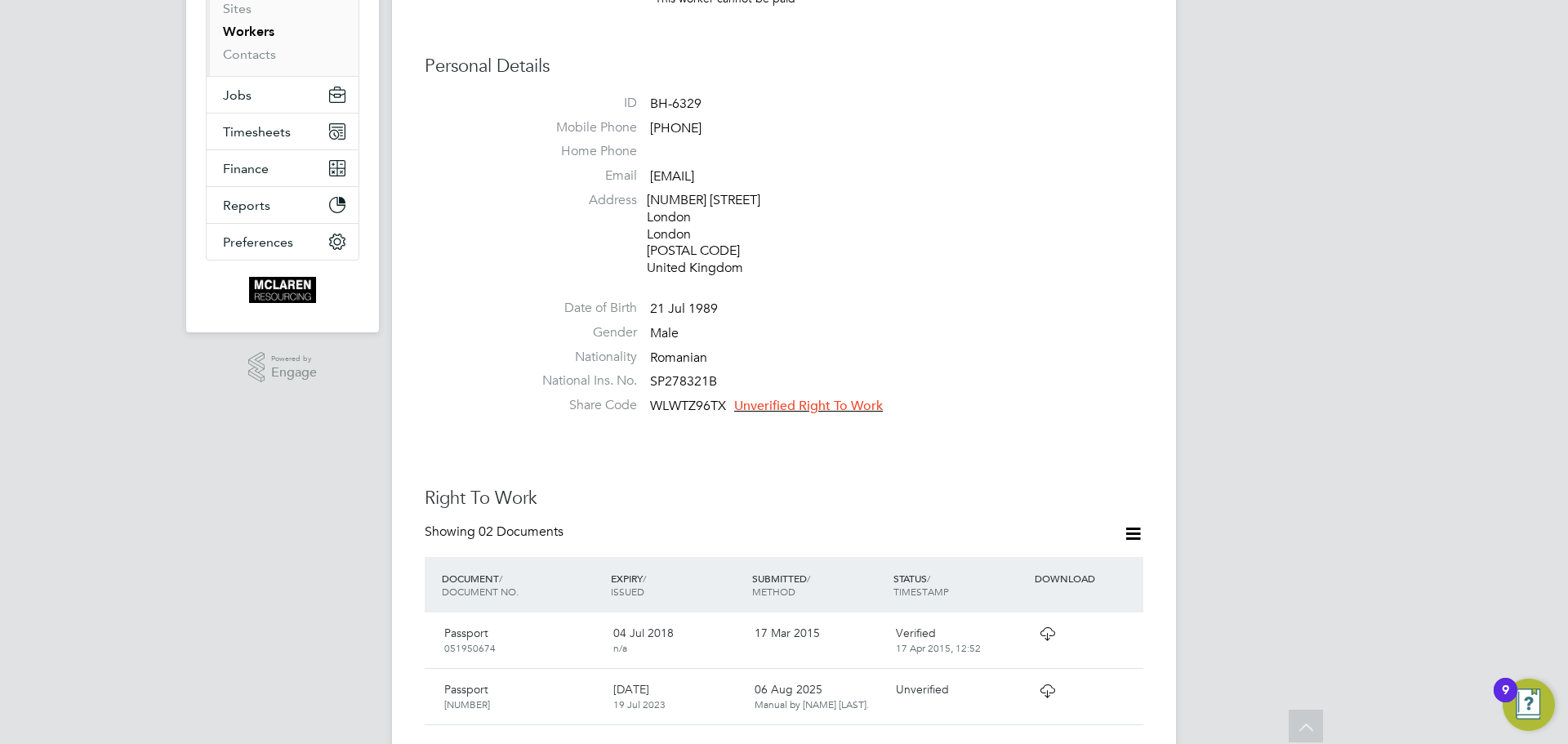 click on "Unverified Right To Work" 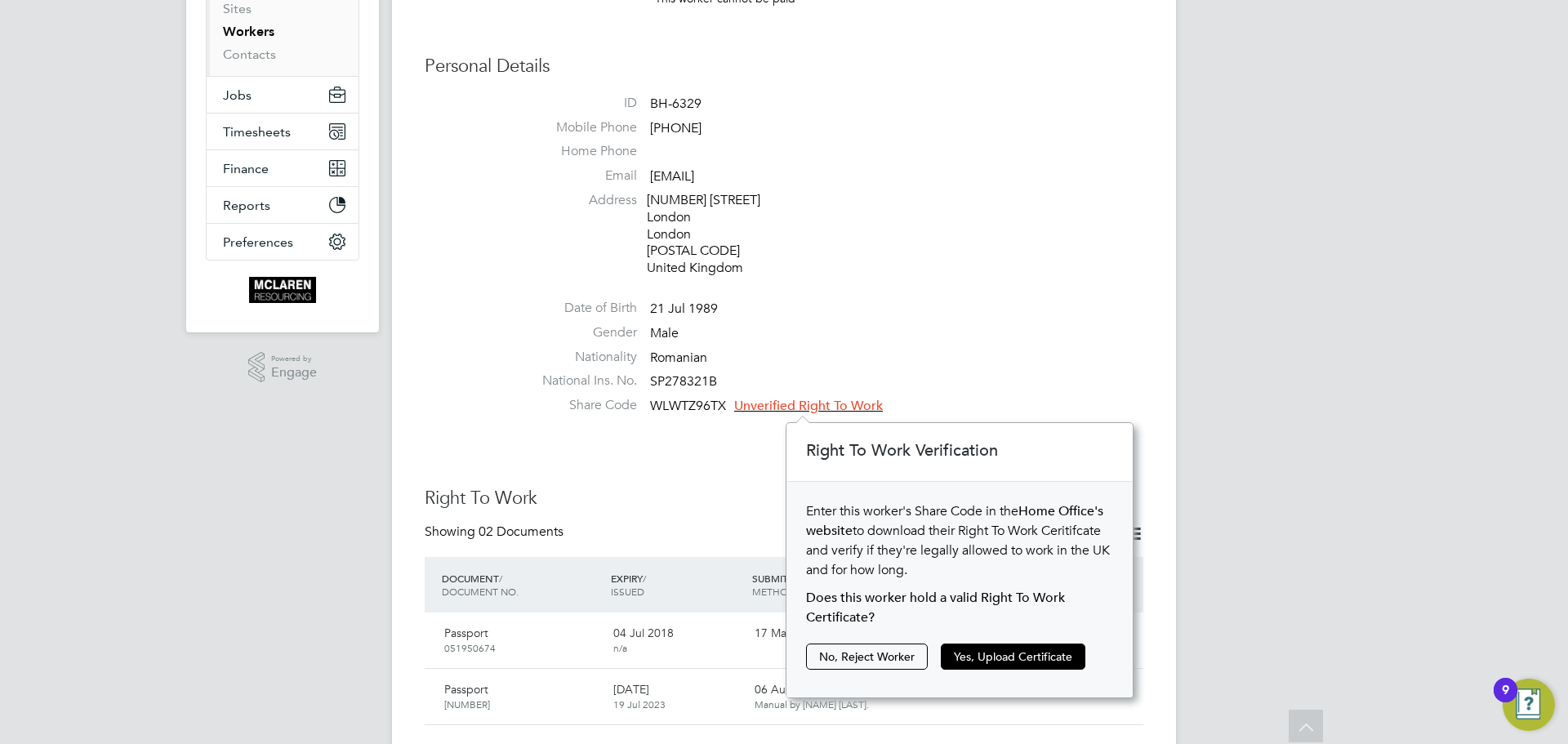scroll, scrollTop: 10, scrollLeft: 10, axis: both 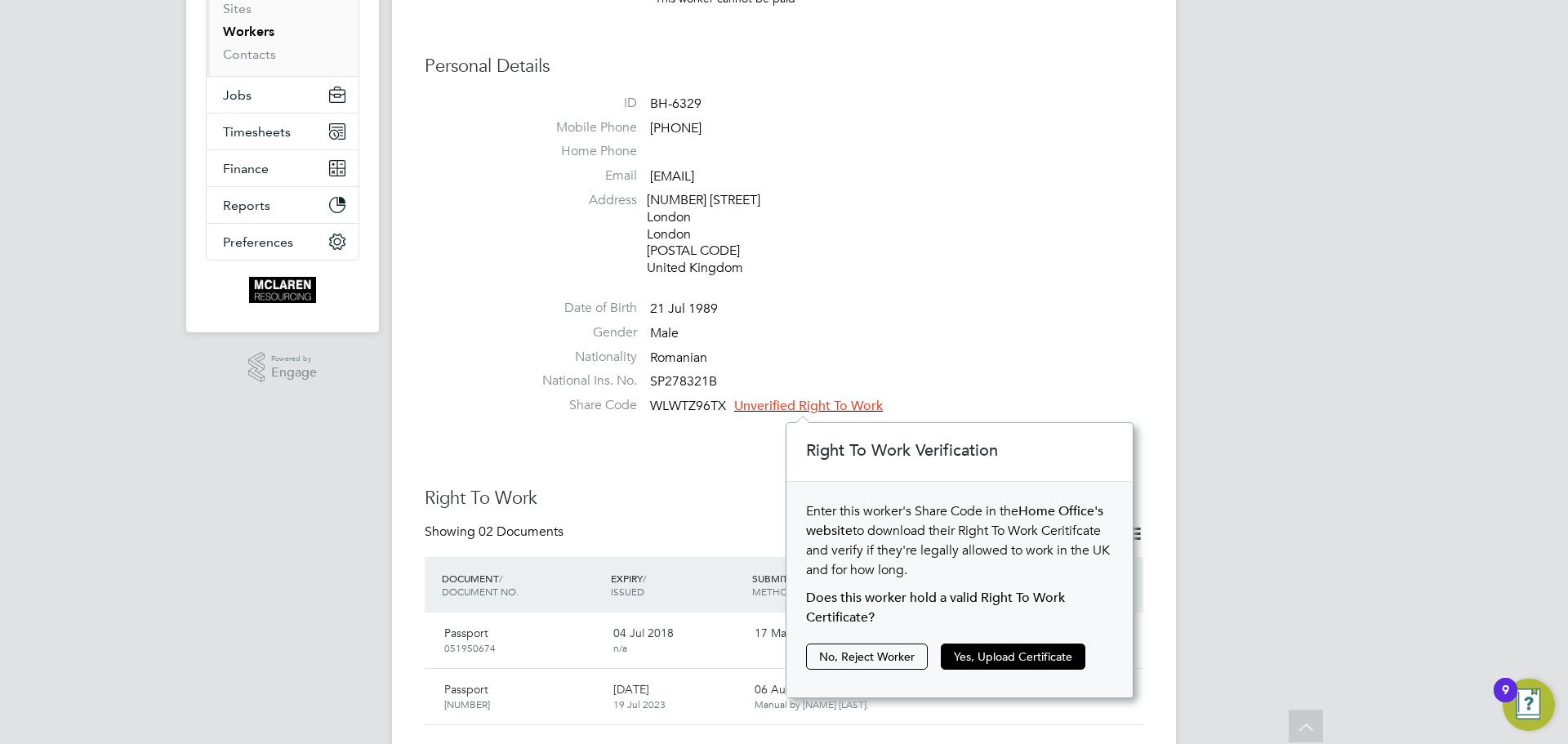 click on "Right To Work Showing   02 Documents DOCUMENT  / DOCUMENT NO. EXPIRY  / ISSUED SUBMITTED  / METHOD STATUS  / TIMESTAMP DOWNLOAD Passport 051950674 04 Jul 2018 n/a 17 Mar 2015  Verified 17 Apr 2015, 12:52   Passport 064268822 19 Jul 2033 19 Jul 2023 06 Aug 2025  Manual by Andrei Adrian Moise. Unverified" 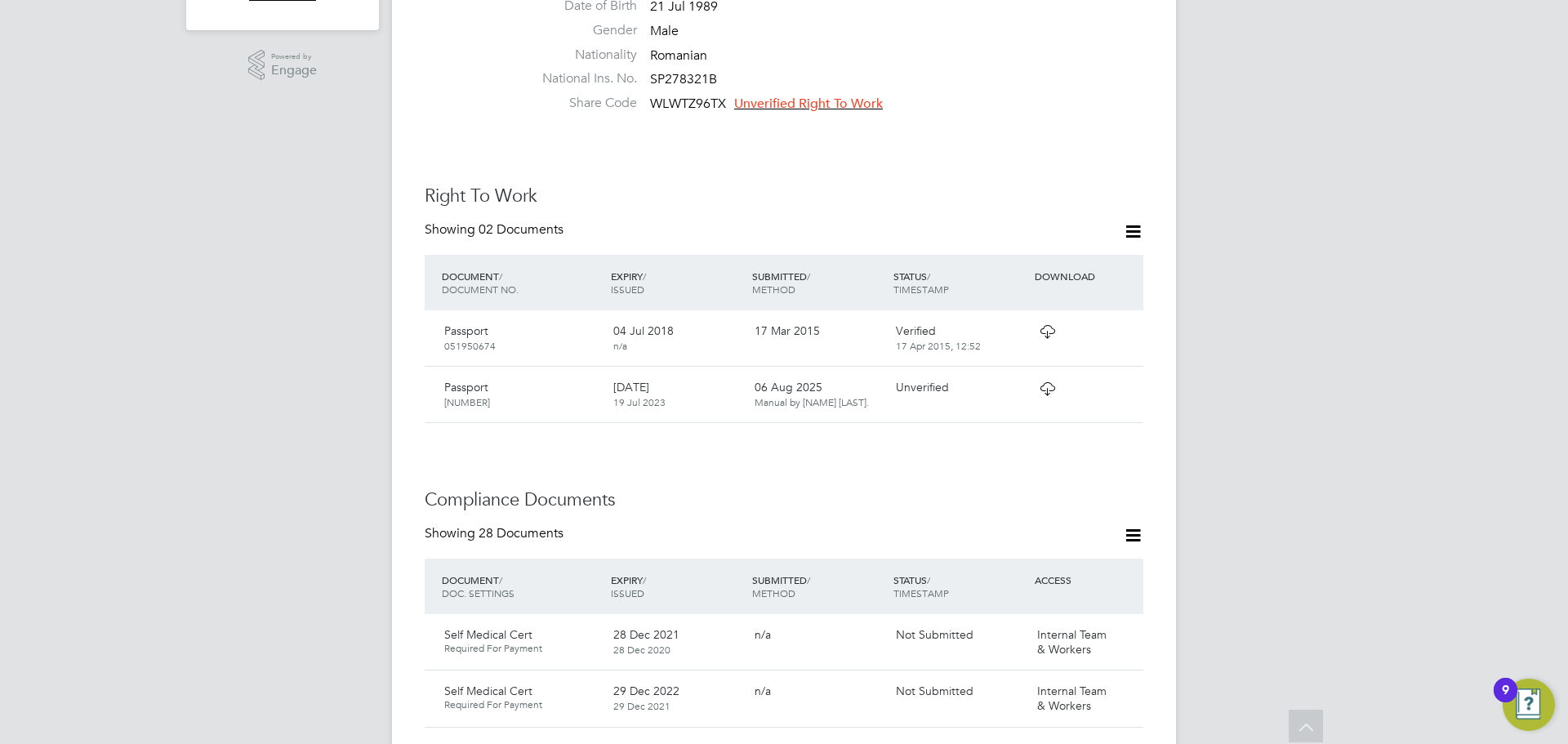scroll, scrollTop: 579, scrollLeft: 0, axis: vertical 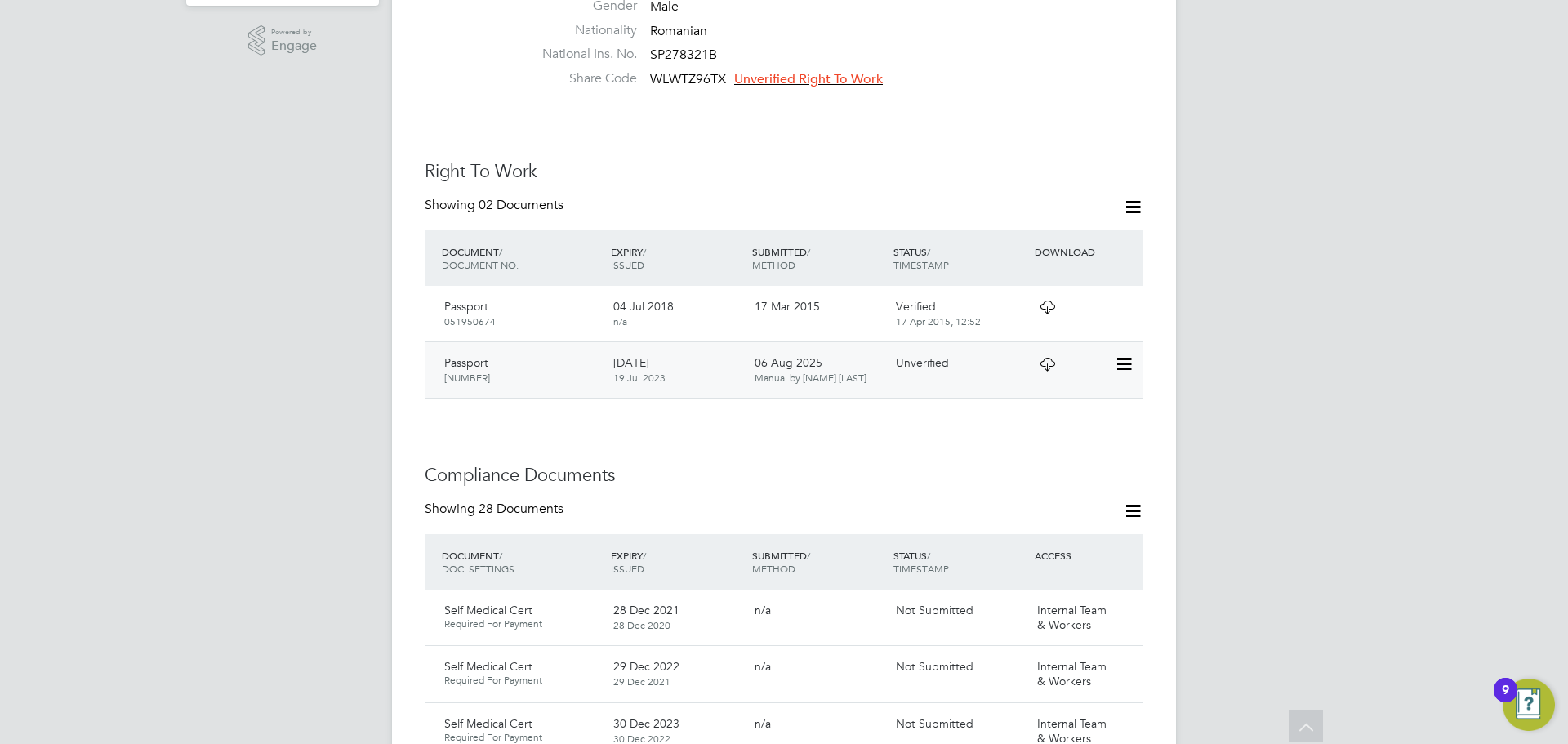 click 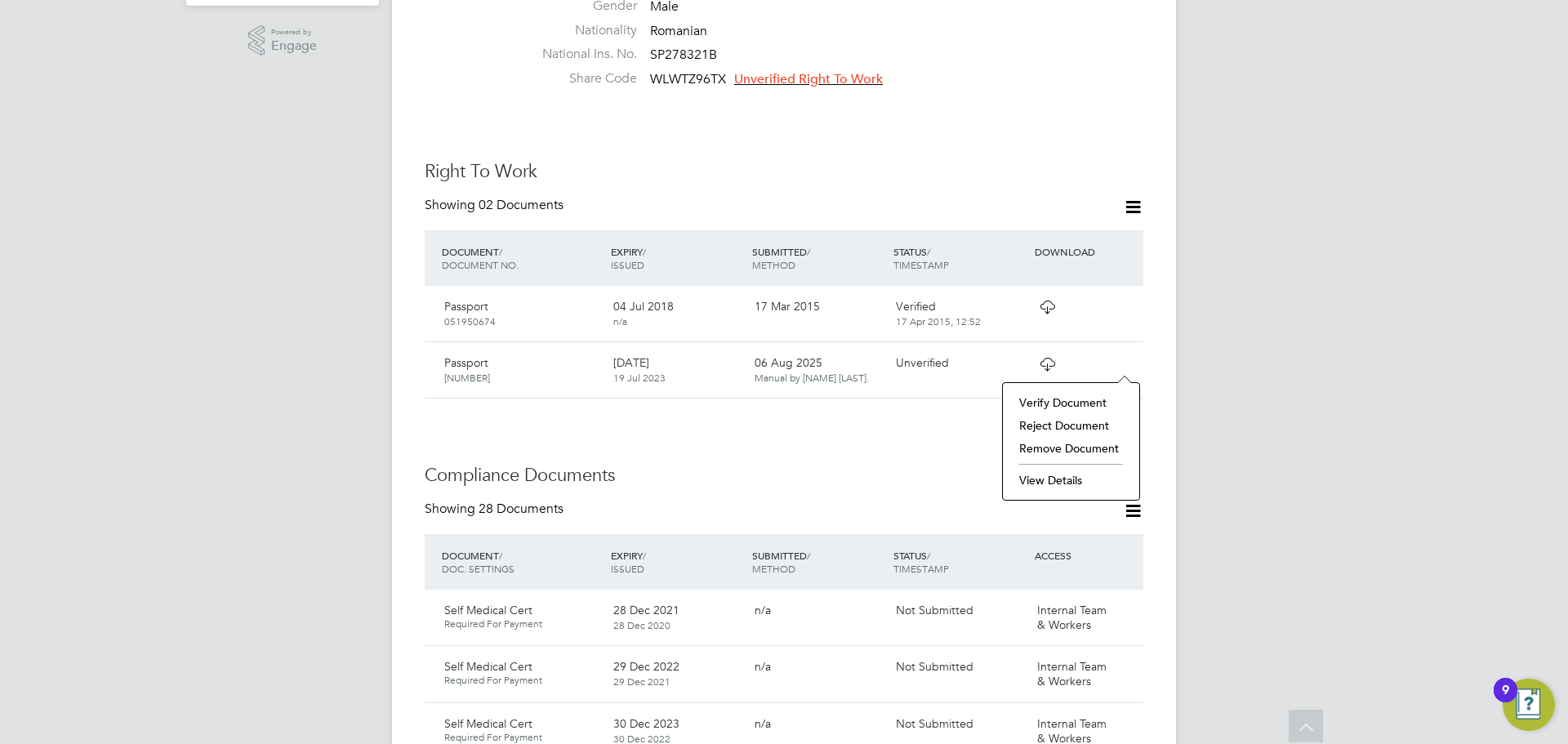 click on "View Details" 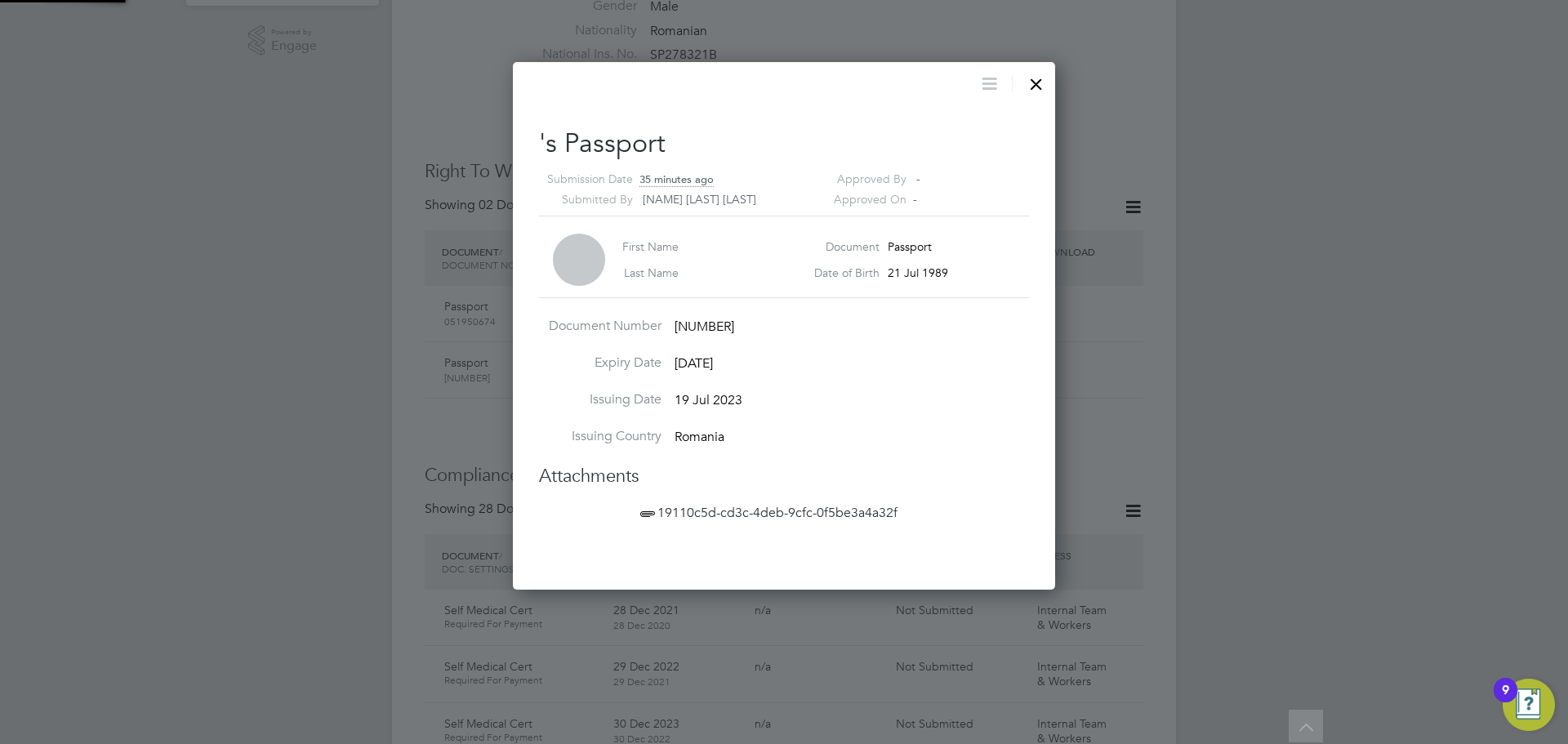scroll, scrollTop: 8, scrollLeft: 8, axis: both 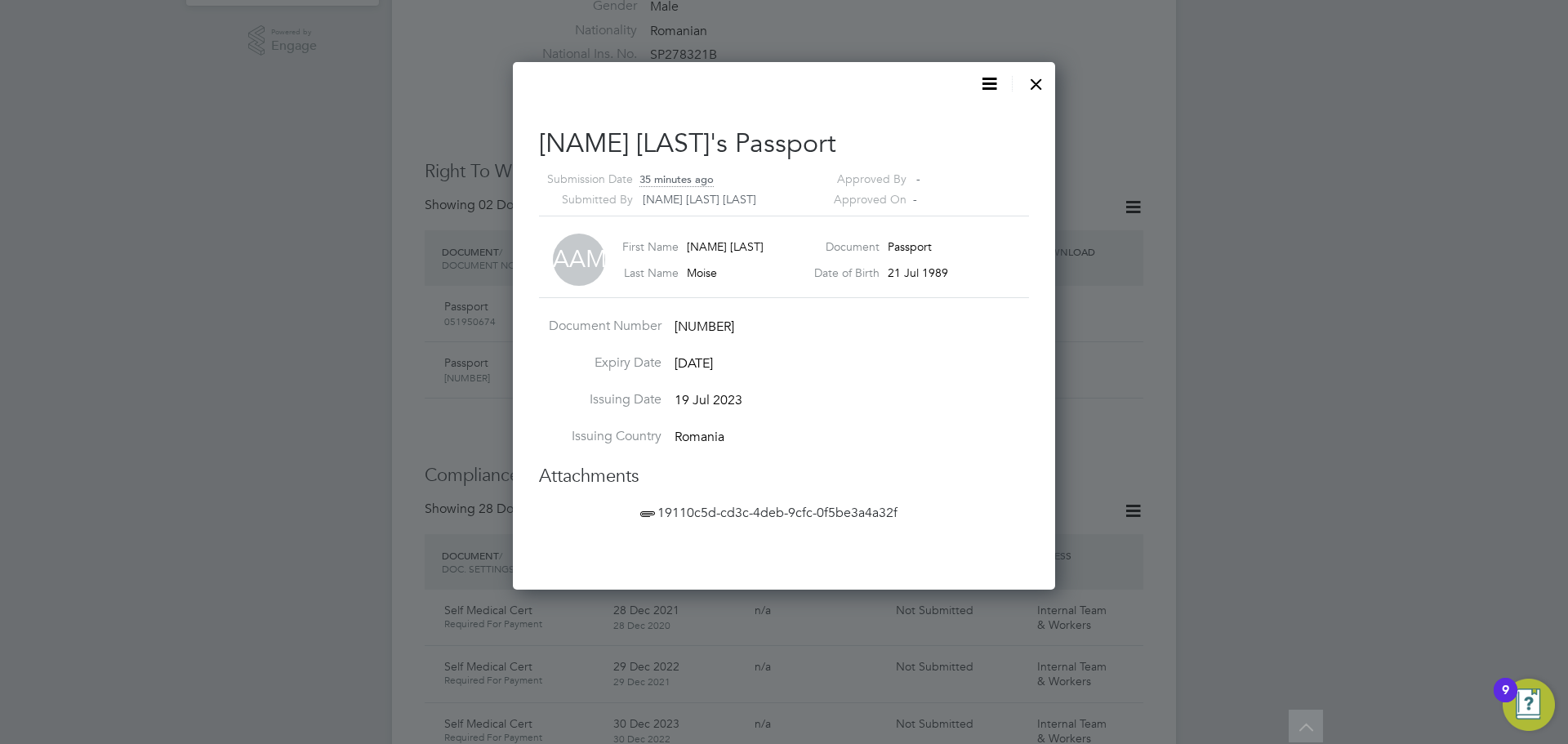 click on "19110c5d-cd3c-4deb-9cfc-0f5be3a4a32f" at bounding box center (767, 513) 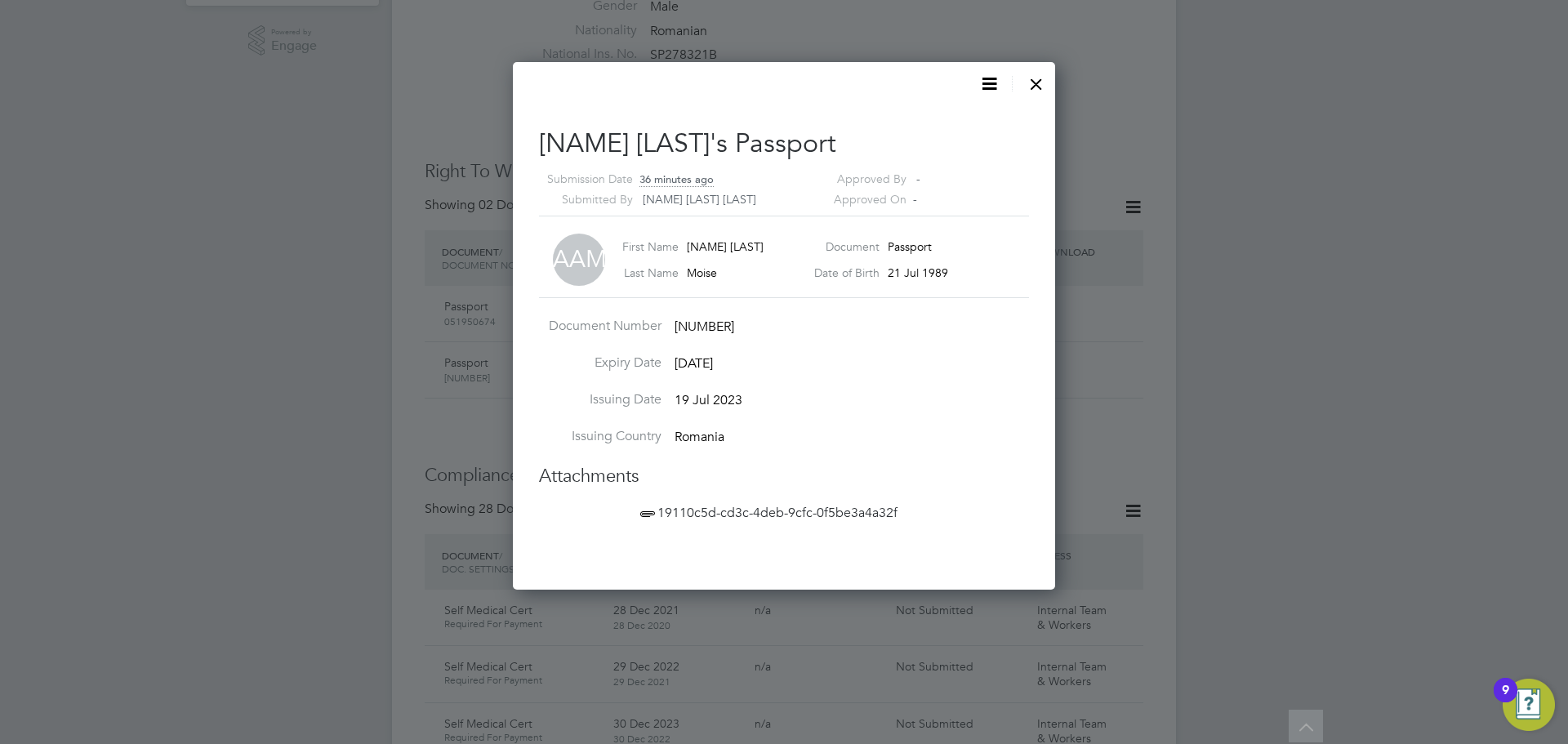 click at bounding box center (1036, 80) 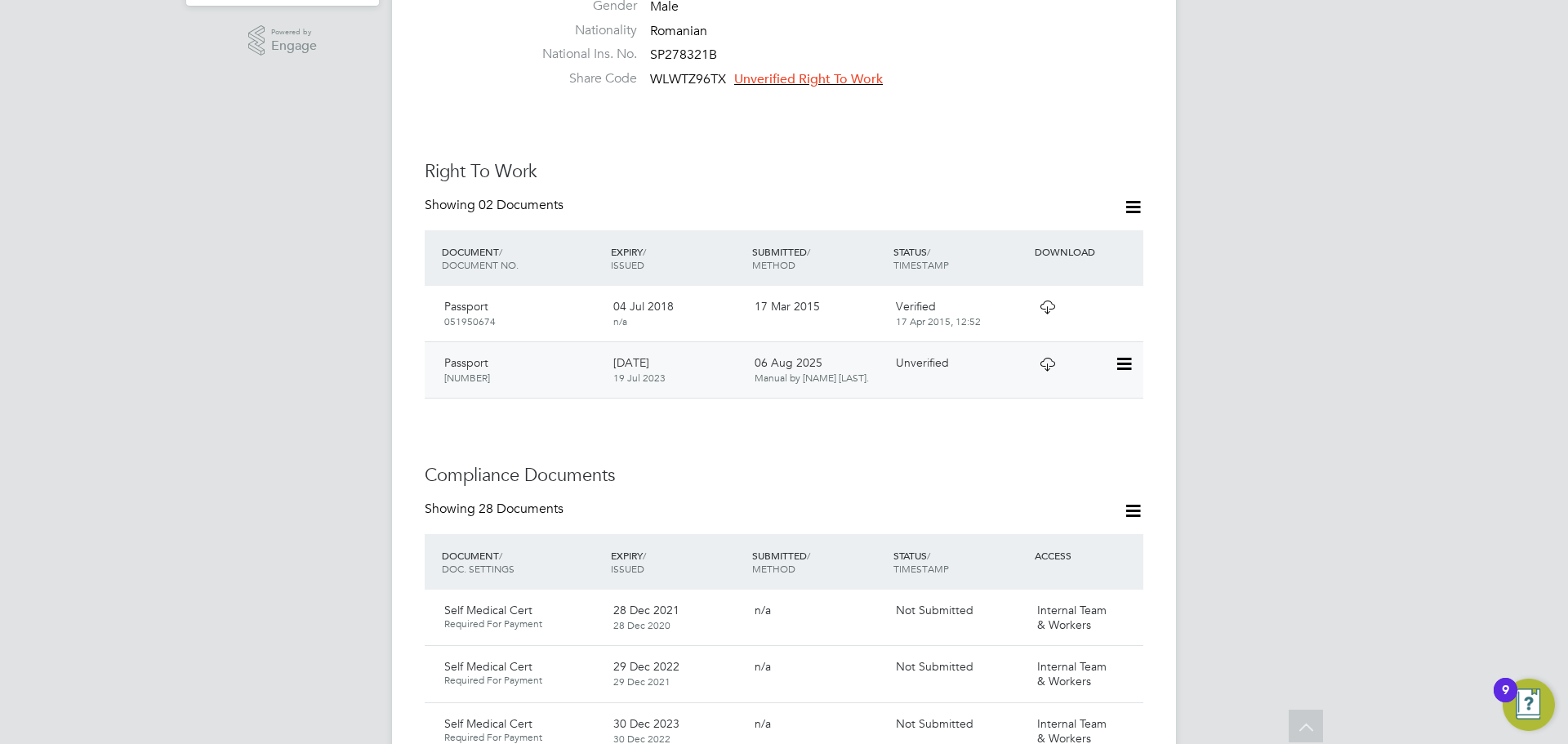 click 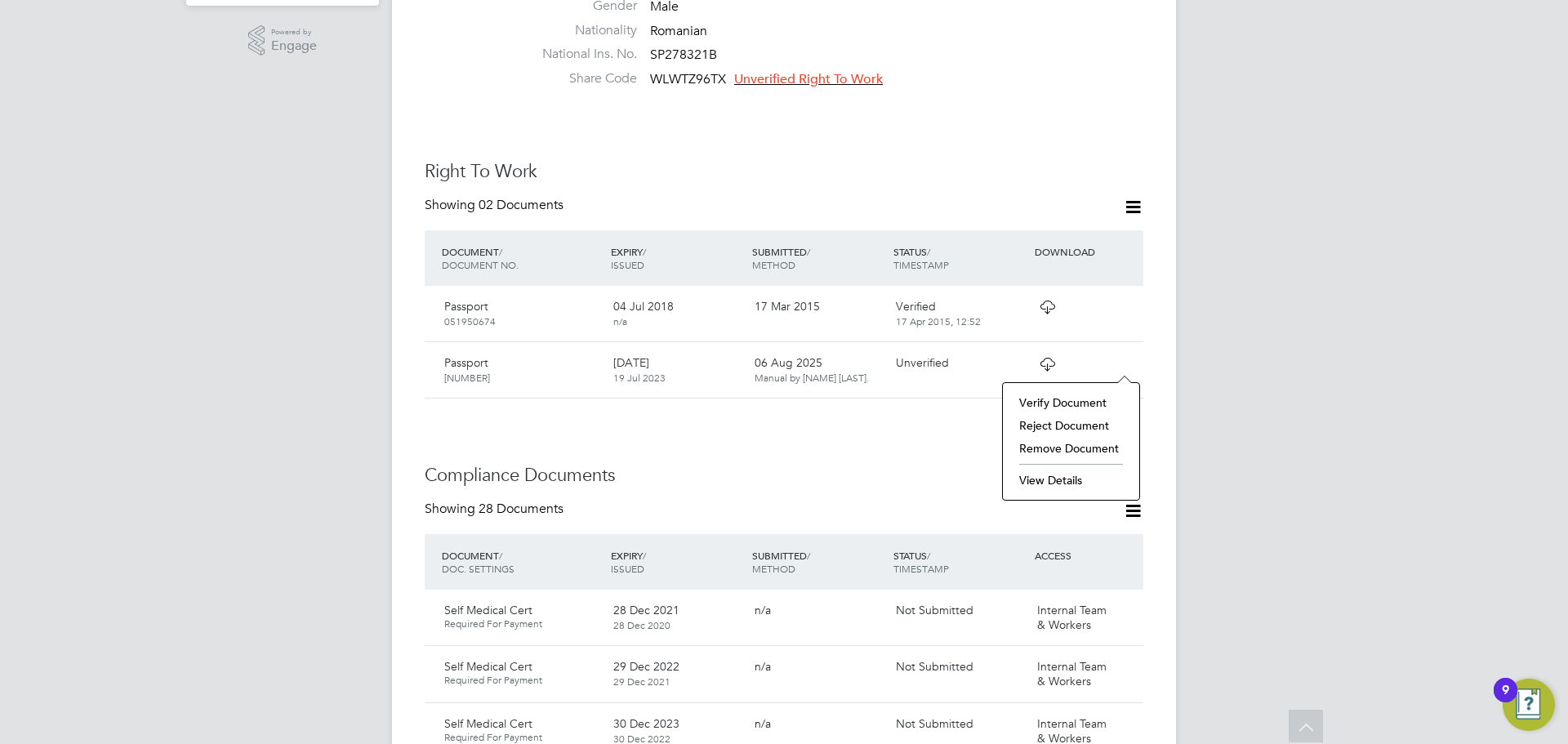 click on "Verify Document" 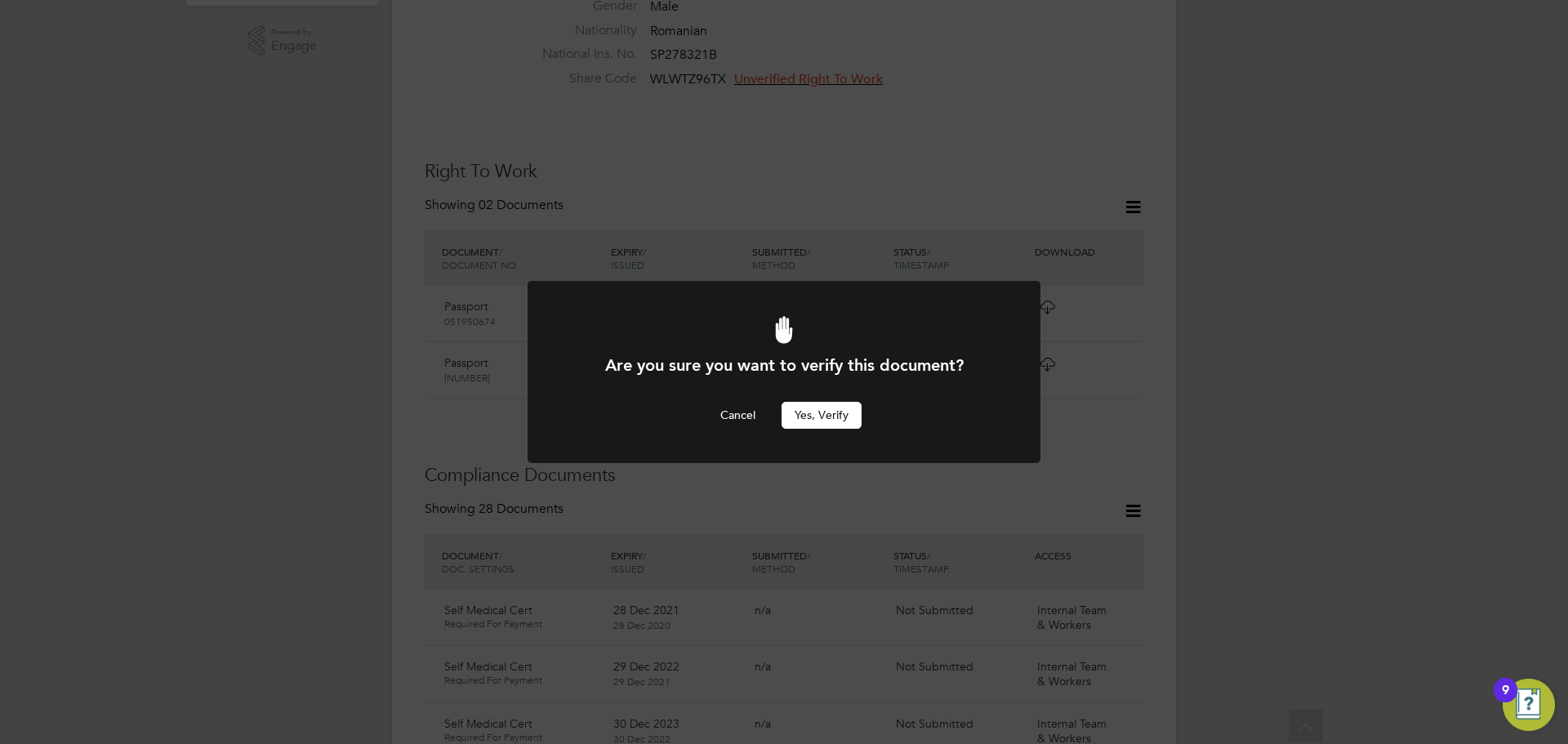 click on "Yes, verify" at bounding box center (822, 415) 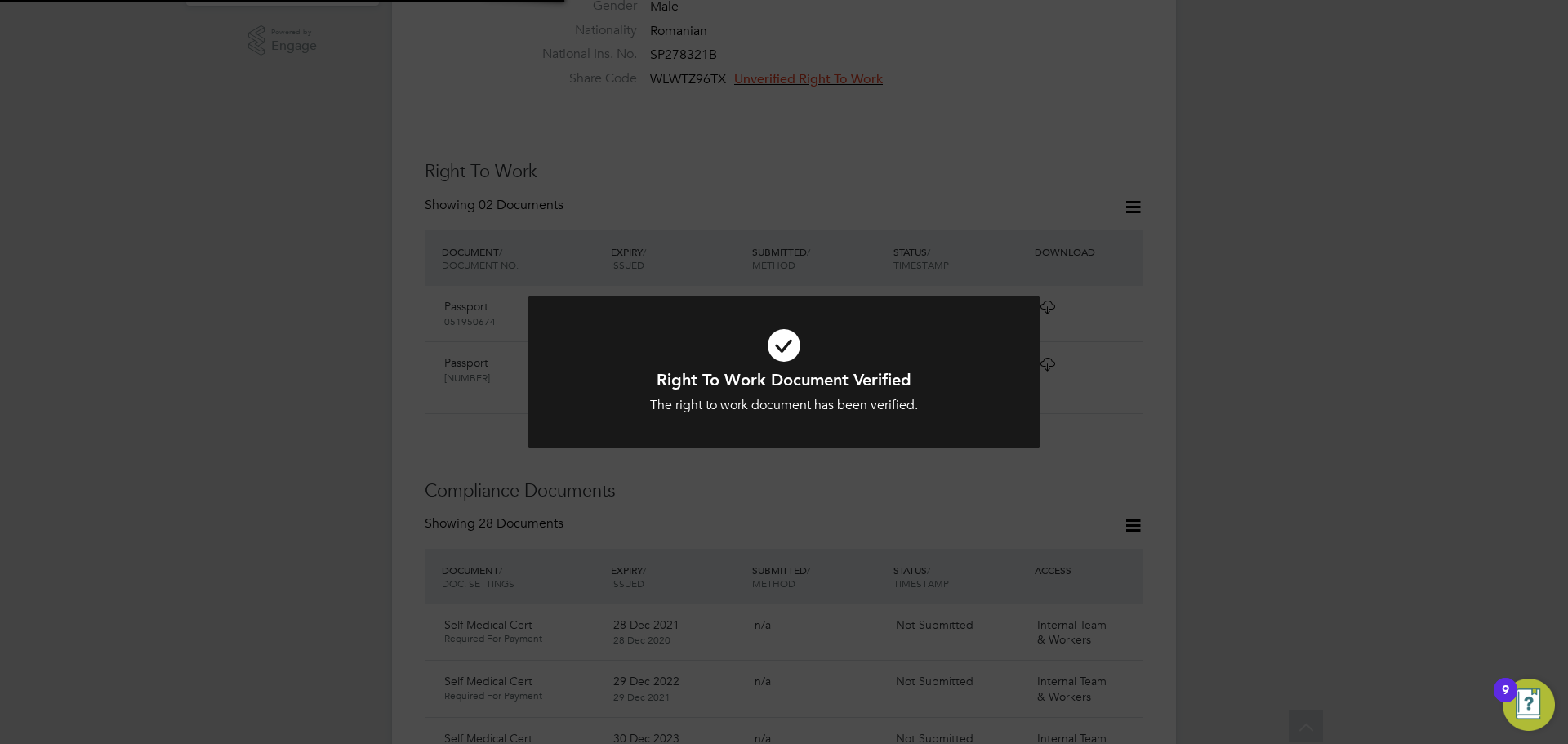 click on "Right To Work Document Verified The right to work document has been verified. Cancel Okay" 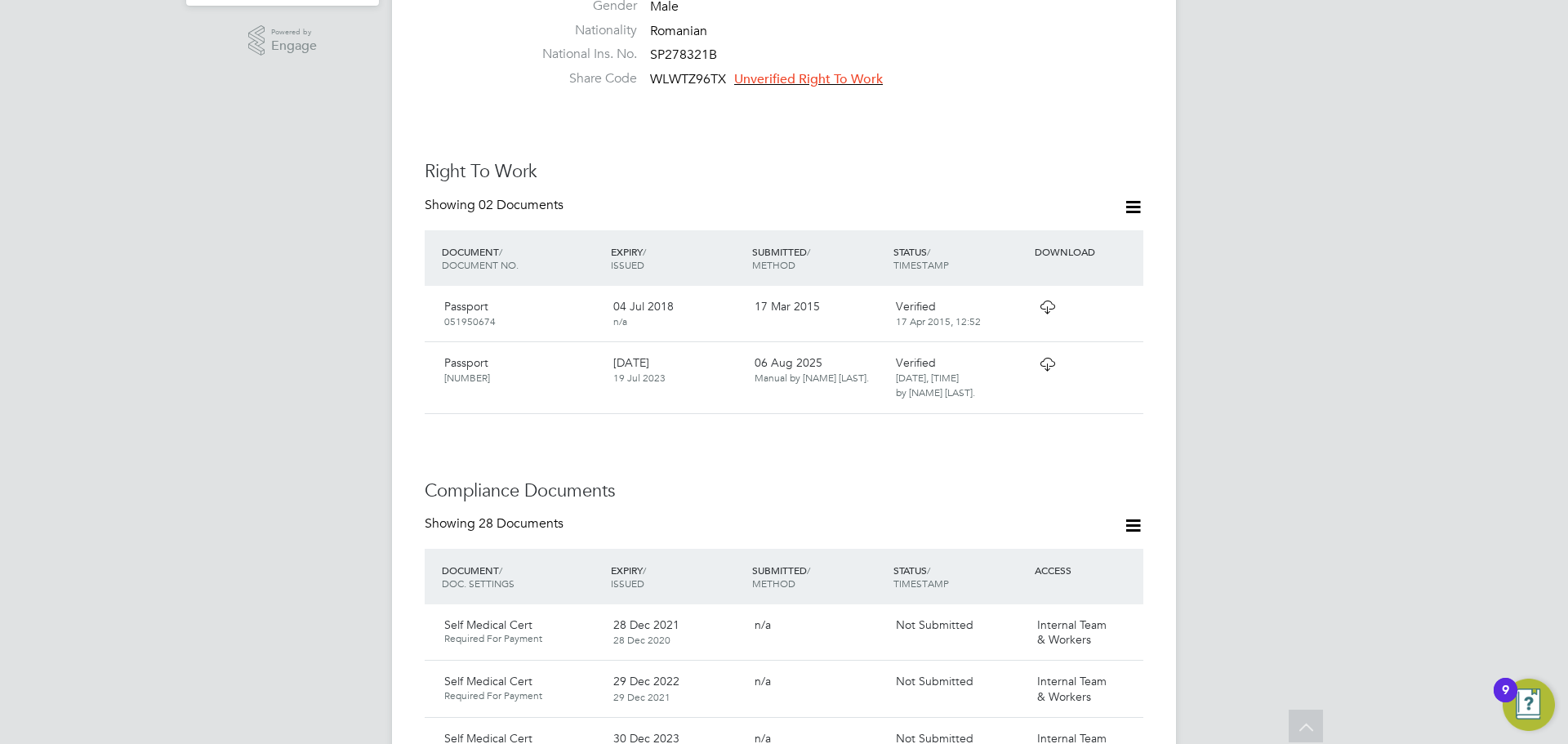 click on "Unverified Right To Work" 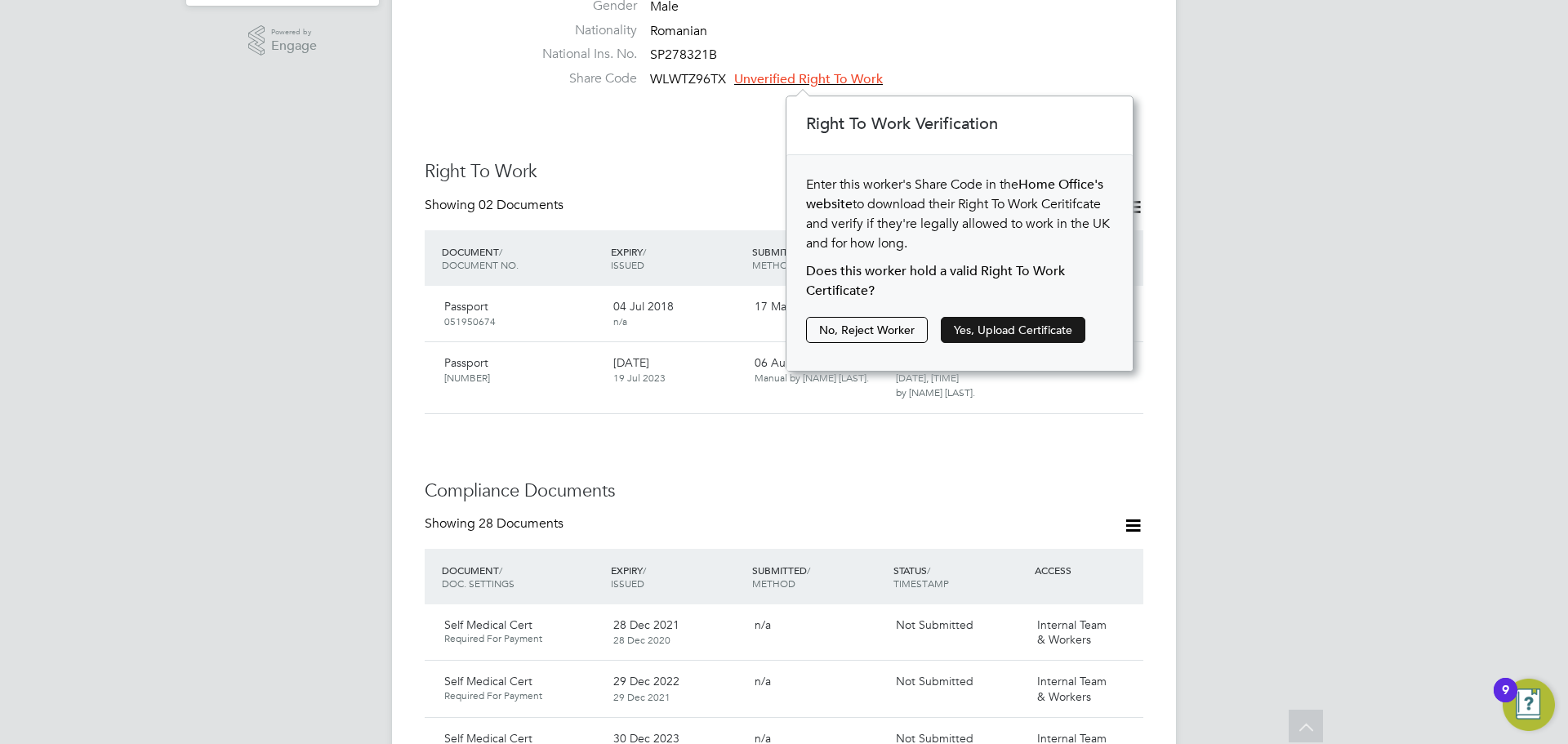 click on "Yes, Upload Certificate" 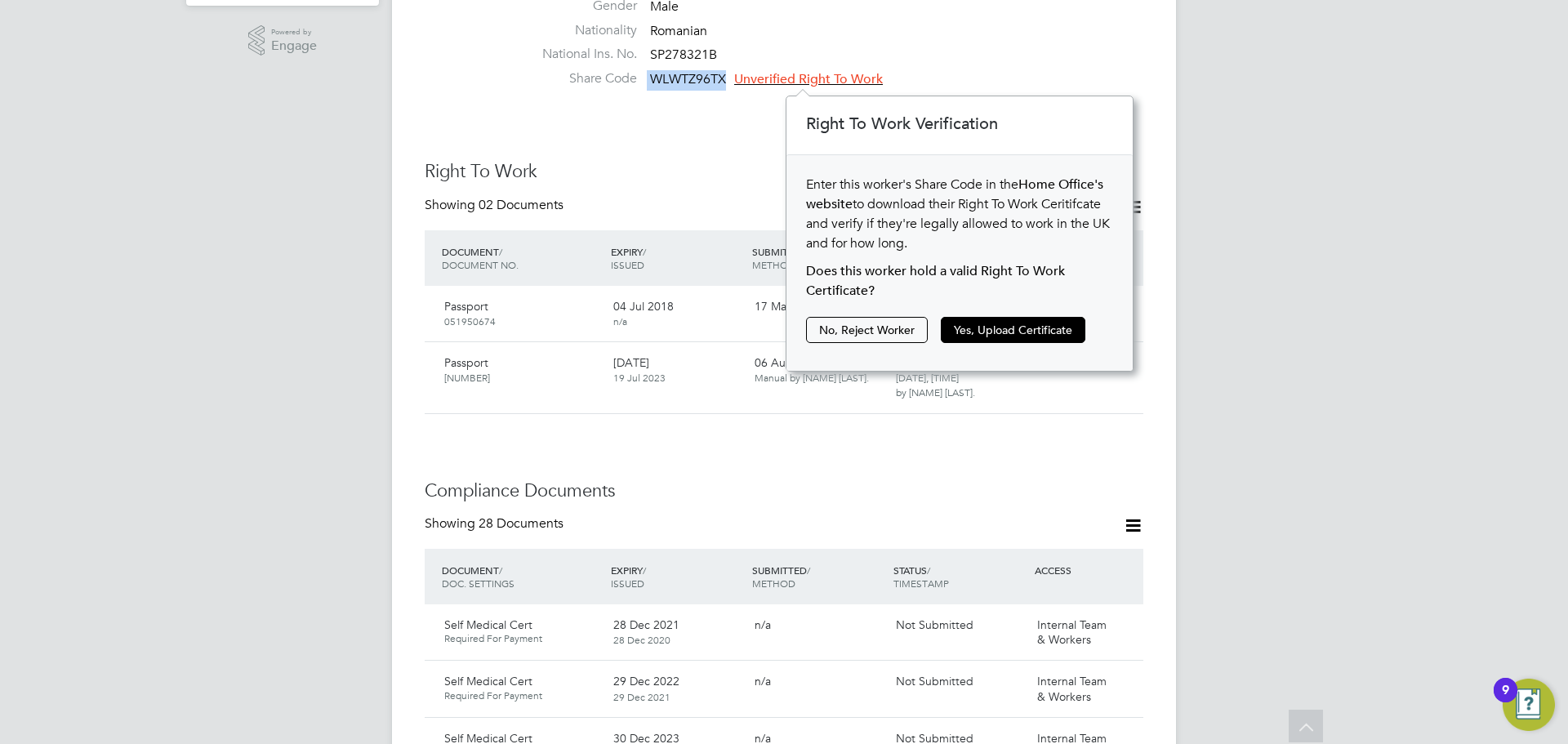 drag, startPoint x: 724, startPoint y: 79, endPoint x: 648, endPoint y: 81, distance: 76.026311 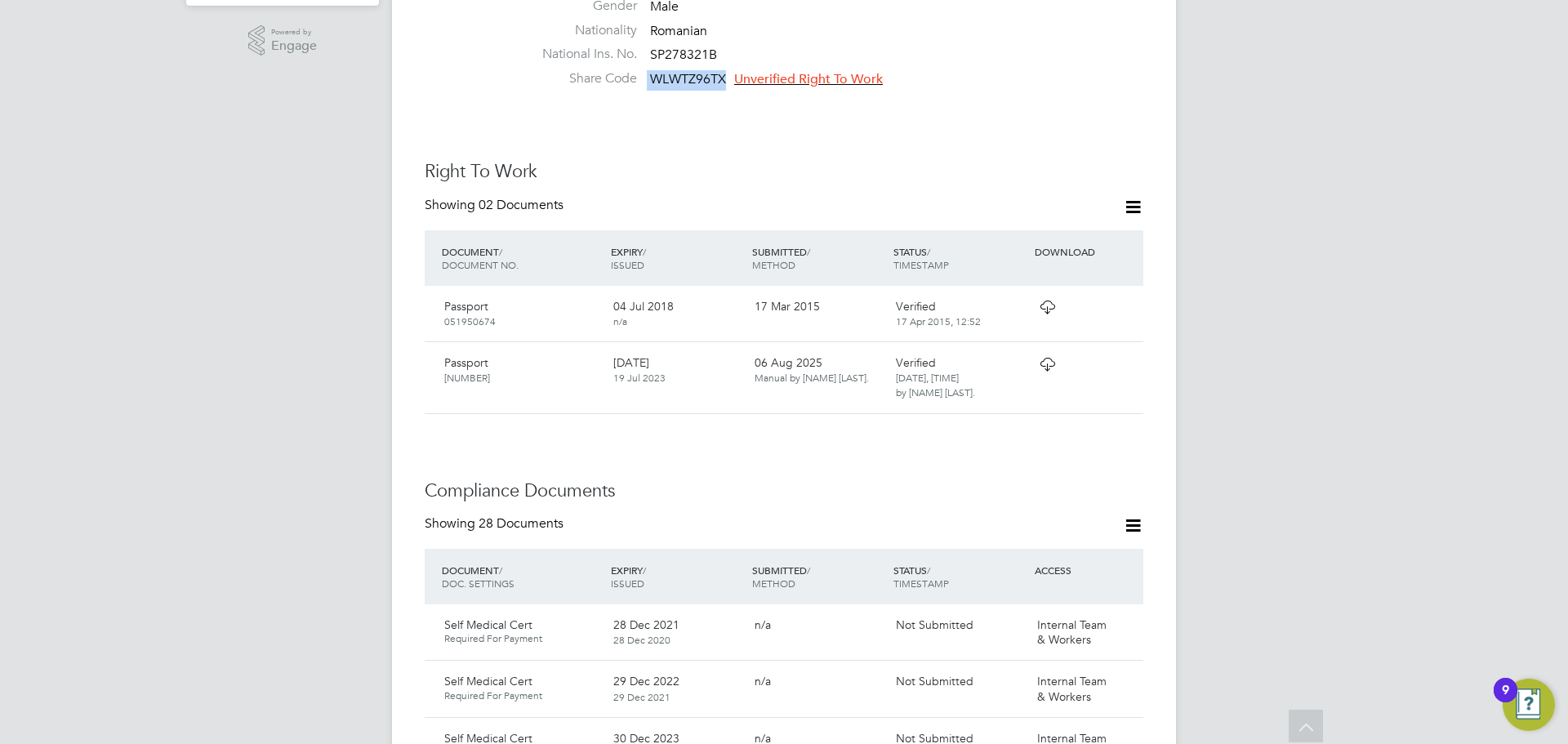 copy on "WLWTZ96TX" 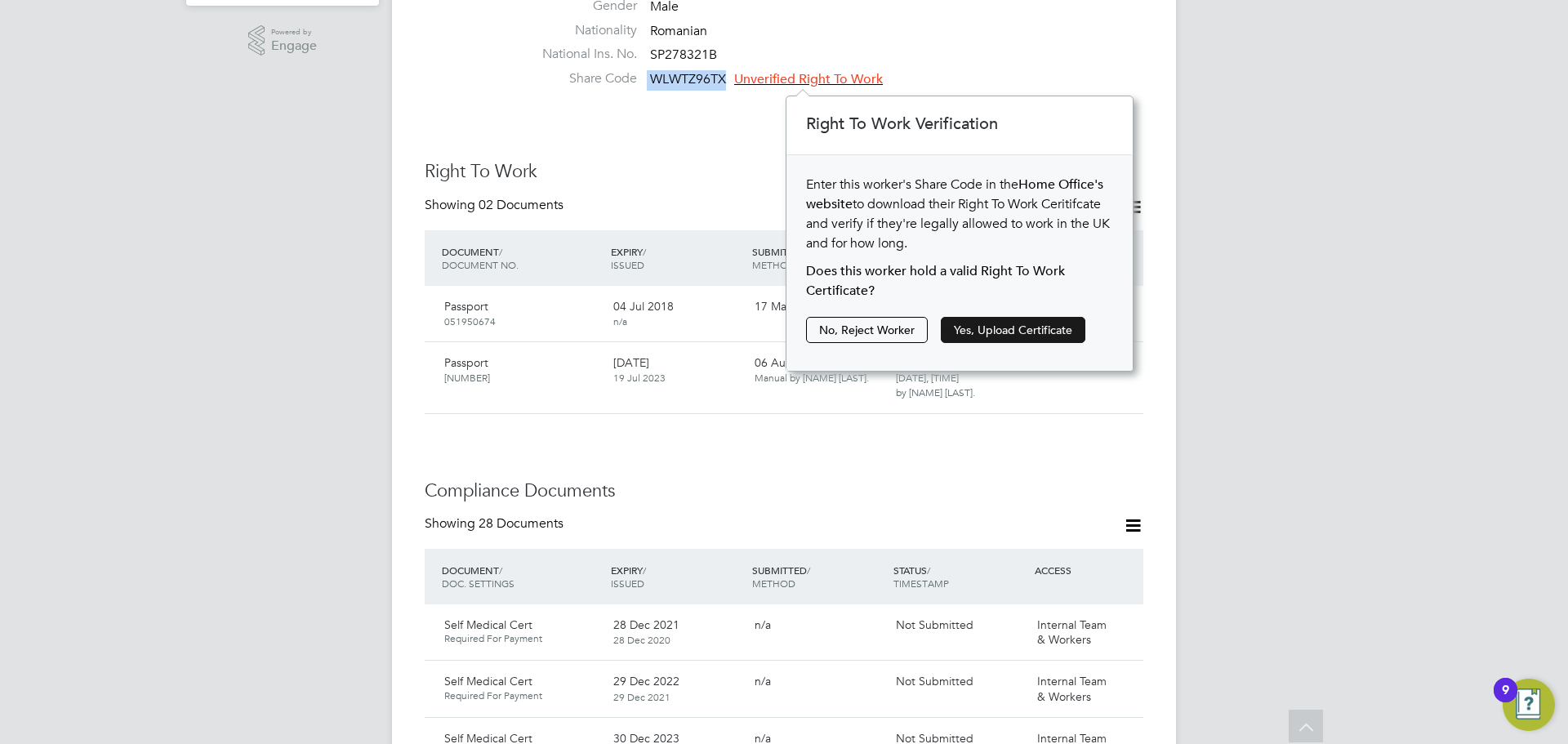 click on "Yes, Upload Certificate" 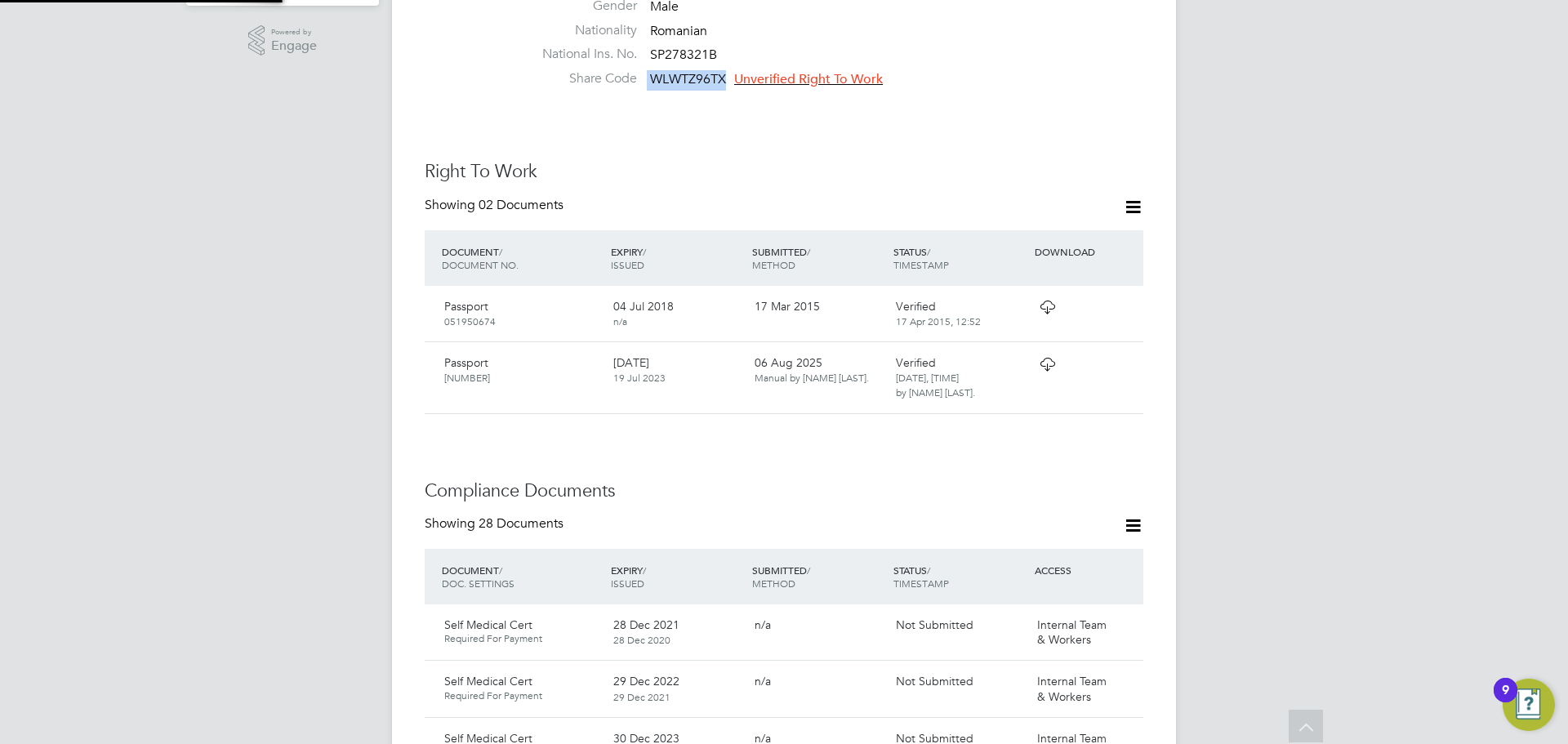 scroll, scrollTop: 8, scrollLeft: 8, axis: both 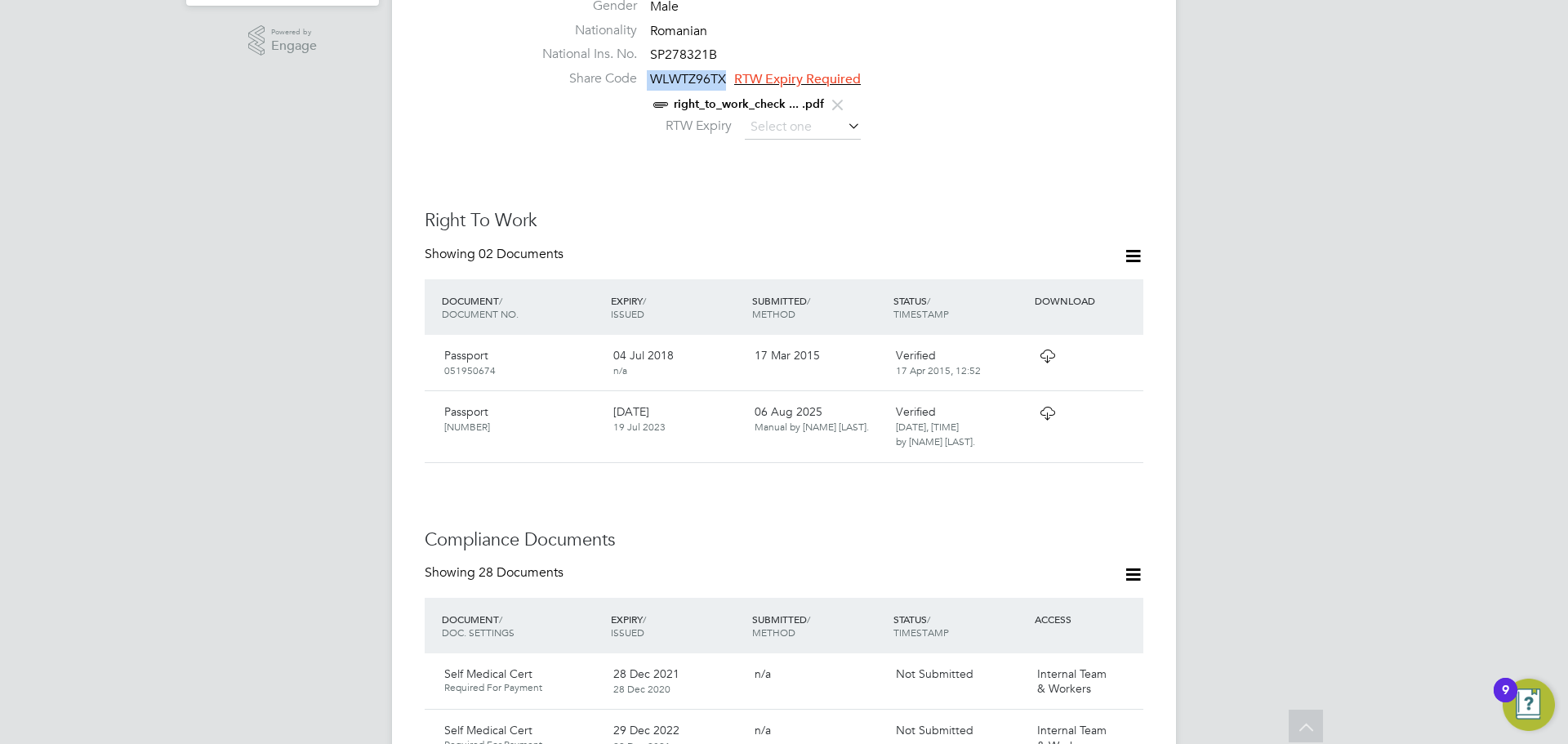 click 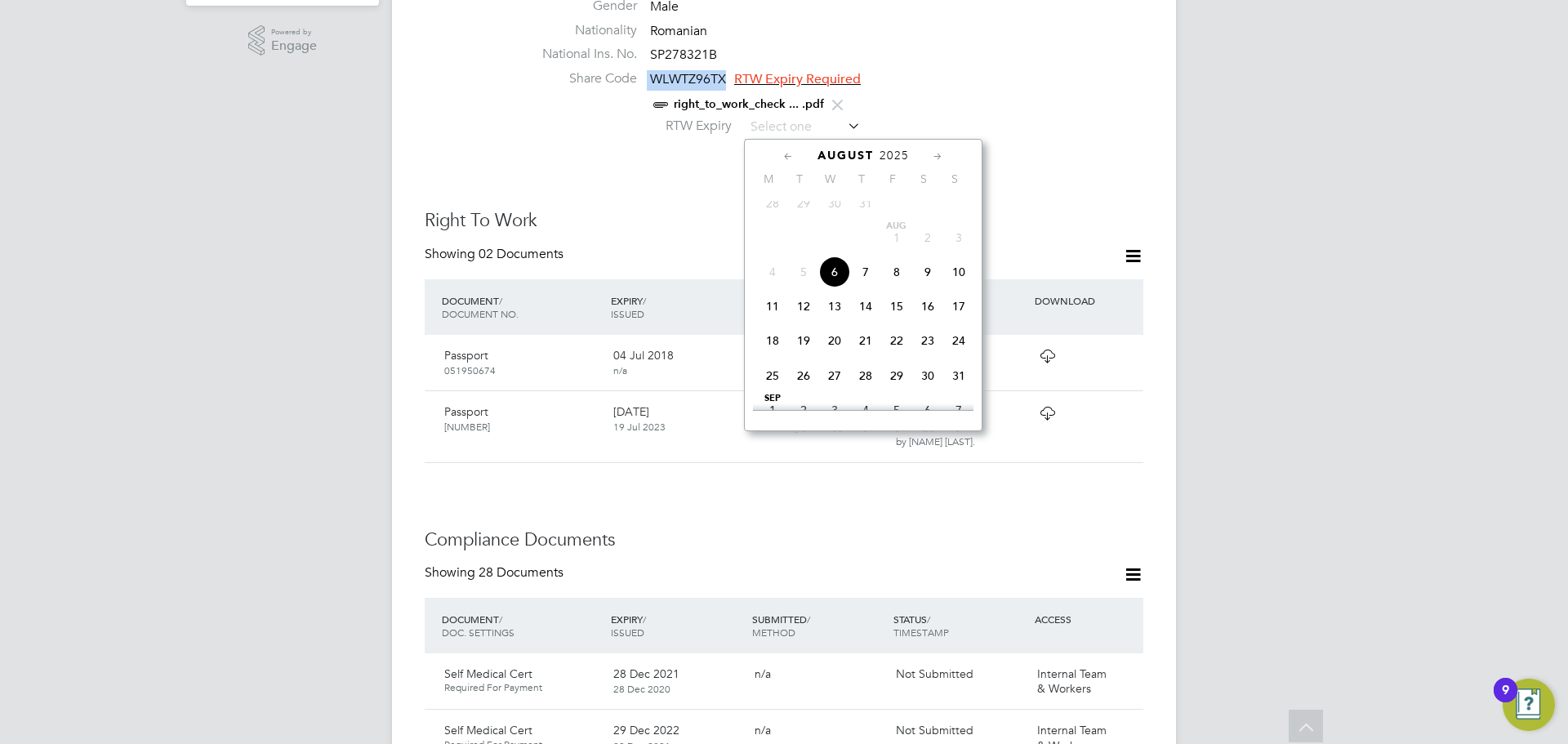 click 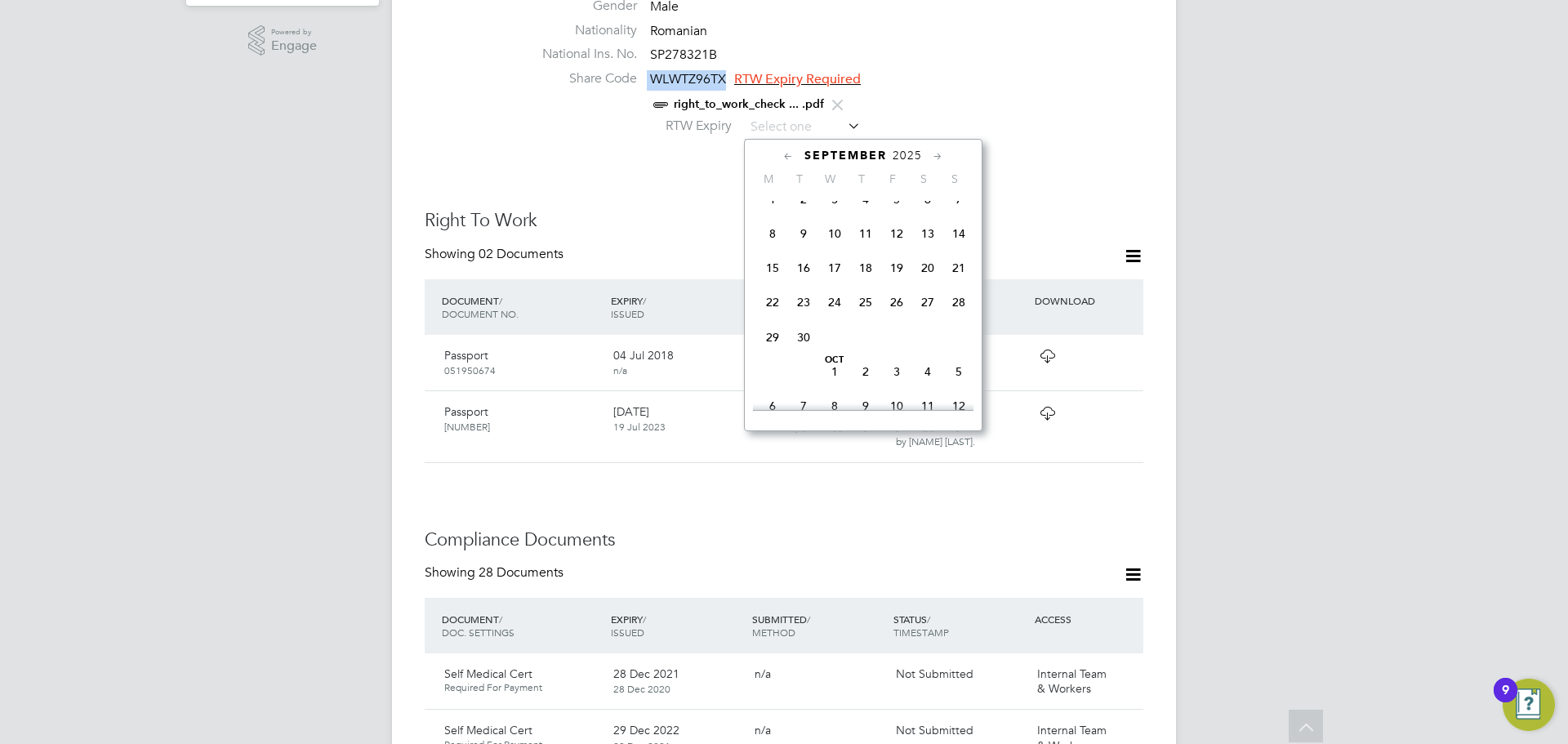 click on "2025" 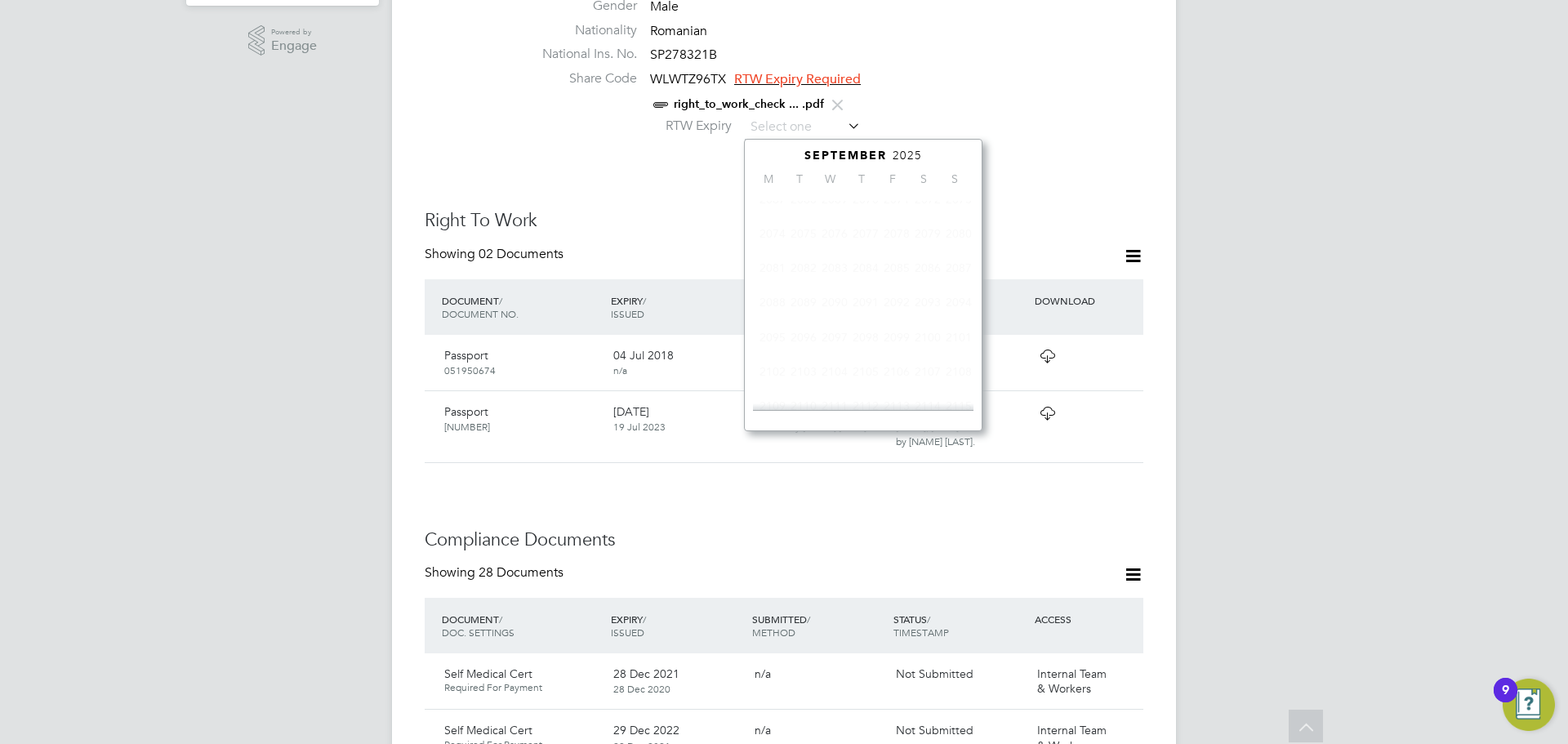 scroll, scrollTop: 433, scrollLeft: 0, axis: vertical 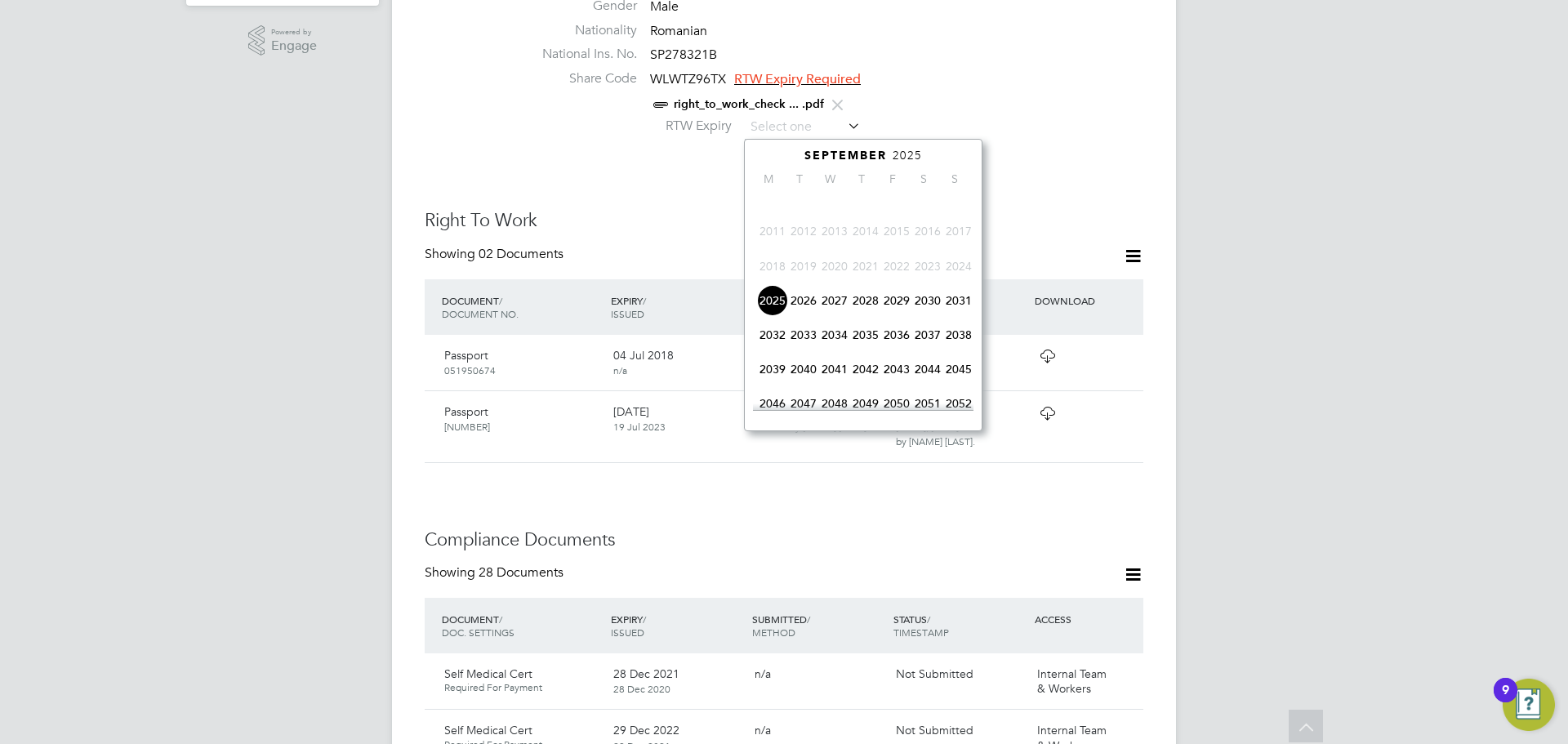 click on "2035" 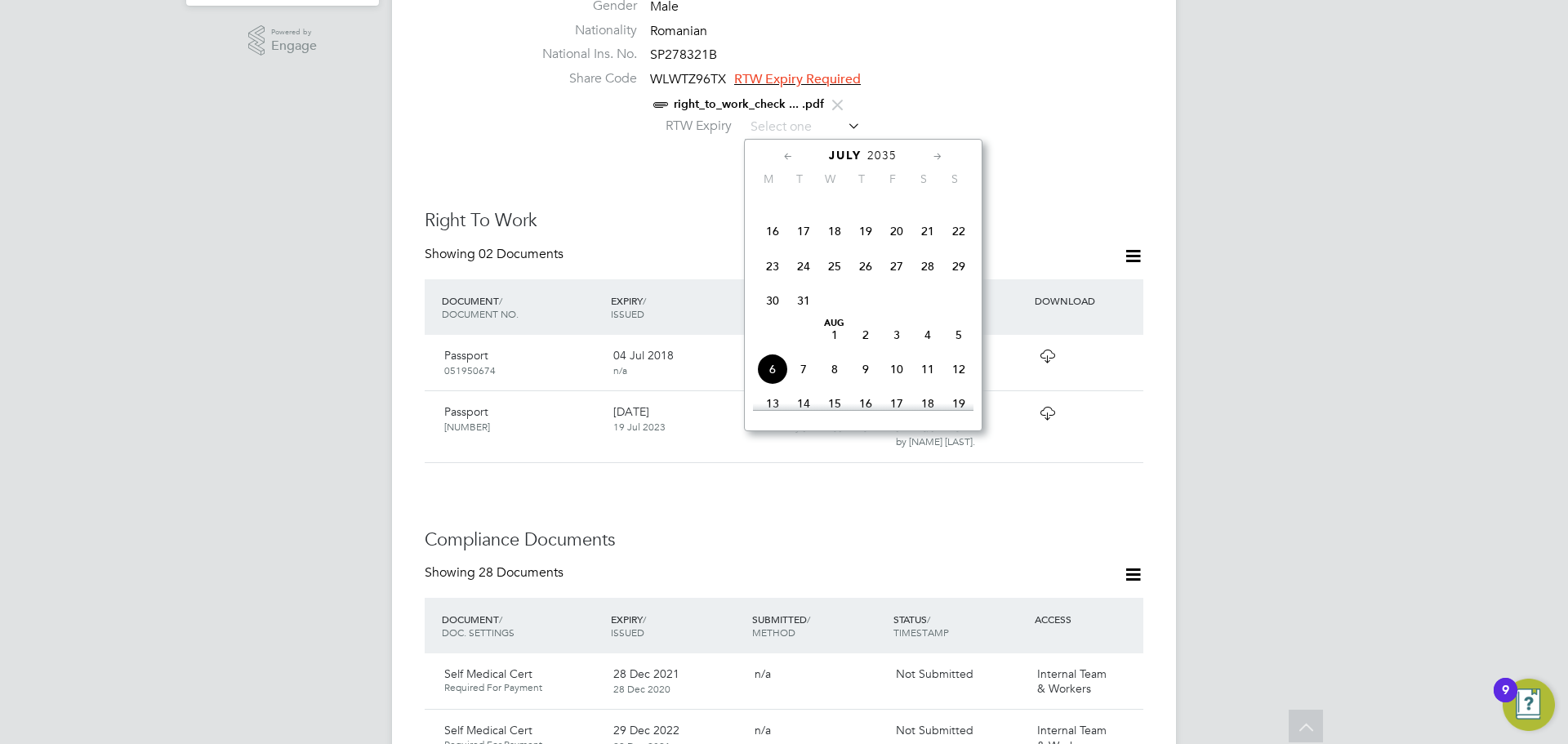 click on "2035" 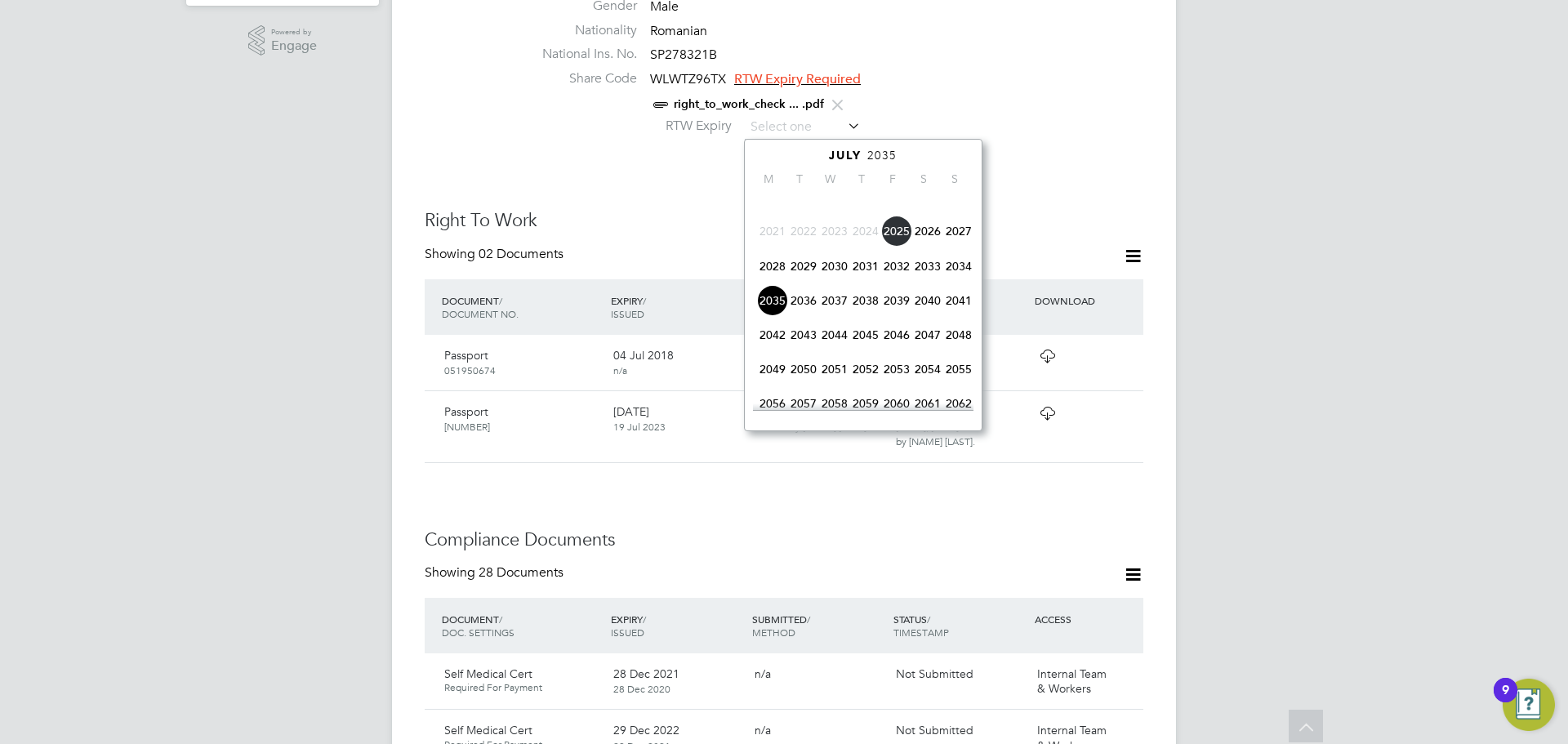 click on "2040" 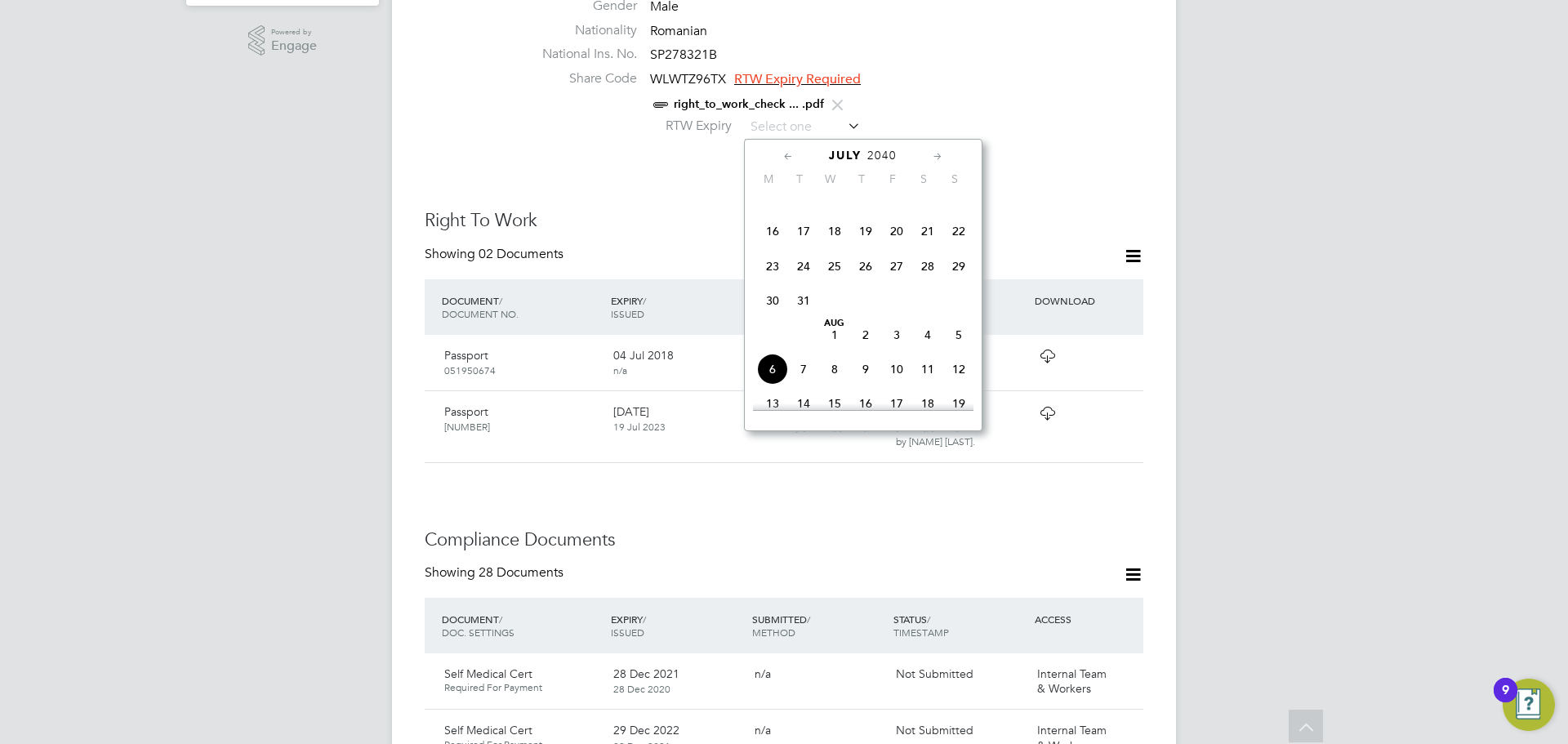click on "6" 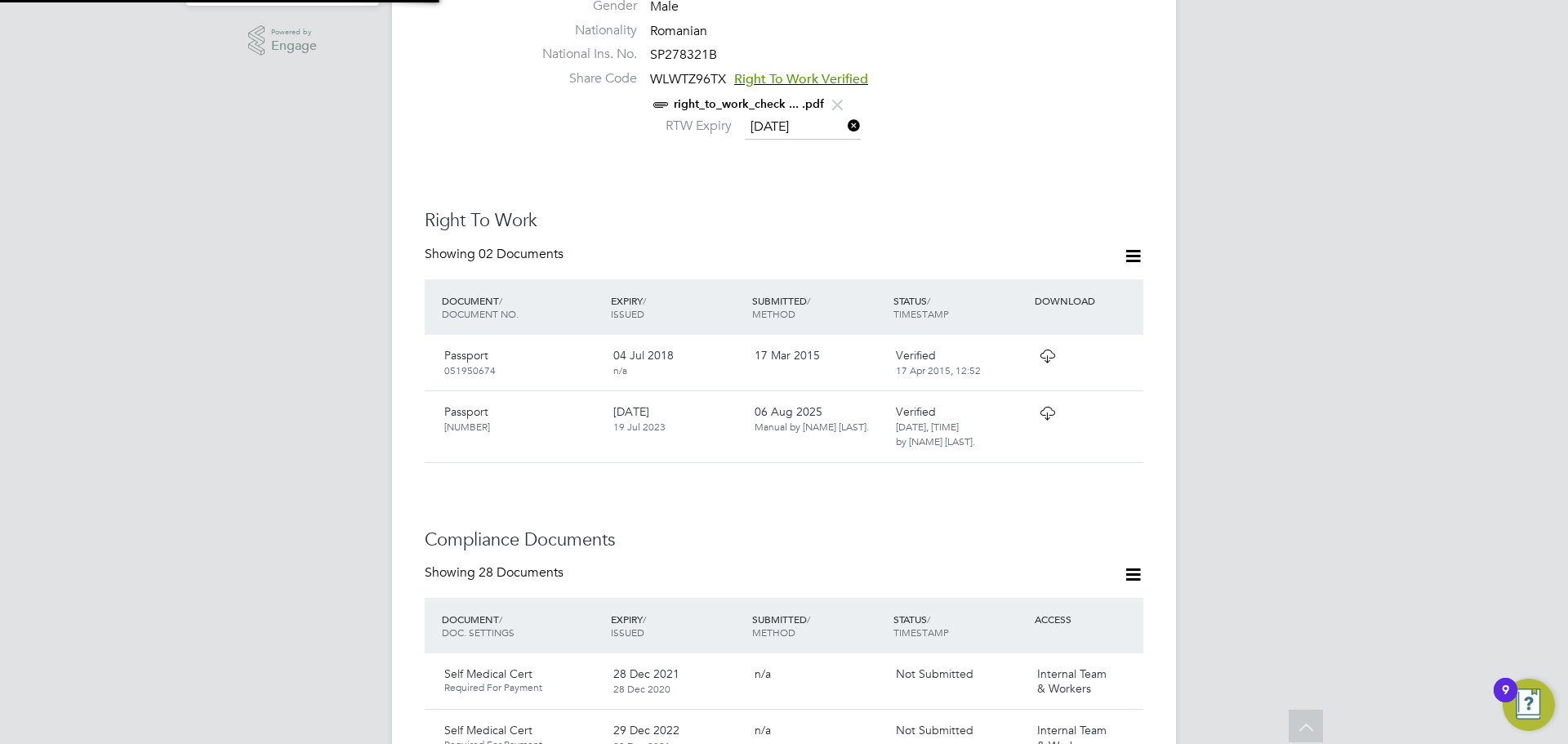 scroll, scrollTop: 8, scrollLeft: 8, axis: both 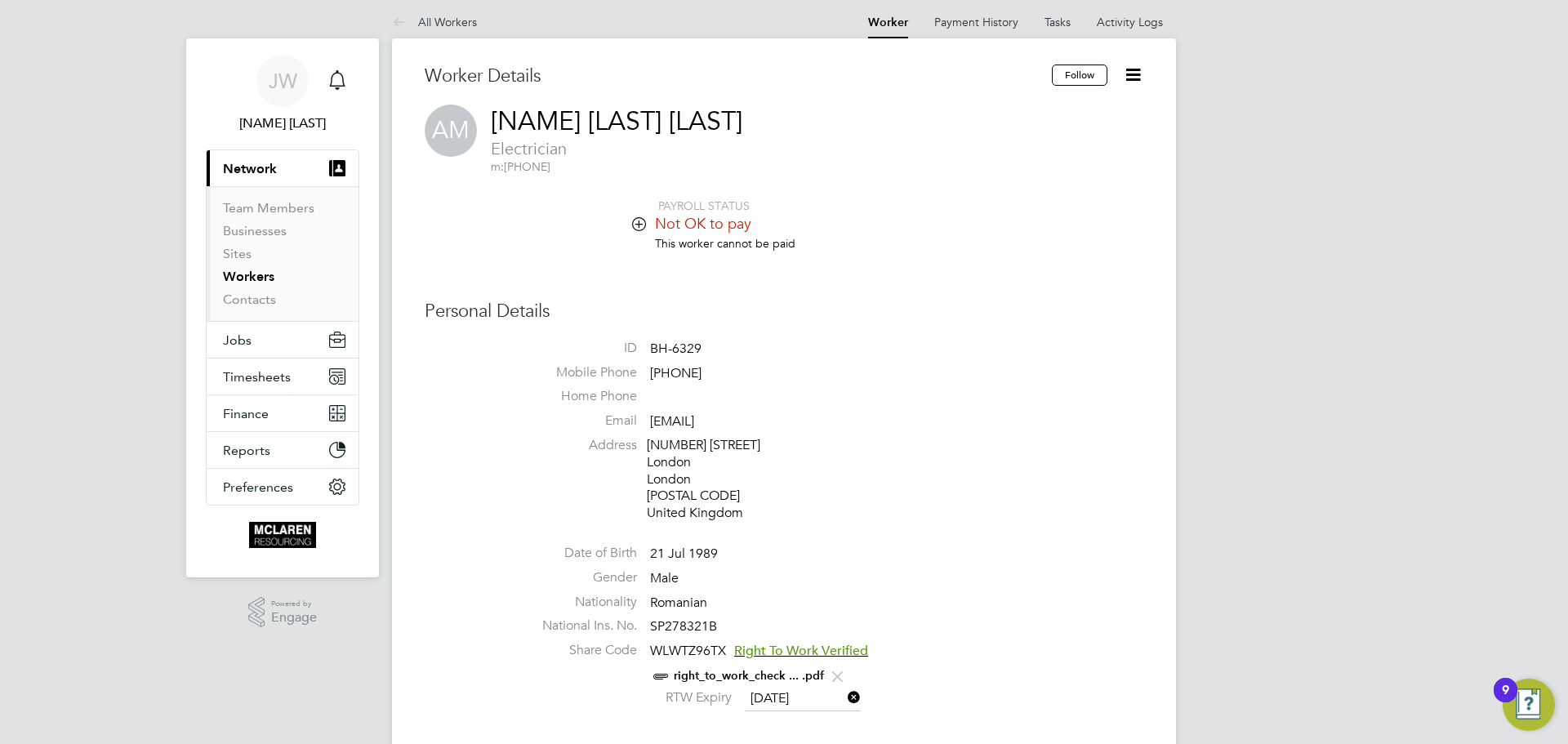 click 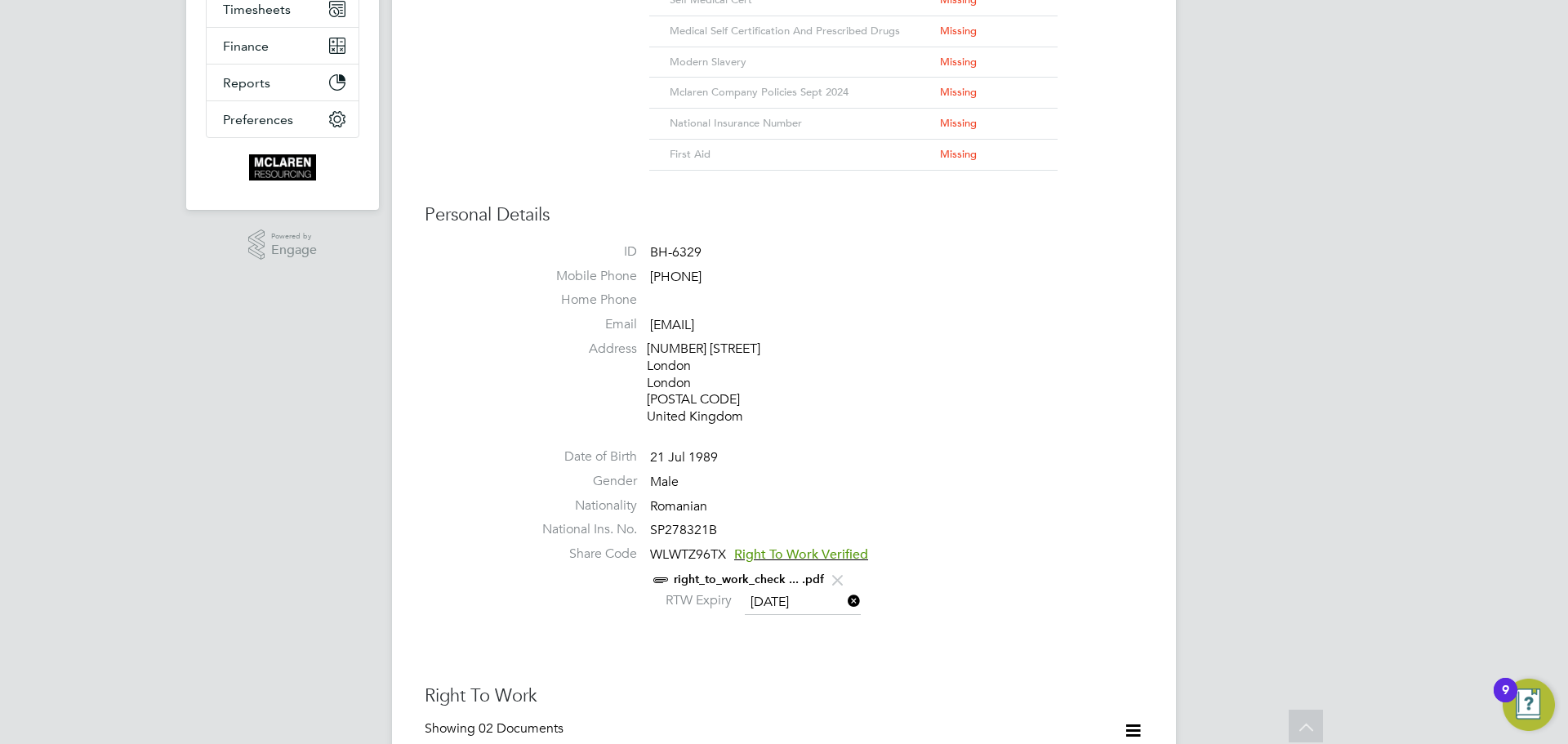 scroll, scrollTop: 171, scrollLeft: 0, axis: vertical 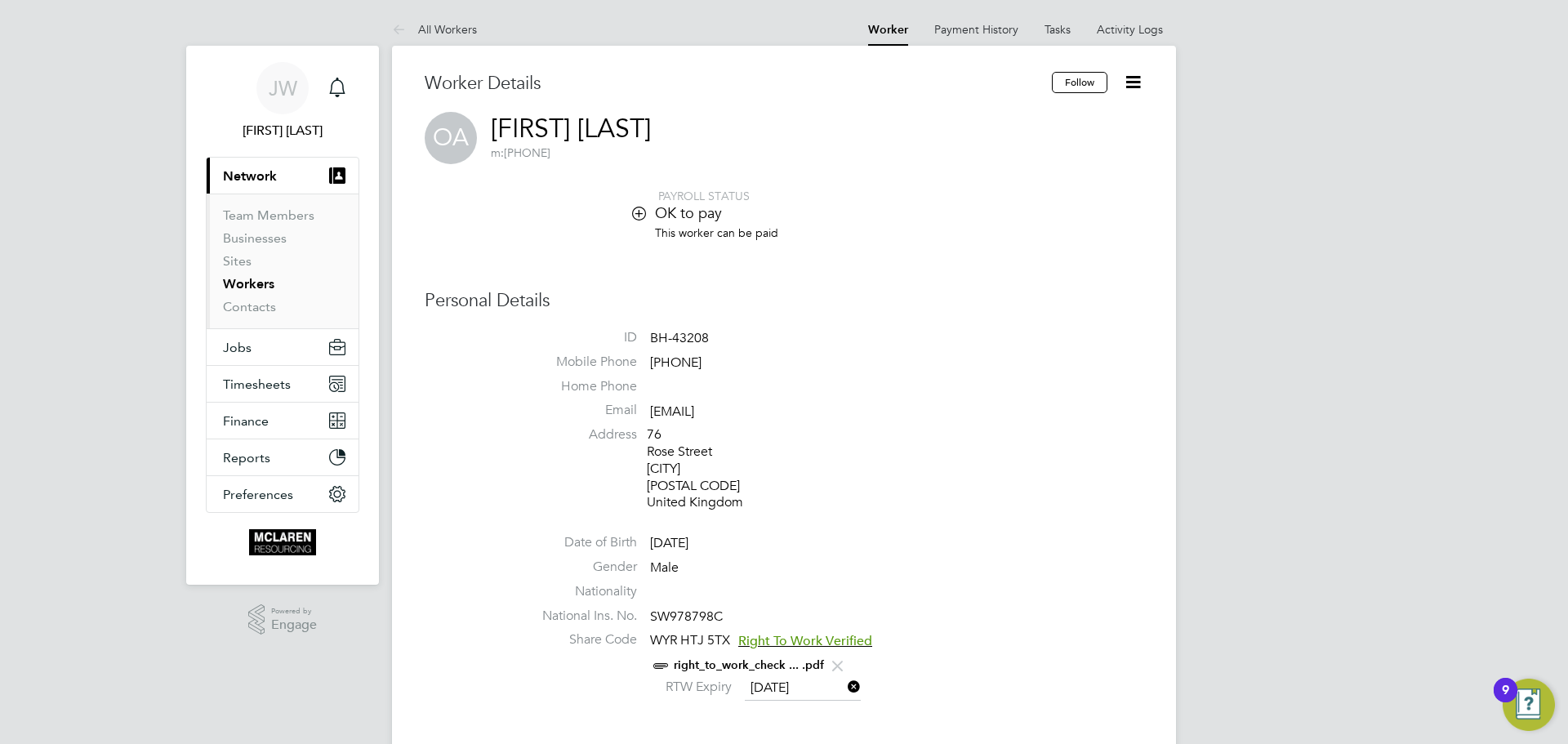 click on "Sites" at bounding box center (284, 265) 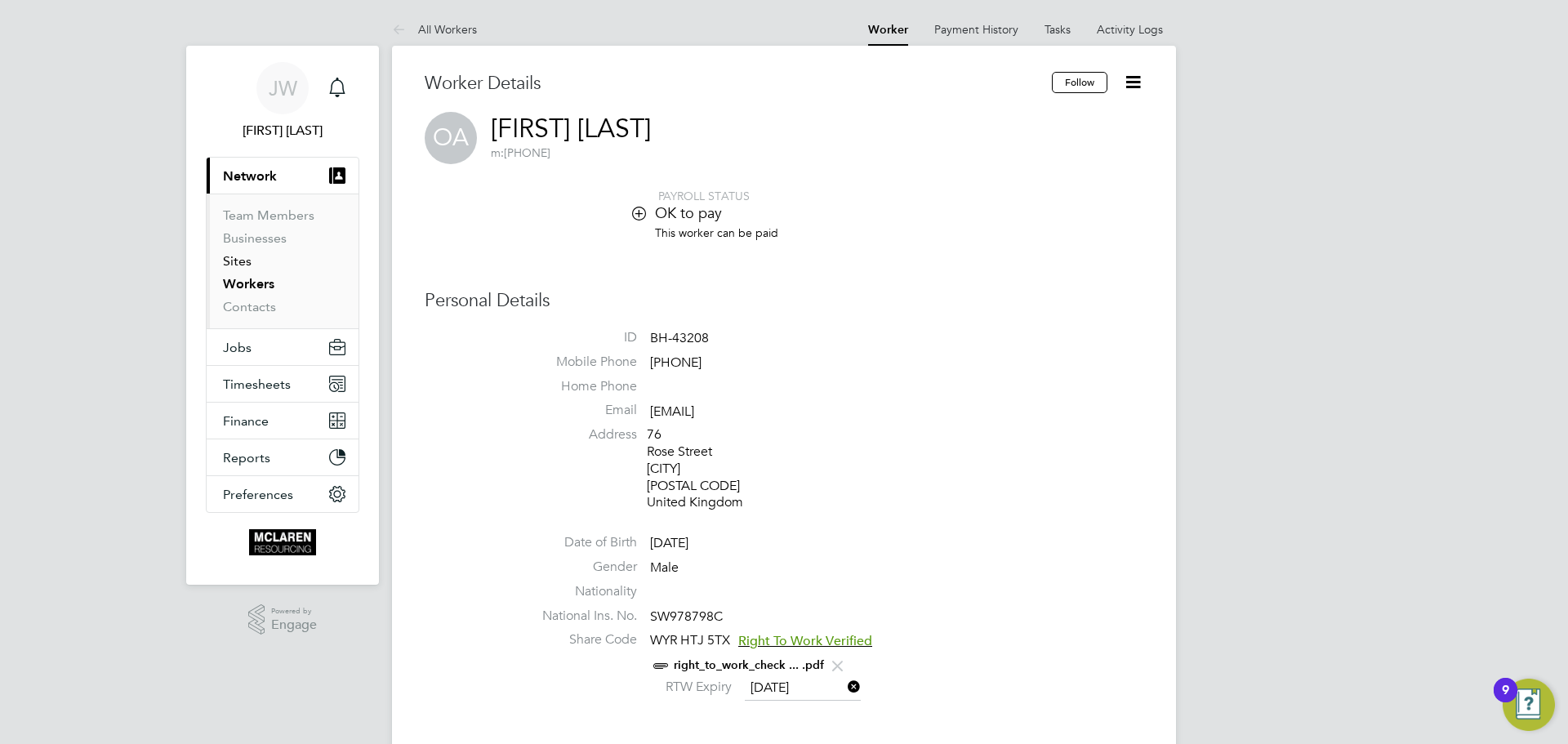 click on "Sites" at bounding box center (237, 261) 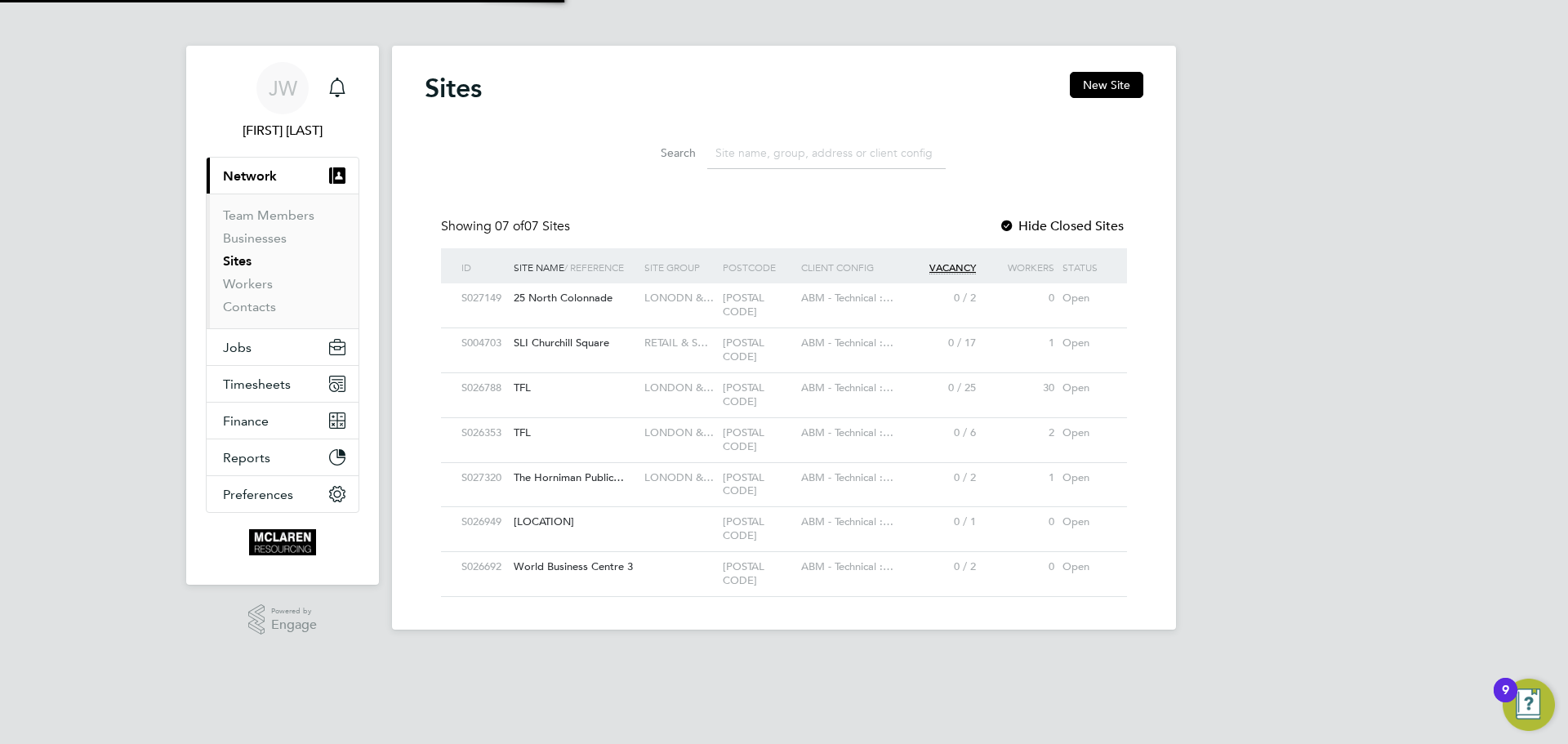 scroll, scrollTop: 8, scrollLeft: 8, axis: both 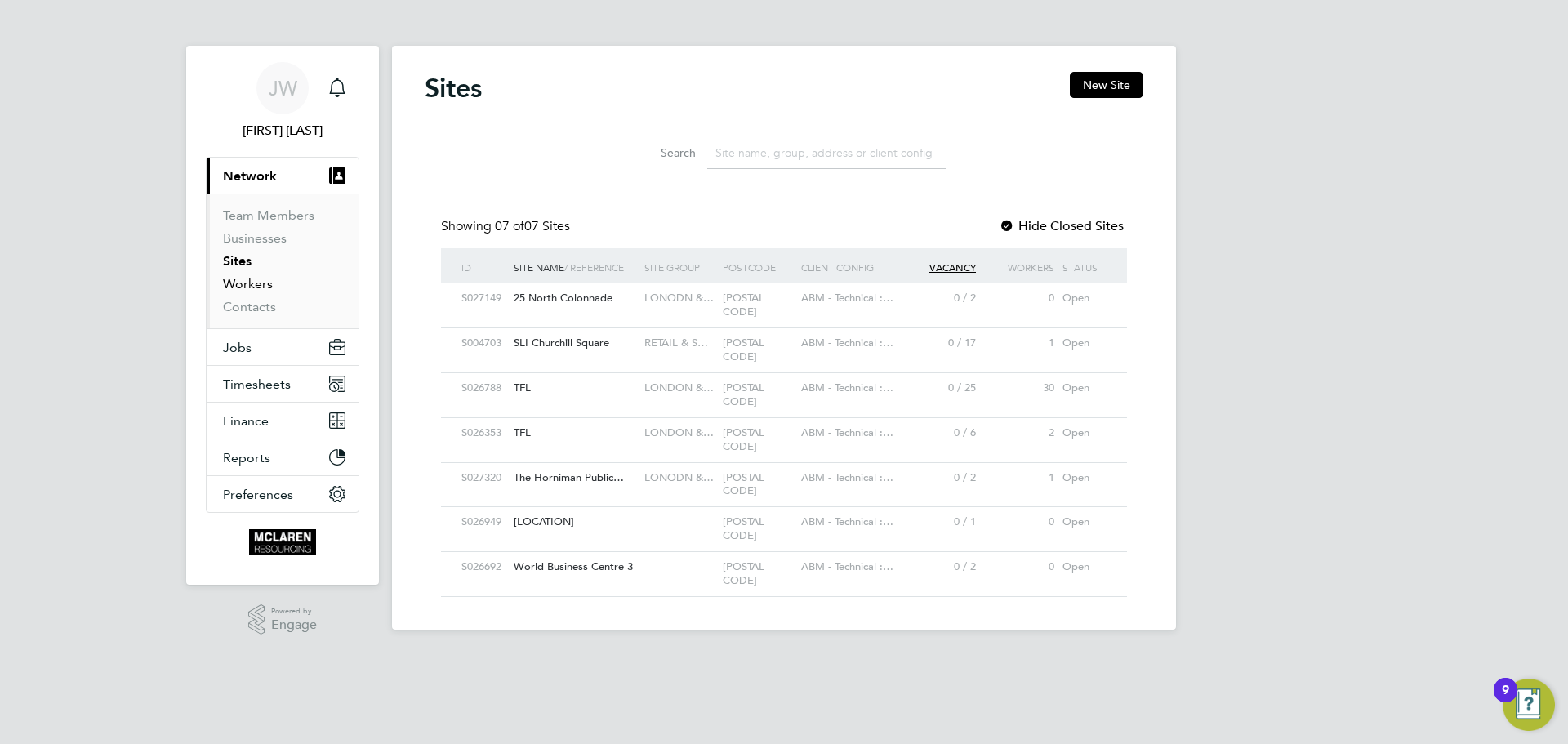 click on "Workers" at bounding box center (247, 283) 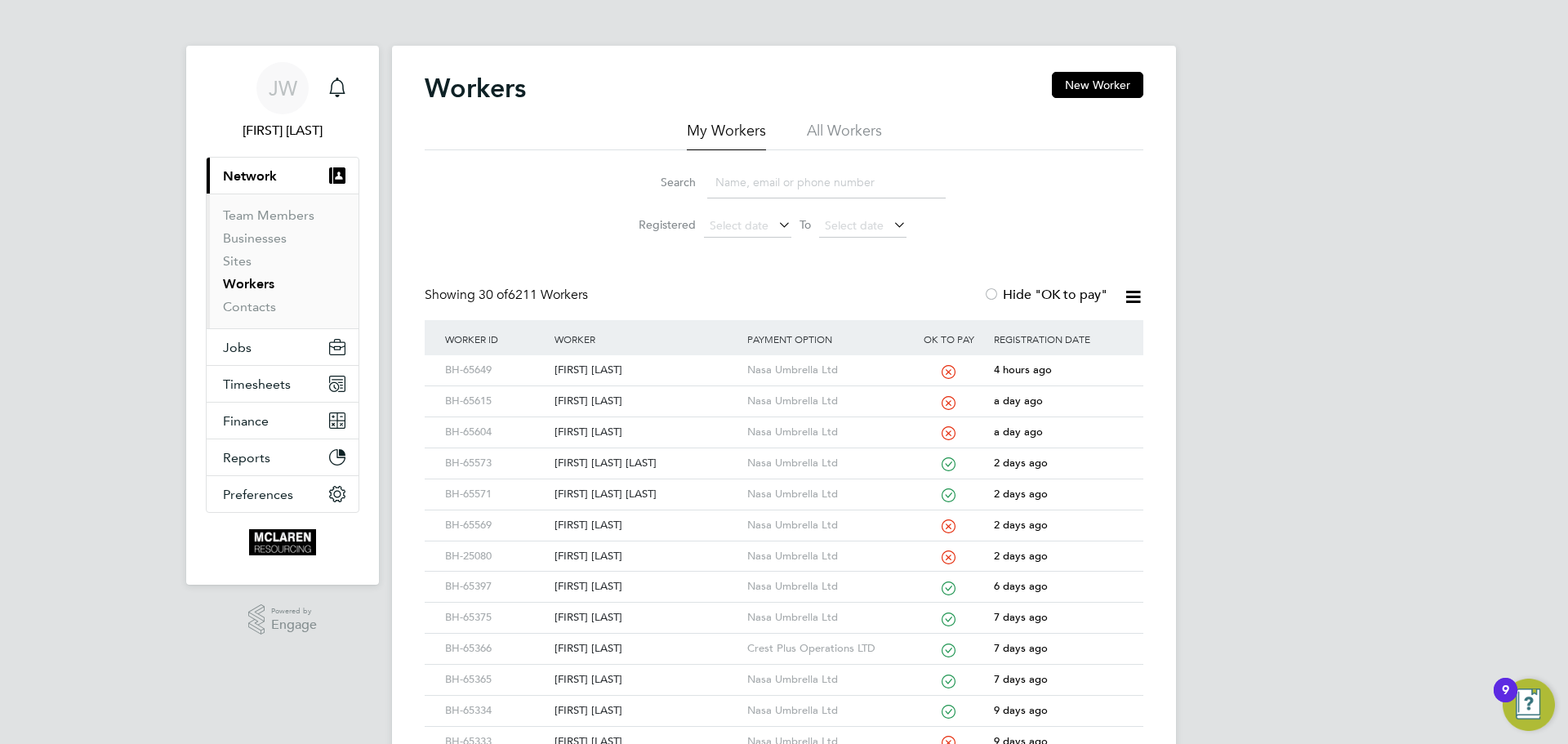 click 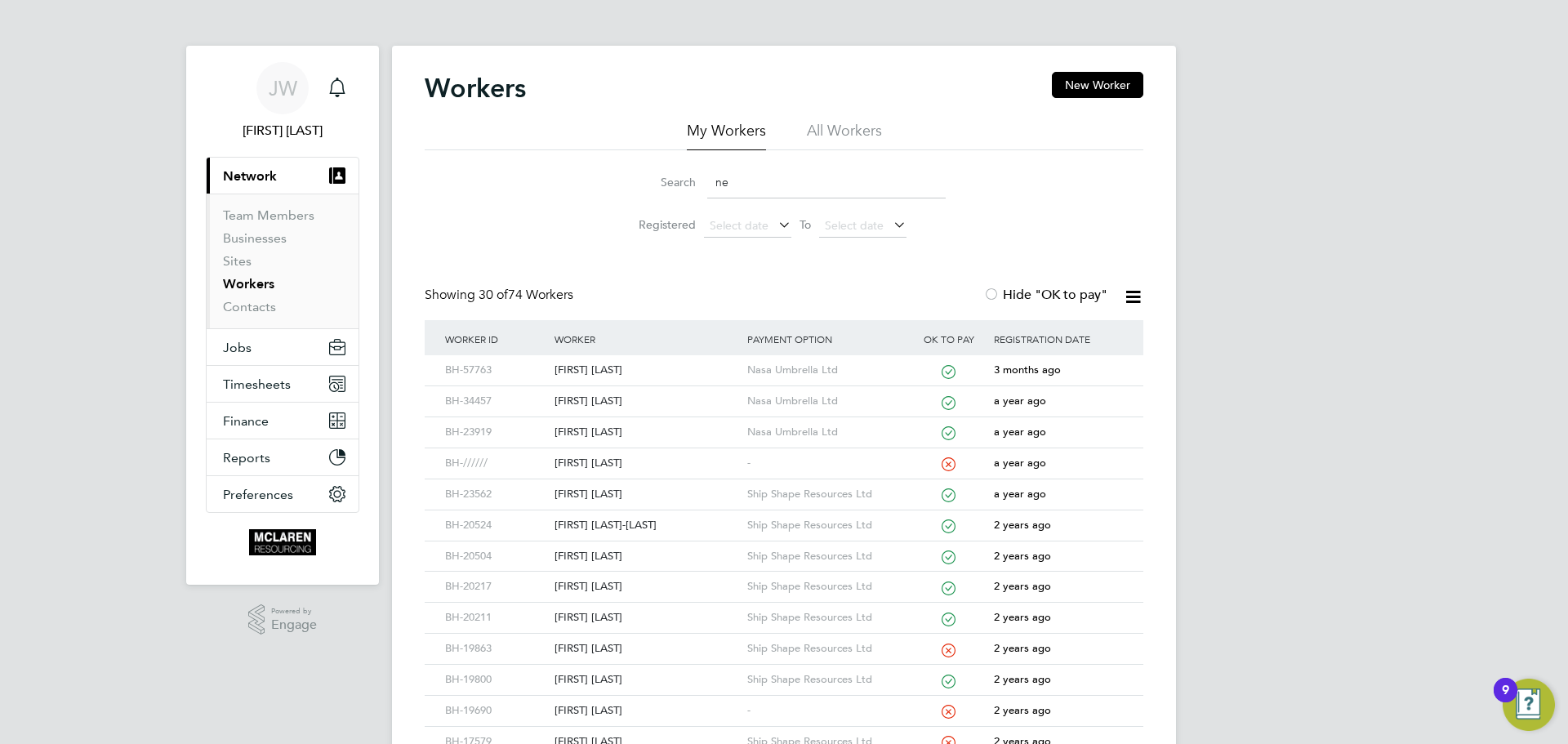 type on "n" 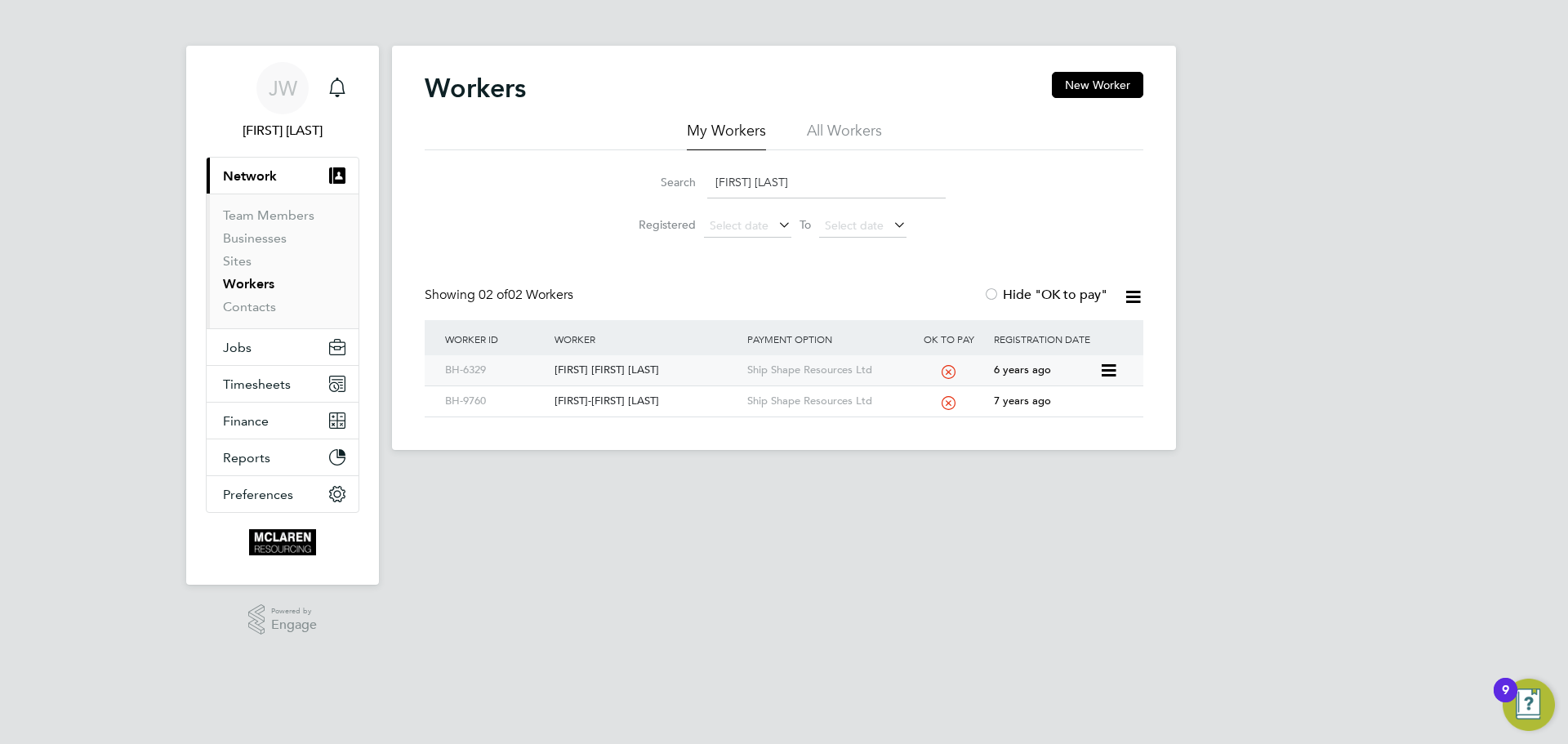click on "Andrei Adrian Moise" 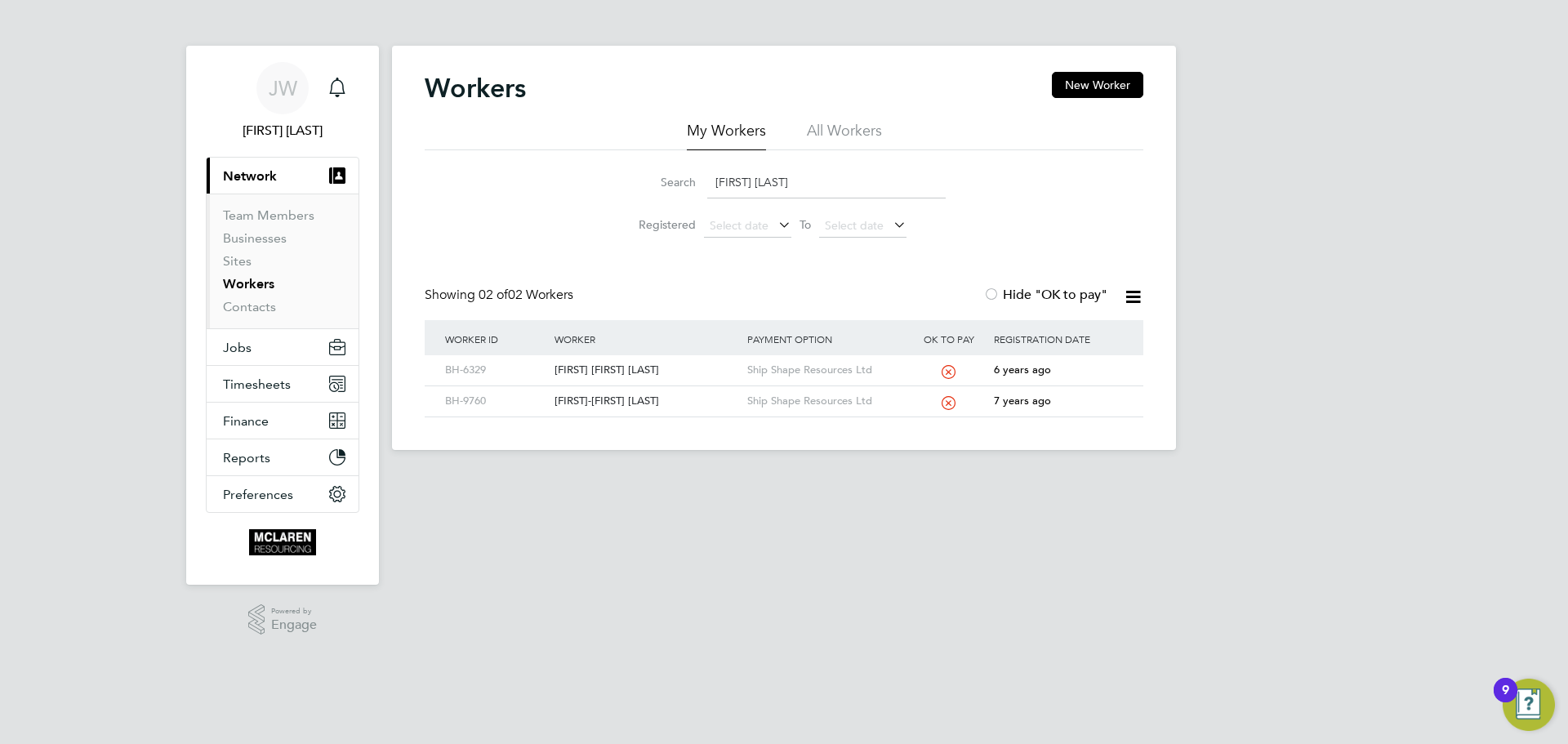 click on "andrei moi" 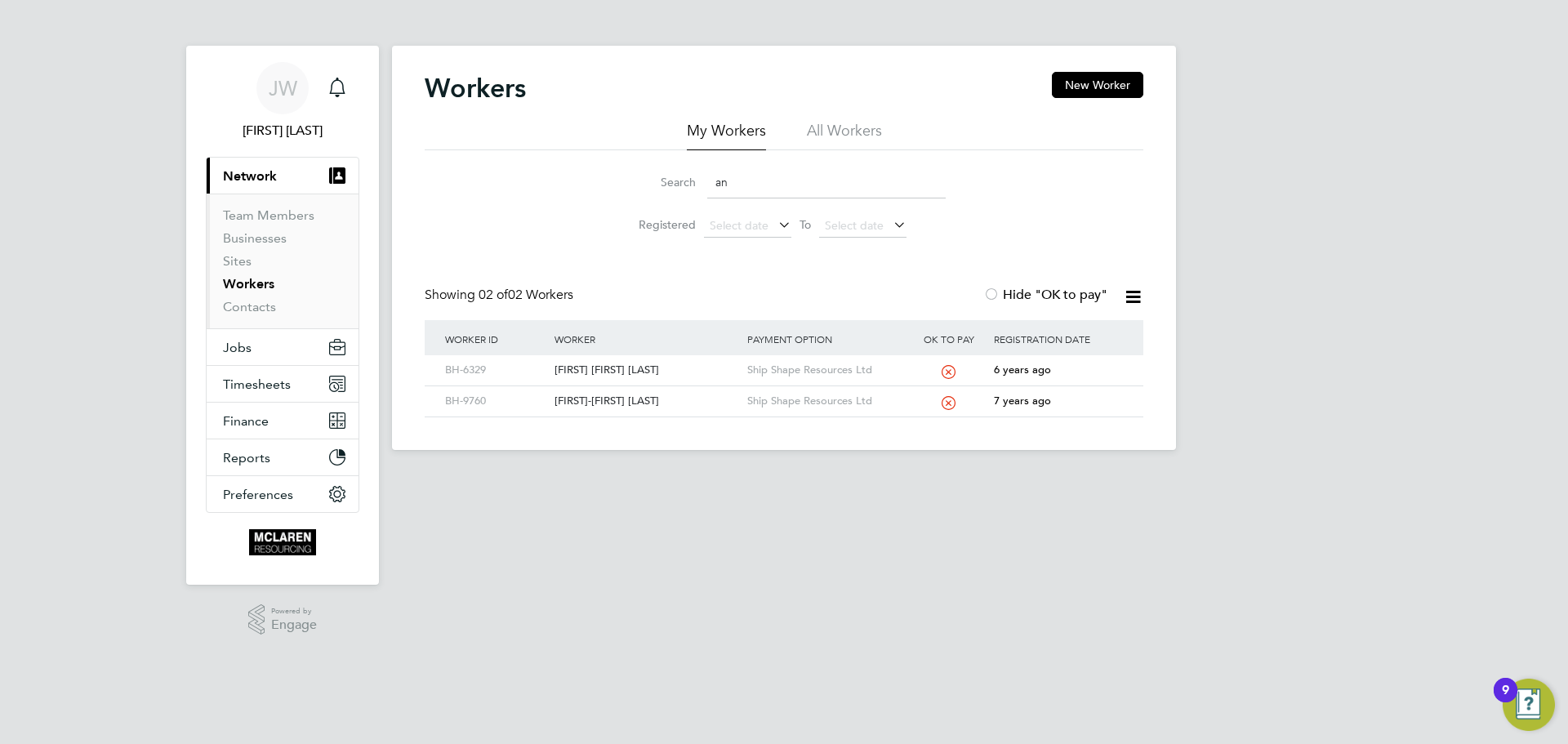 type on "a" 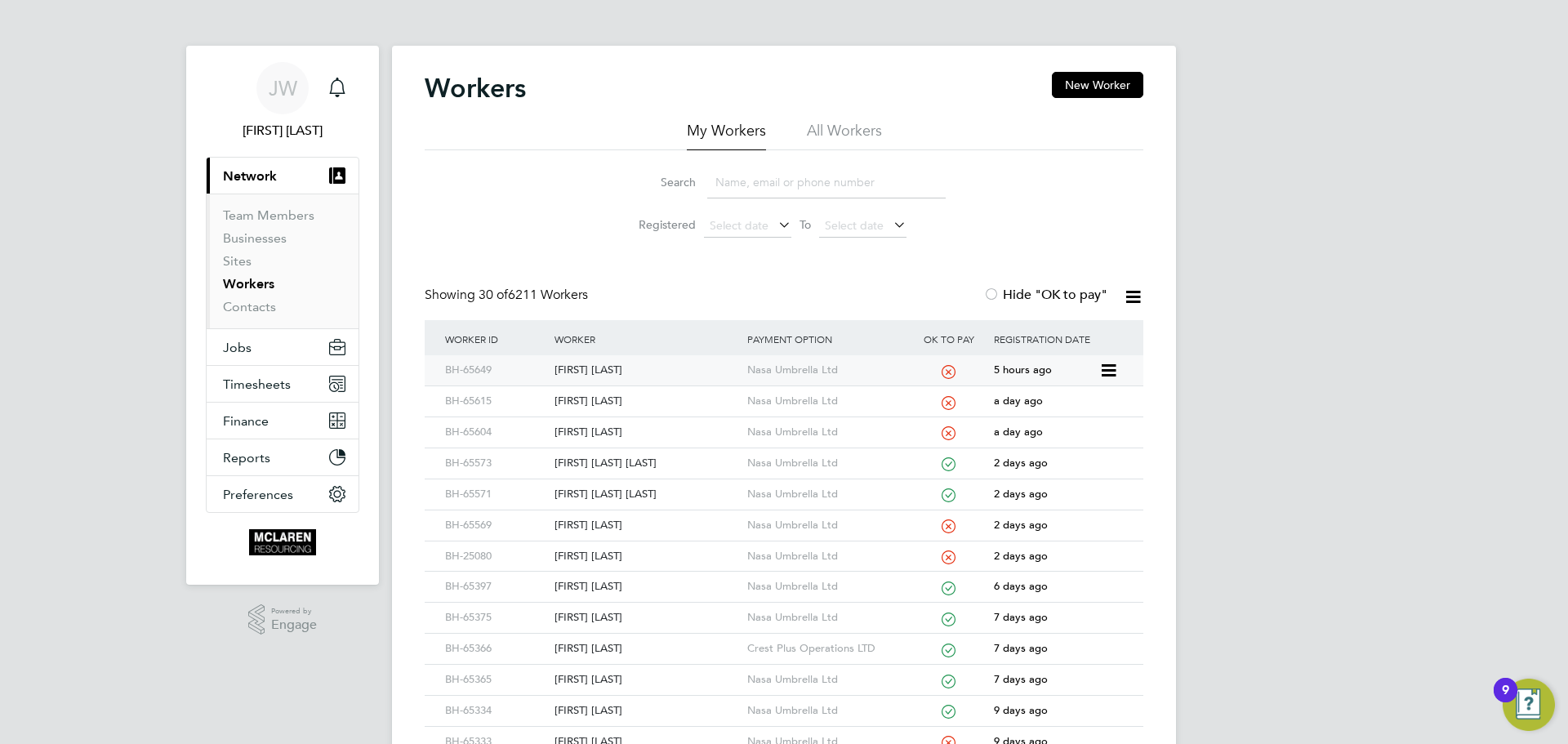 type 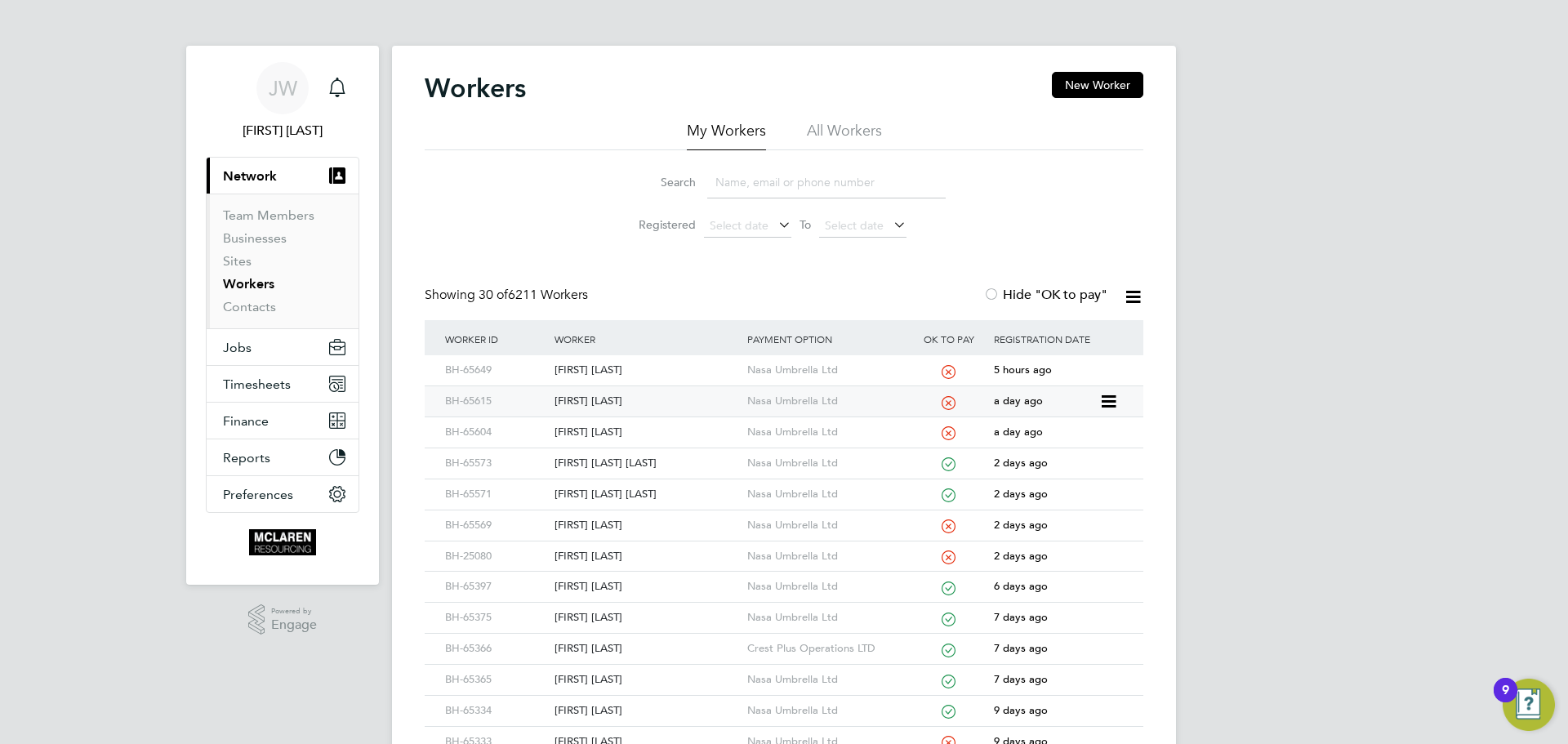 click on "Bradley Baulf" 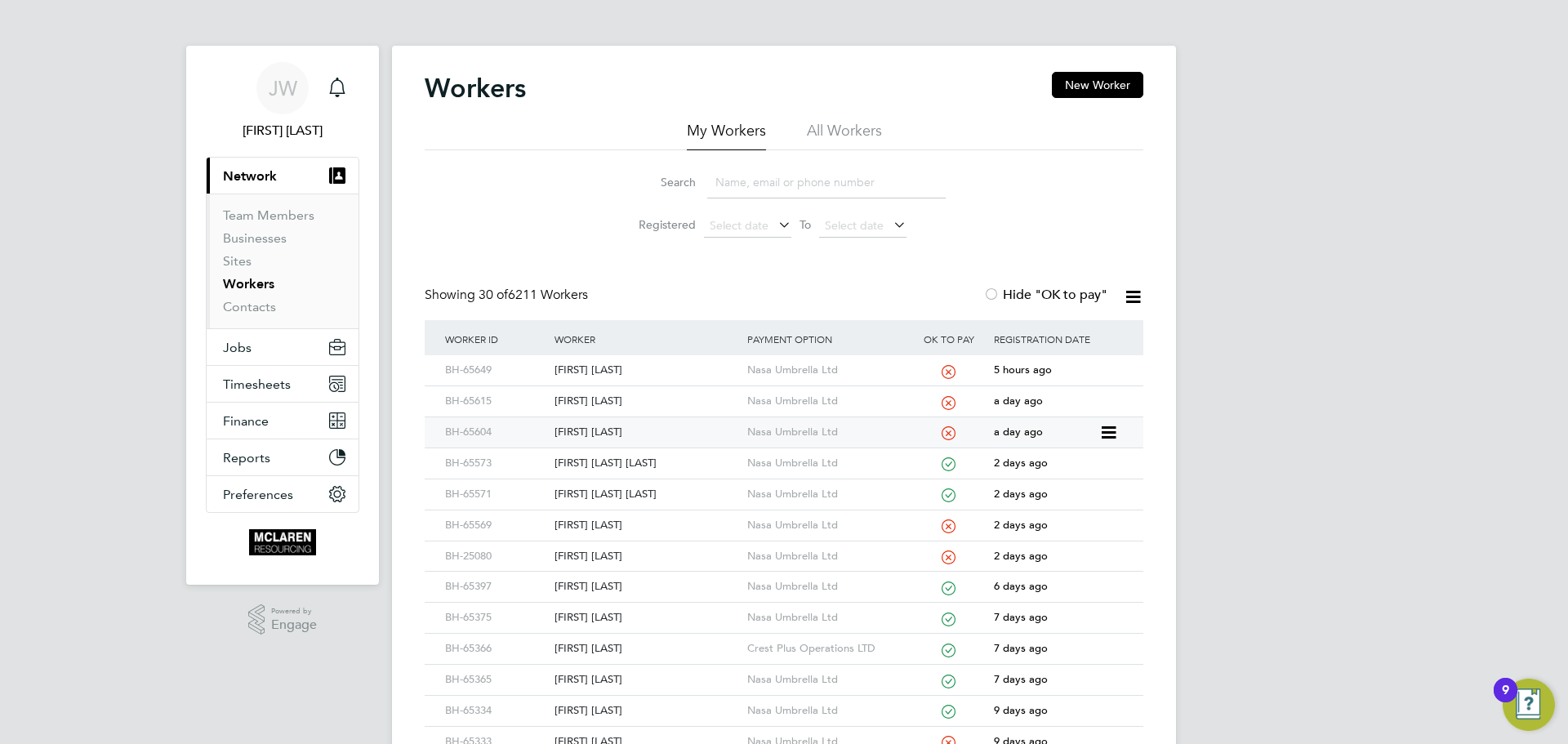 click on "Zeeshan Ahmad" 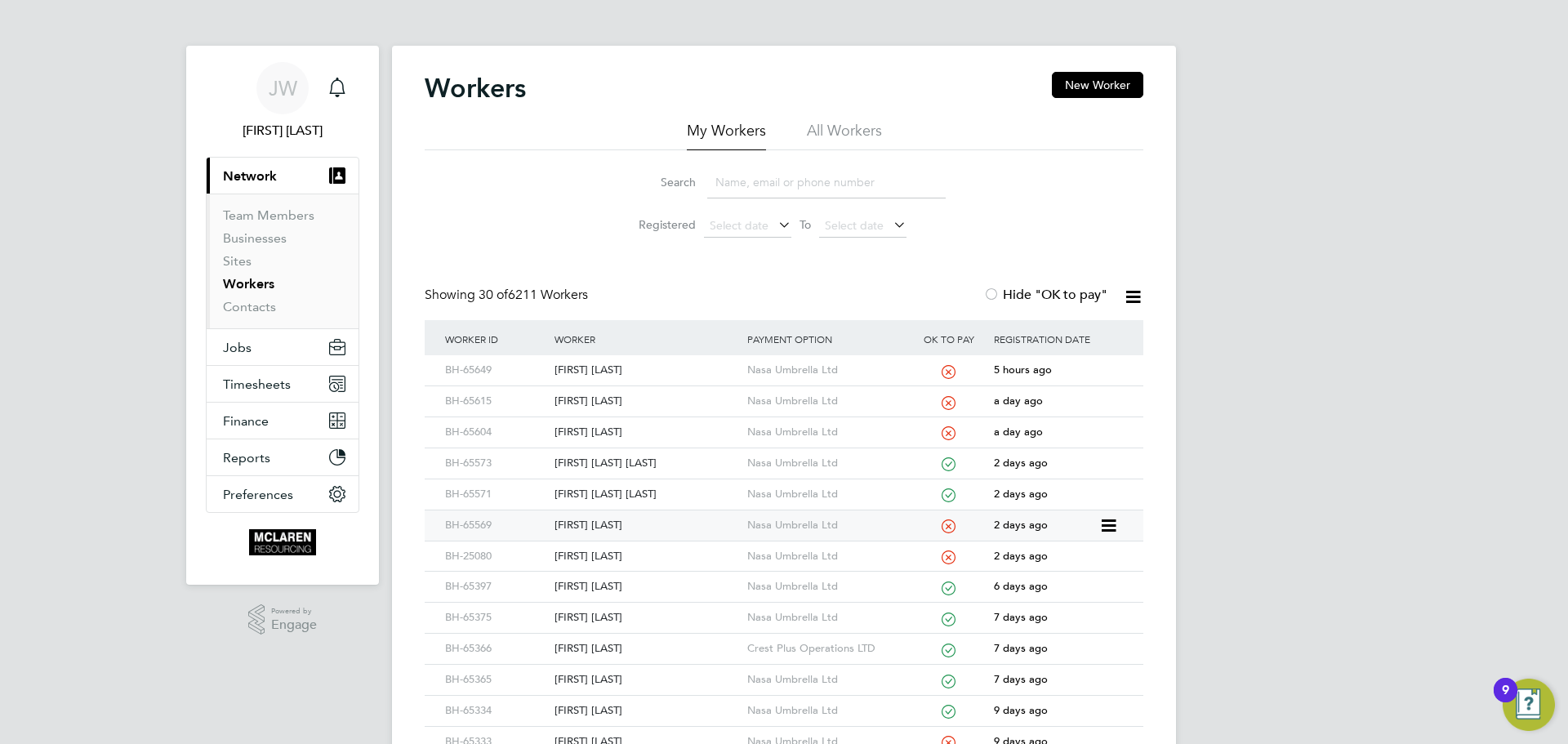 click on "Nasa Umbrella Ltd" 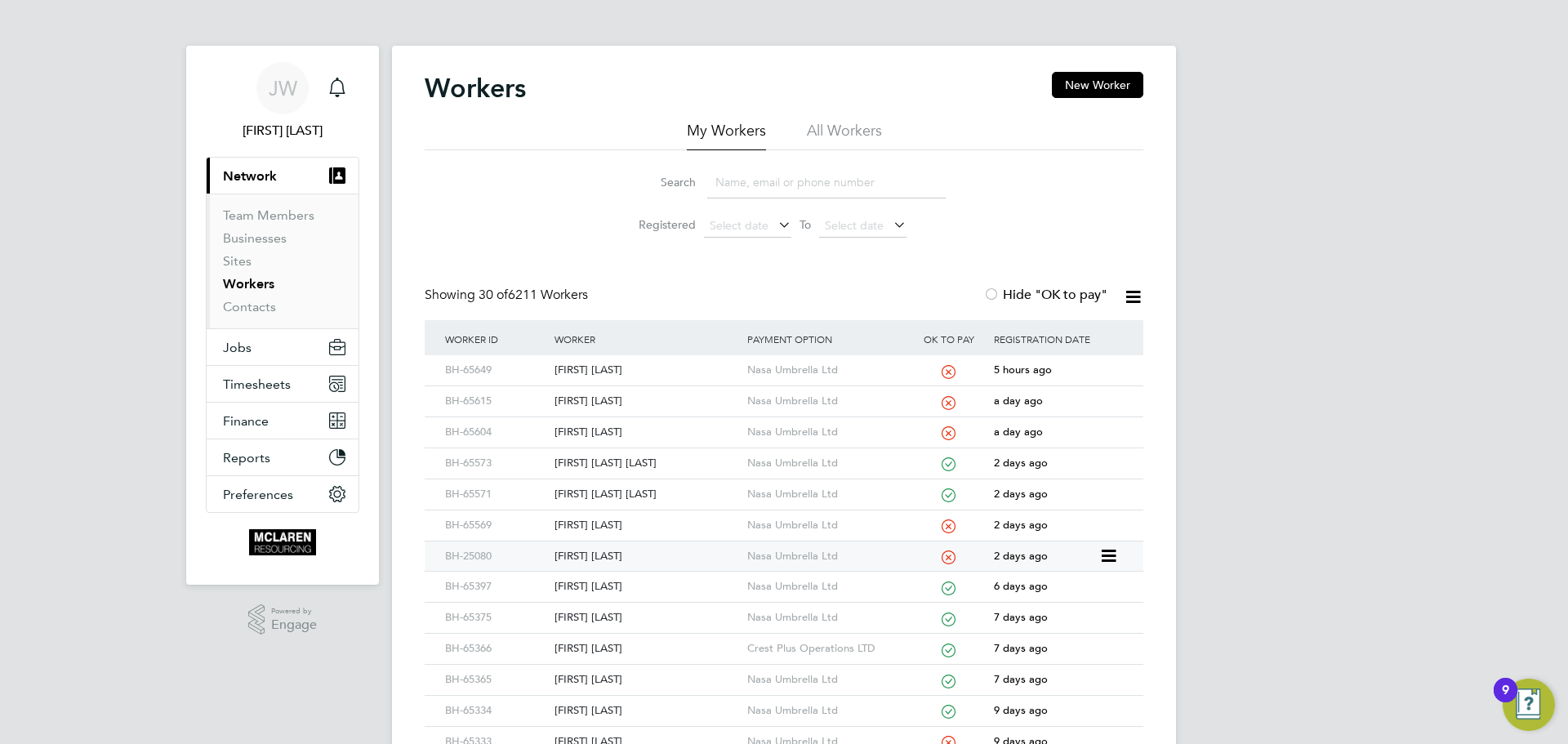 click on "[FIRST] [LAST]" 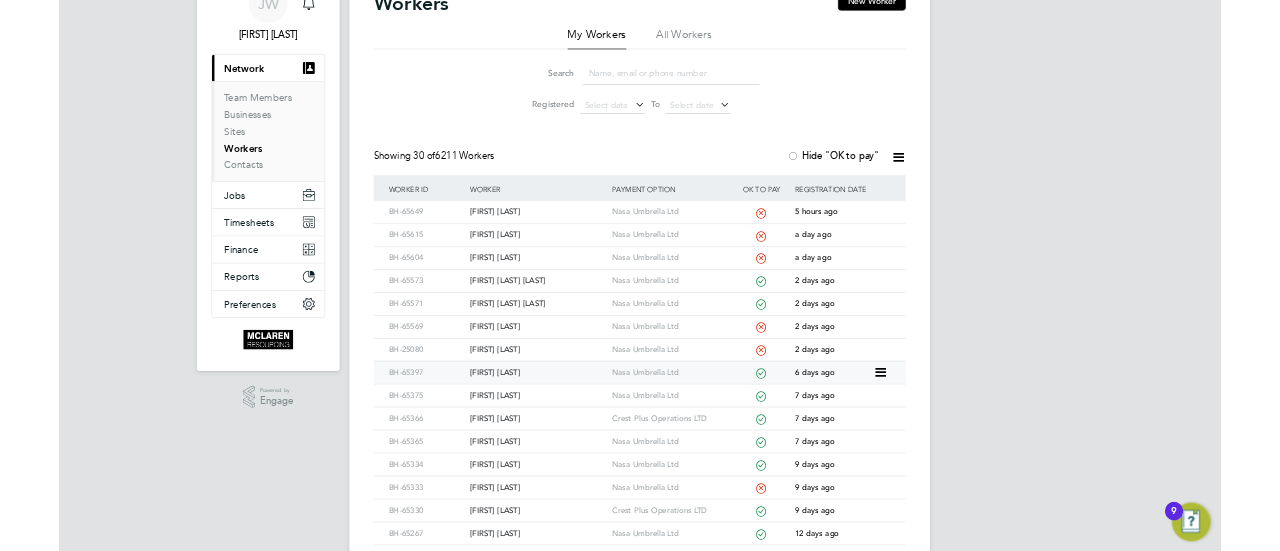 scroll, scrollTop: 300, scrollLeft: 0, axis: vertical 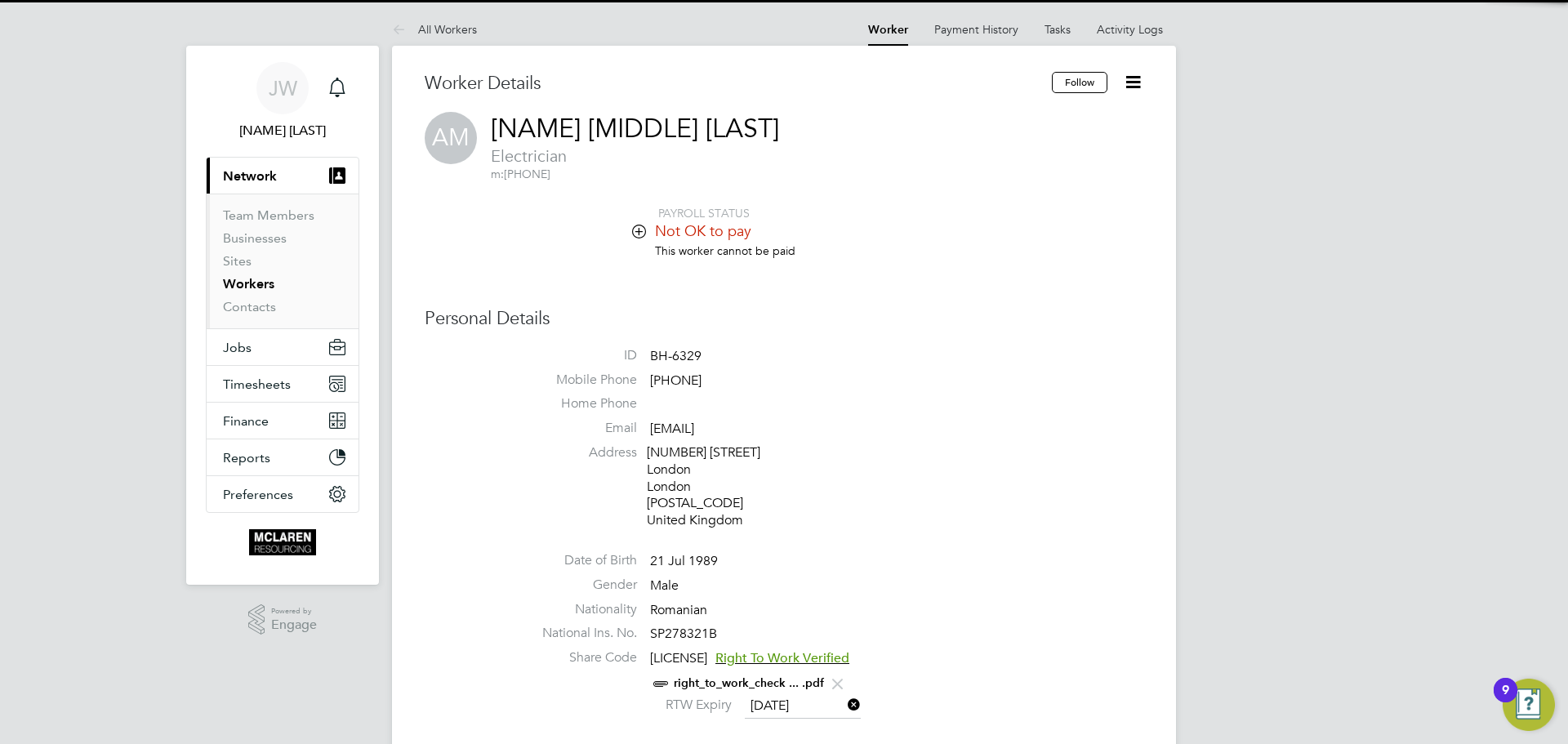 click 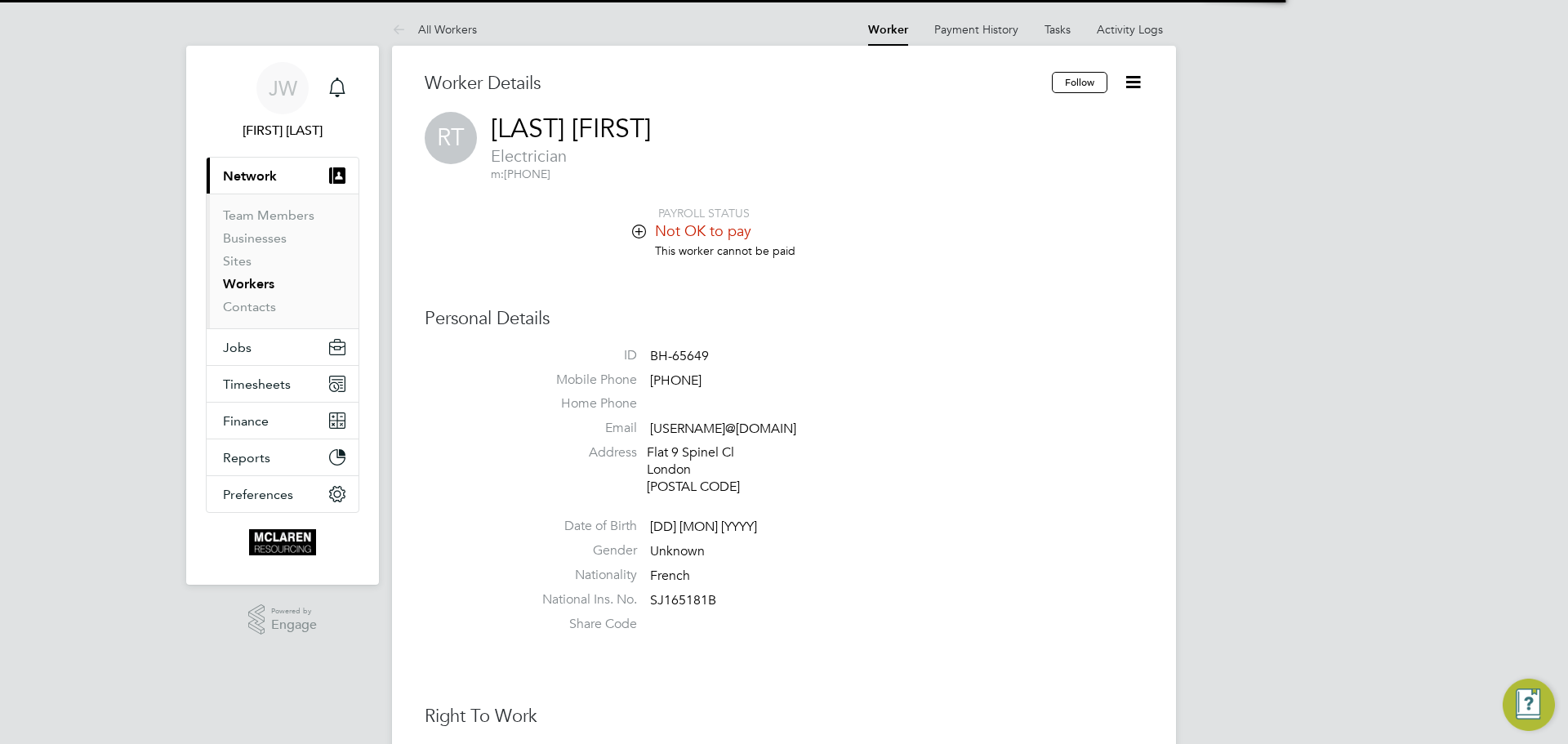 scroll, scrollTop: 0, scrollLeft: 0, axis: both 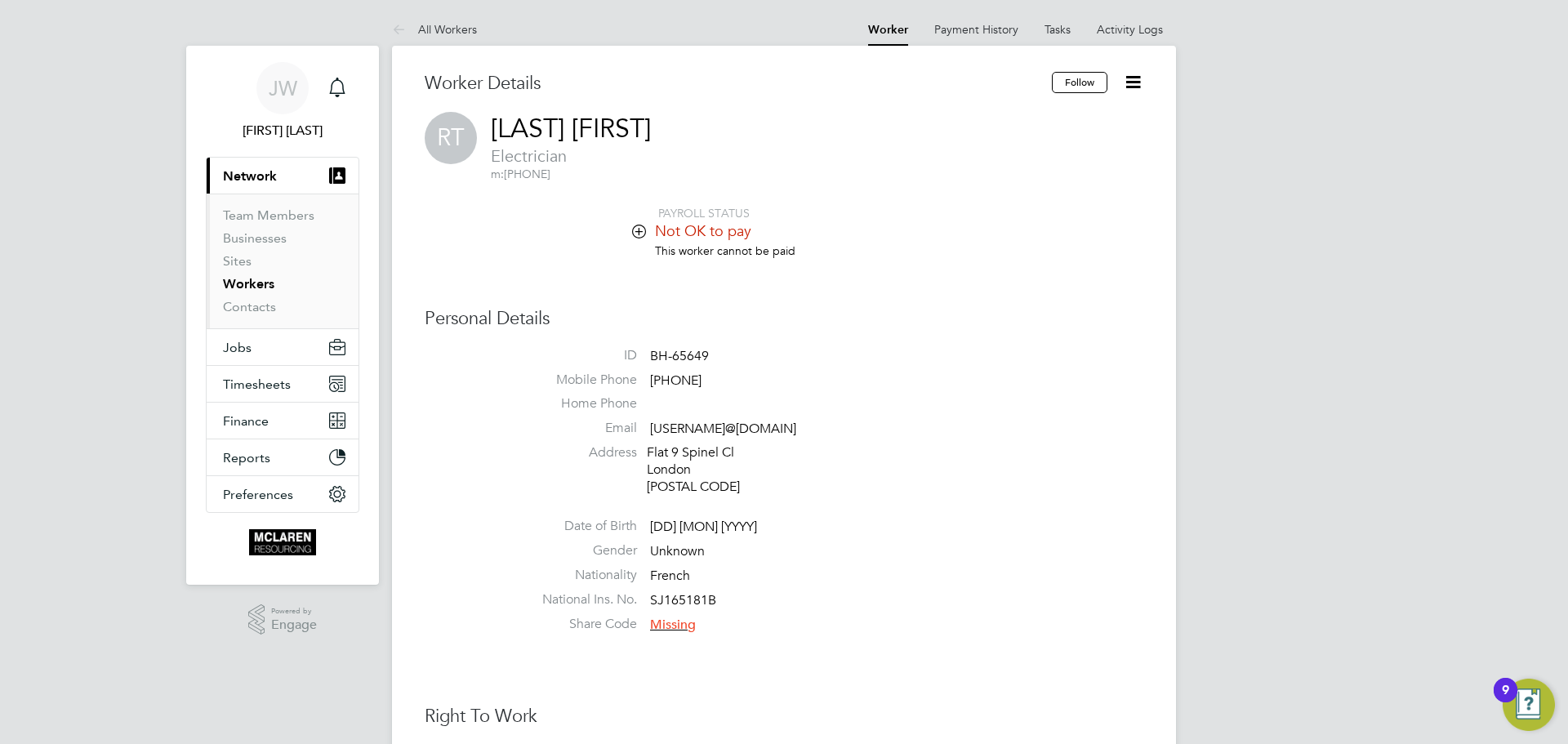 click 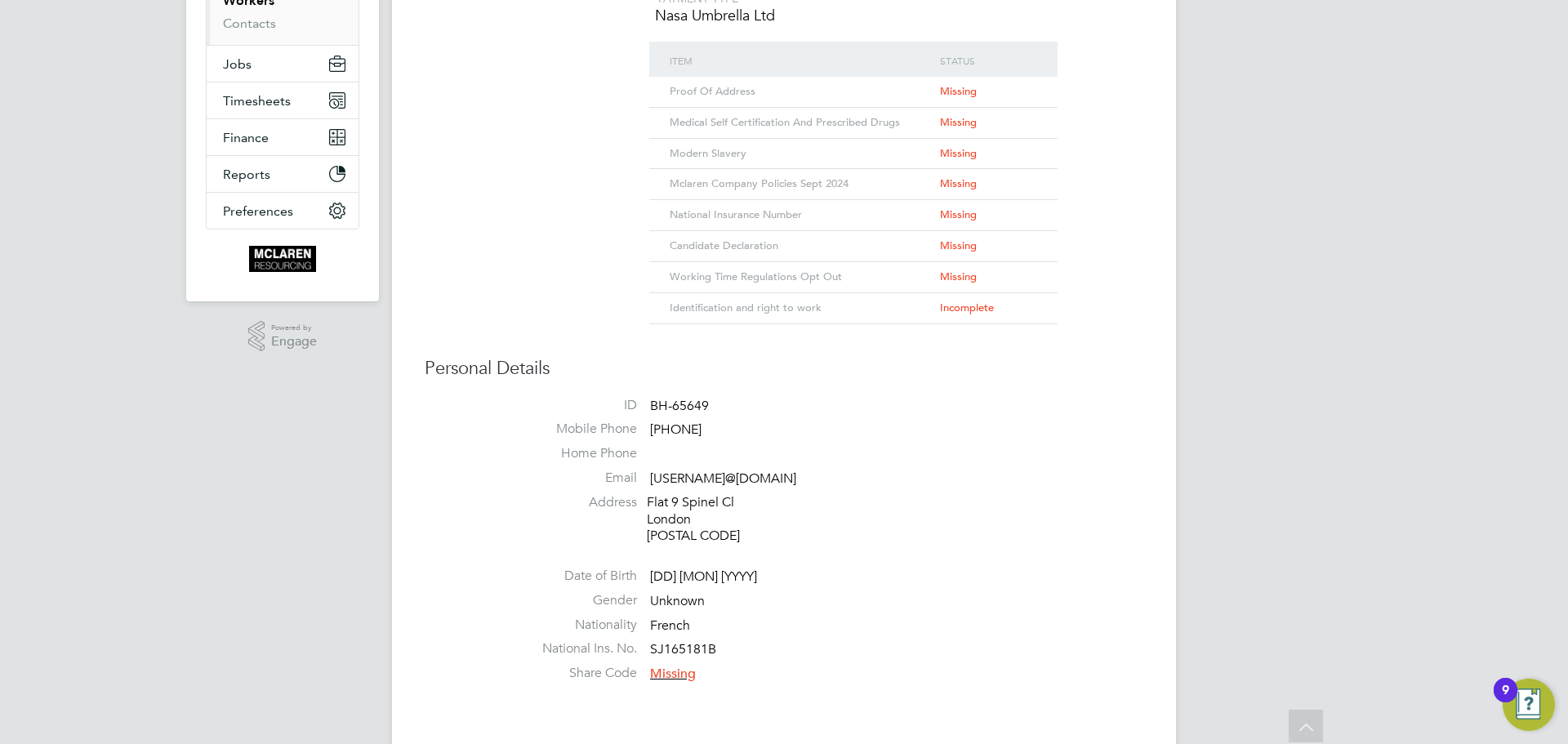 scroll, scrollTop: 140, scrollLeft: 0, axis: vertical 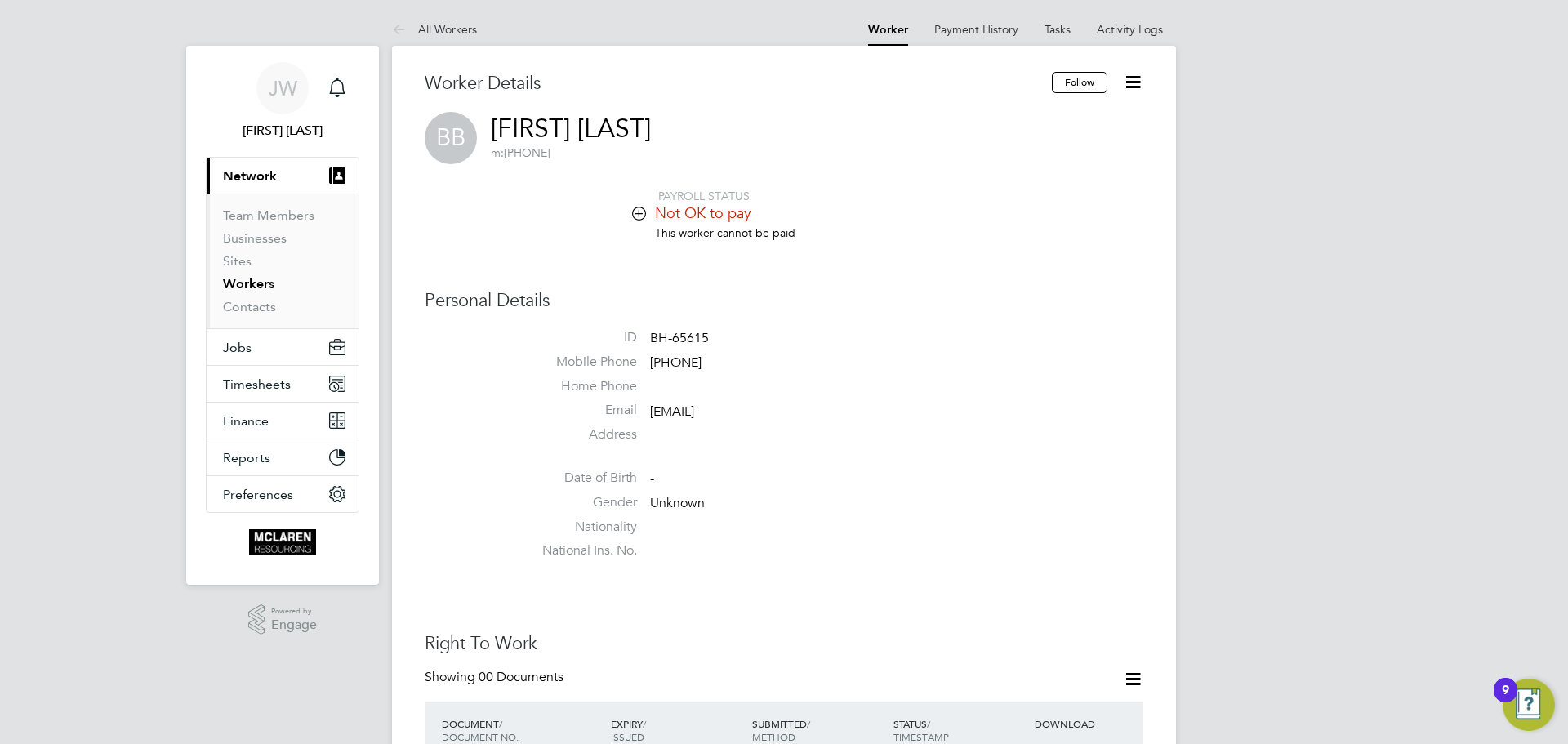 click 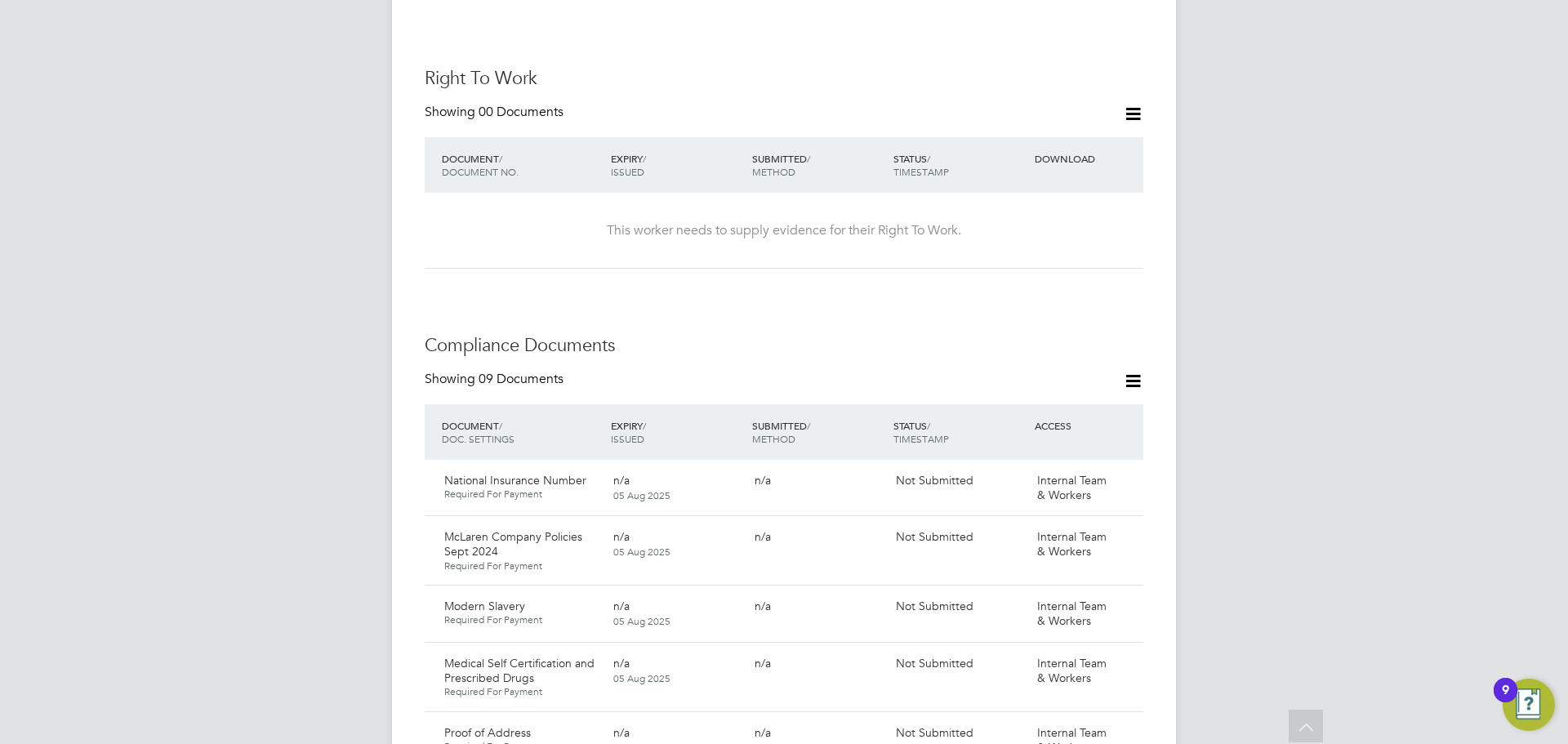 scroll, scrollTop: 572, scrollLeft: 0, axis: vertical 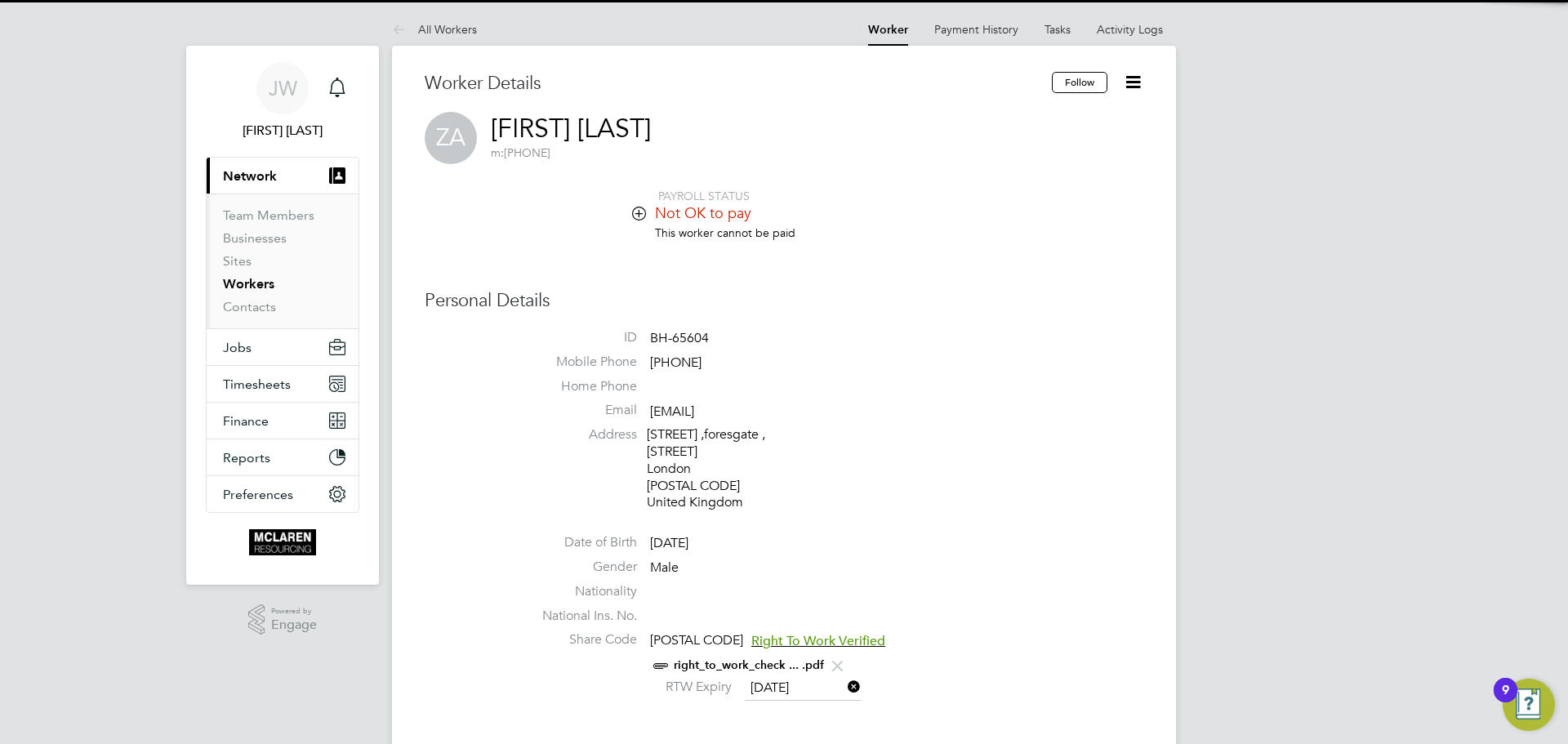 click 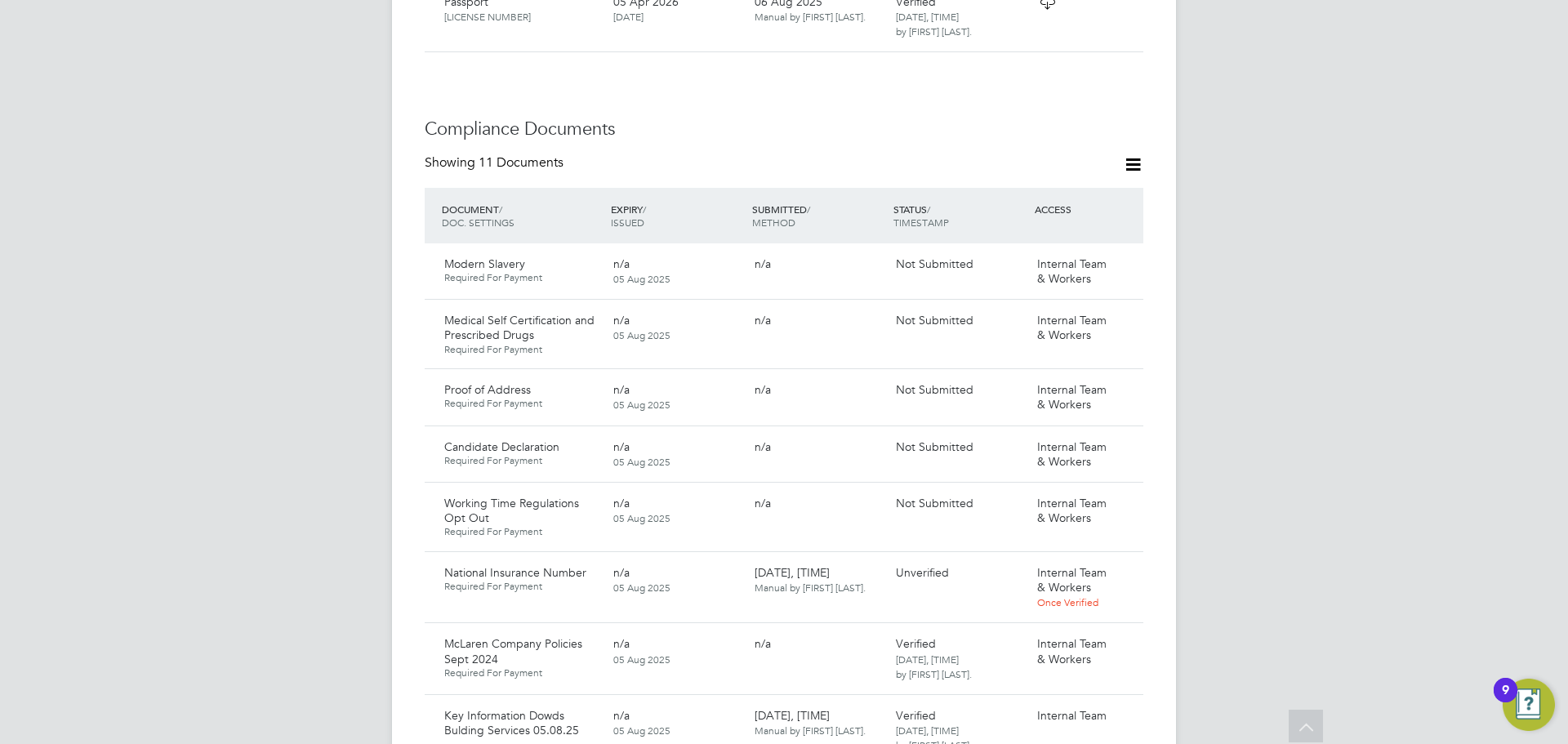 scroll, scrollTop: 1225, scrollLeft: 0, axis: vertical 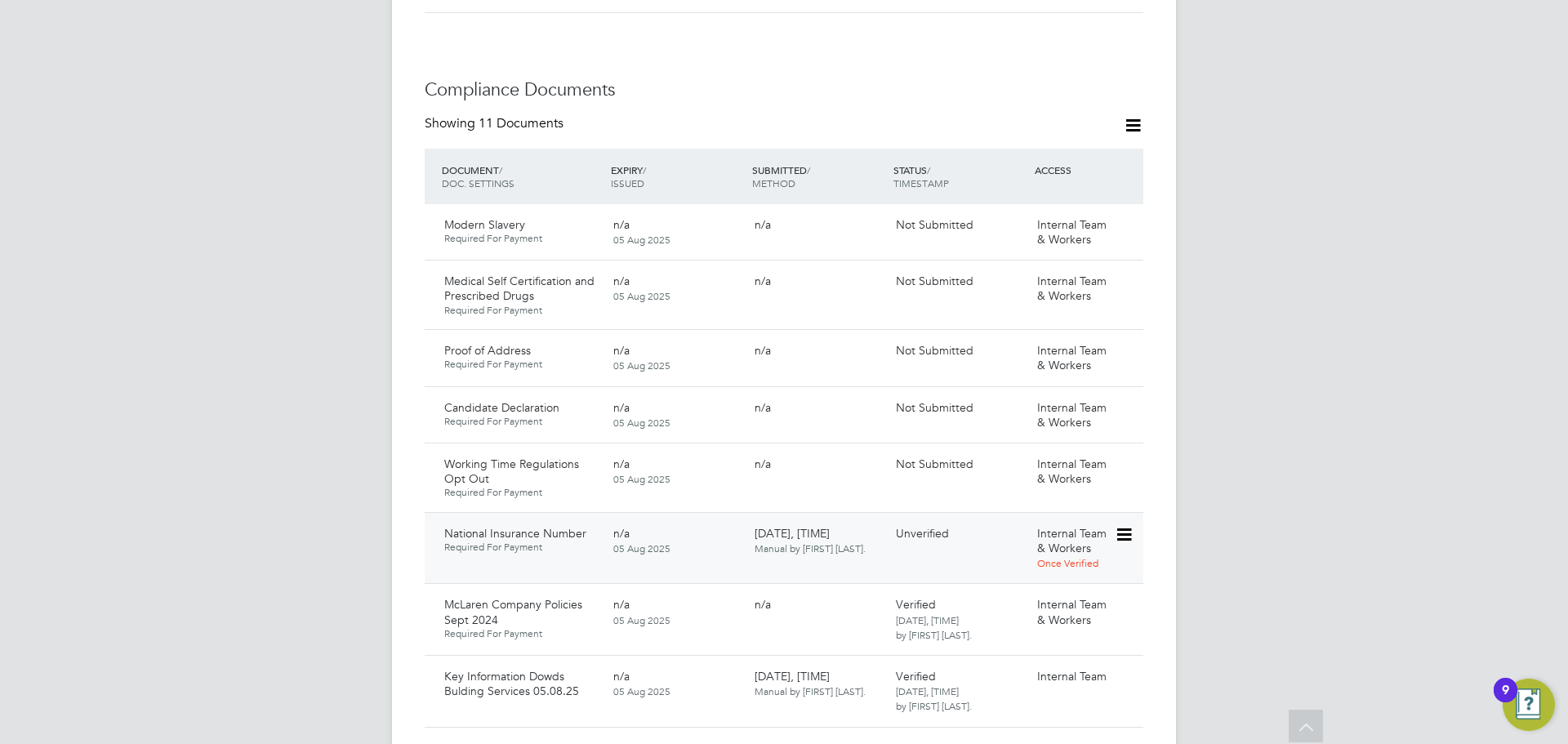 click 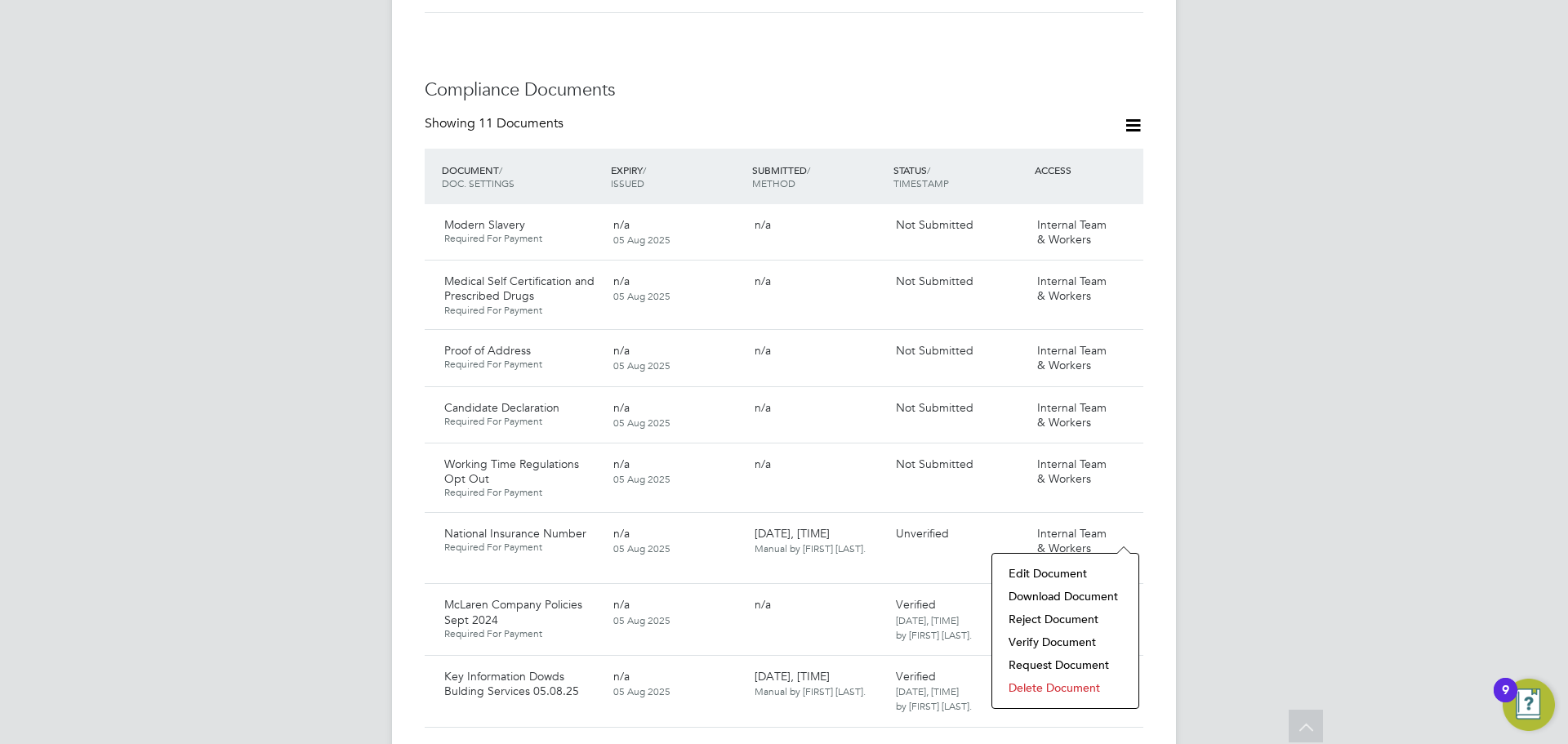 click on "Download Document" 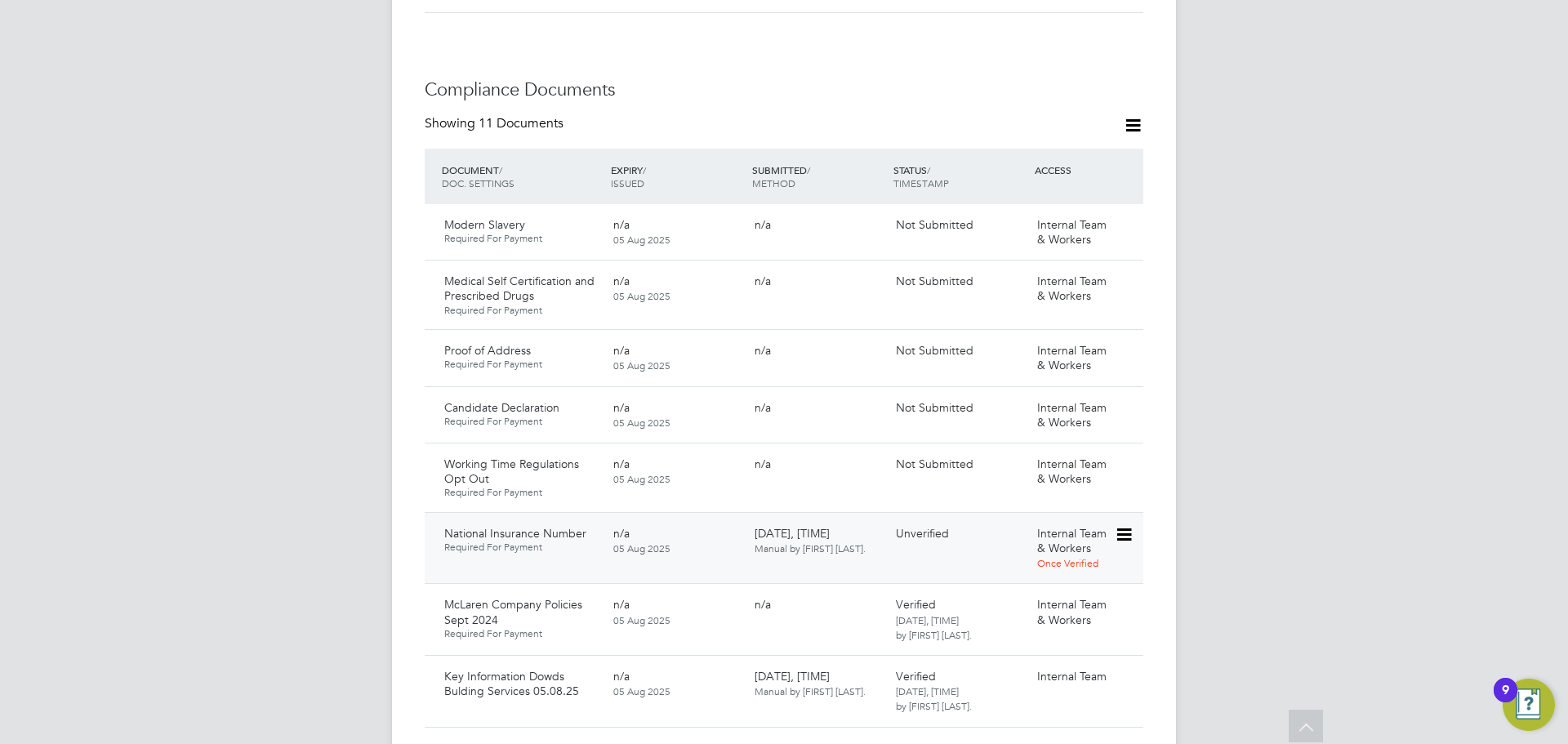 click 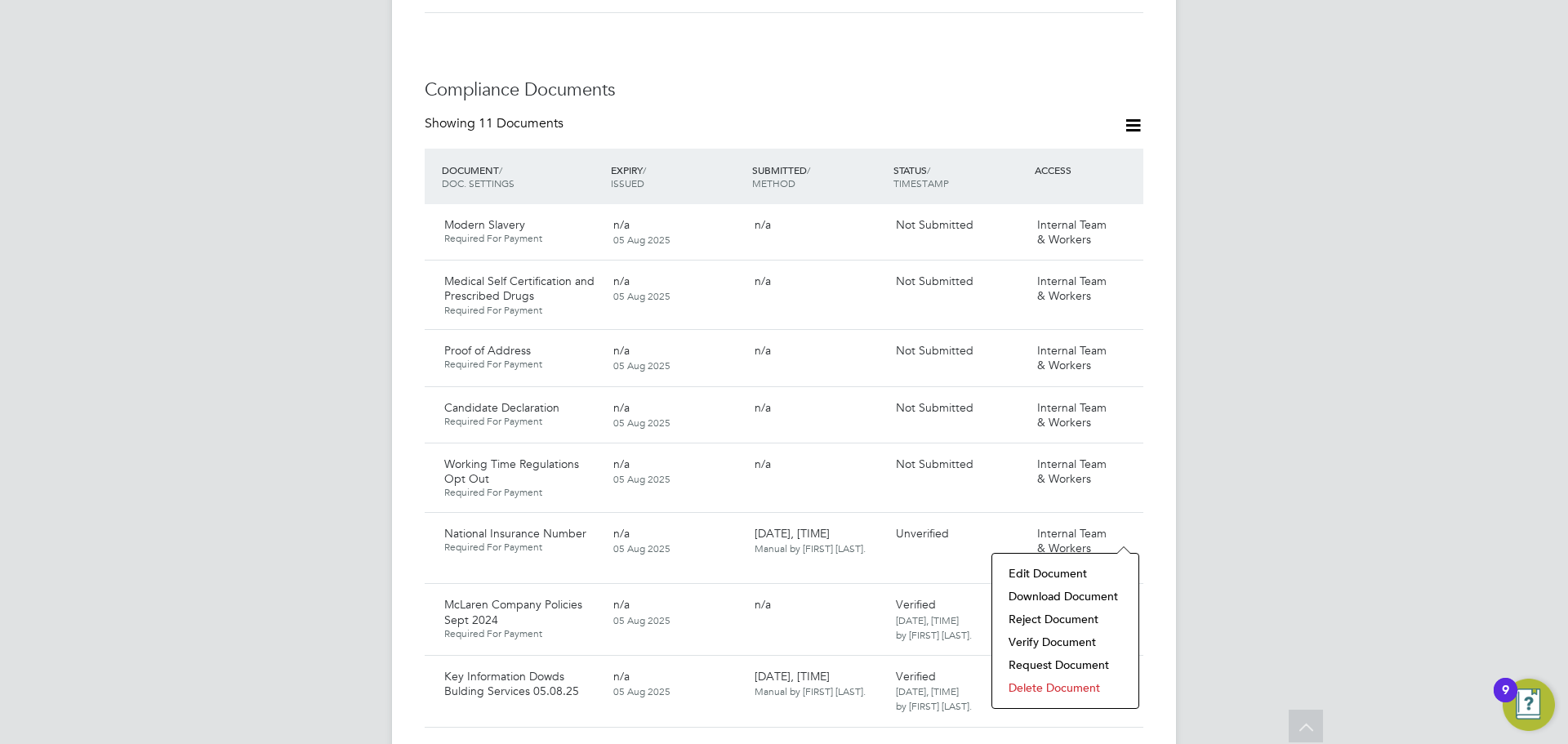 click on "Verify Document" 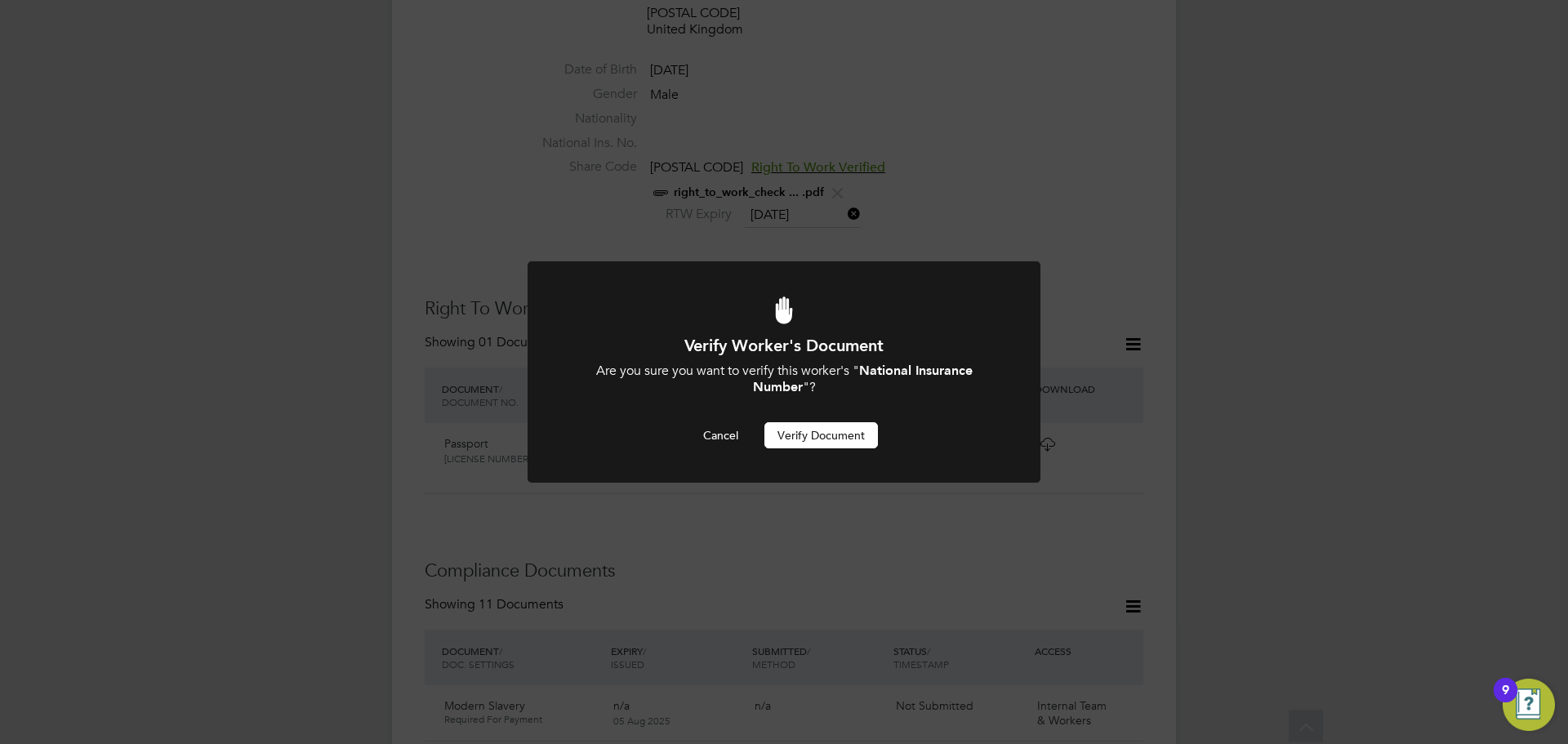 scroll, scrollTop: 0, scrollLeft: 0, axis: both 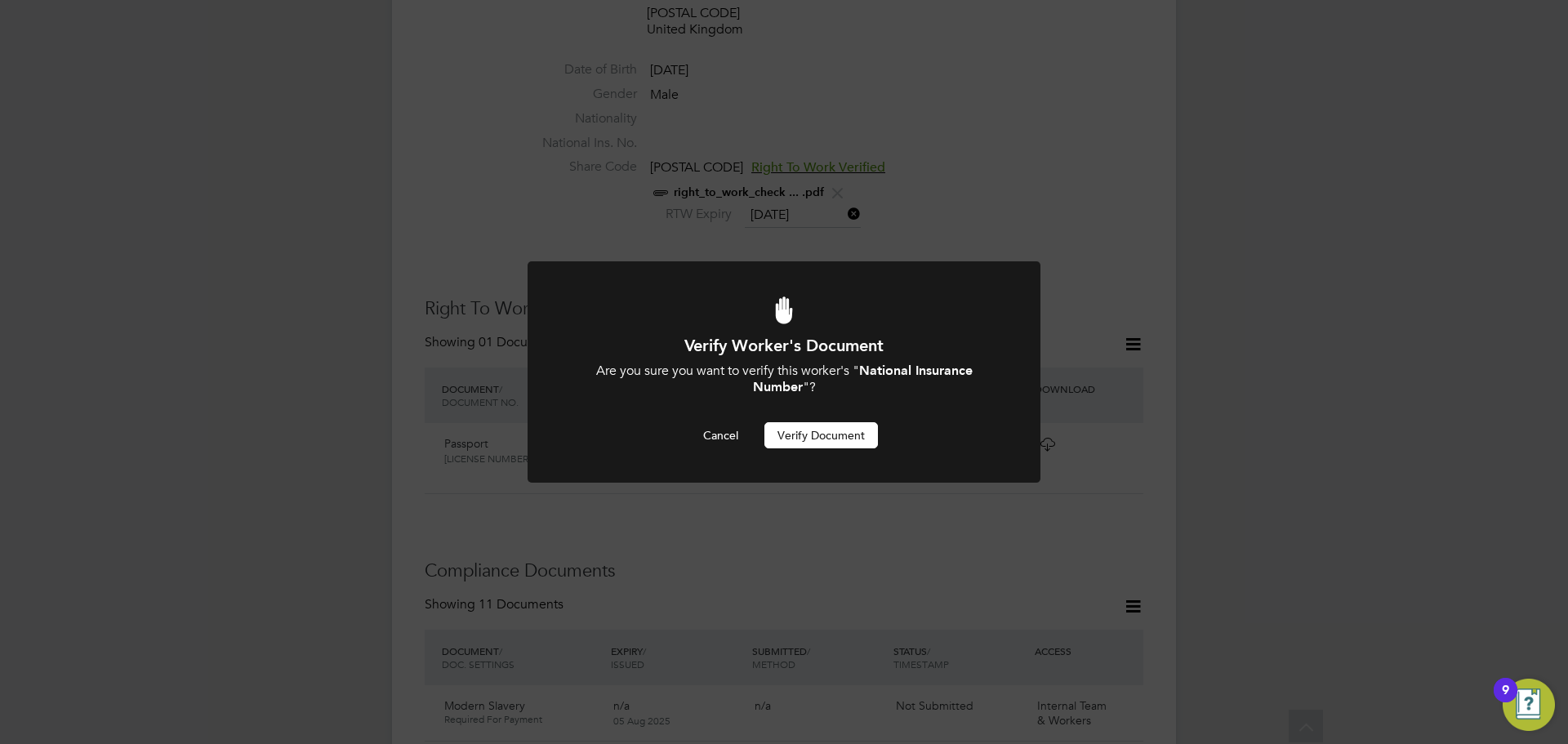 click on "Verify Document" at bounding box center [821, 435] 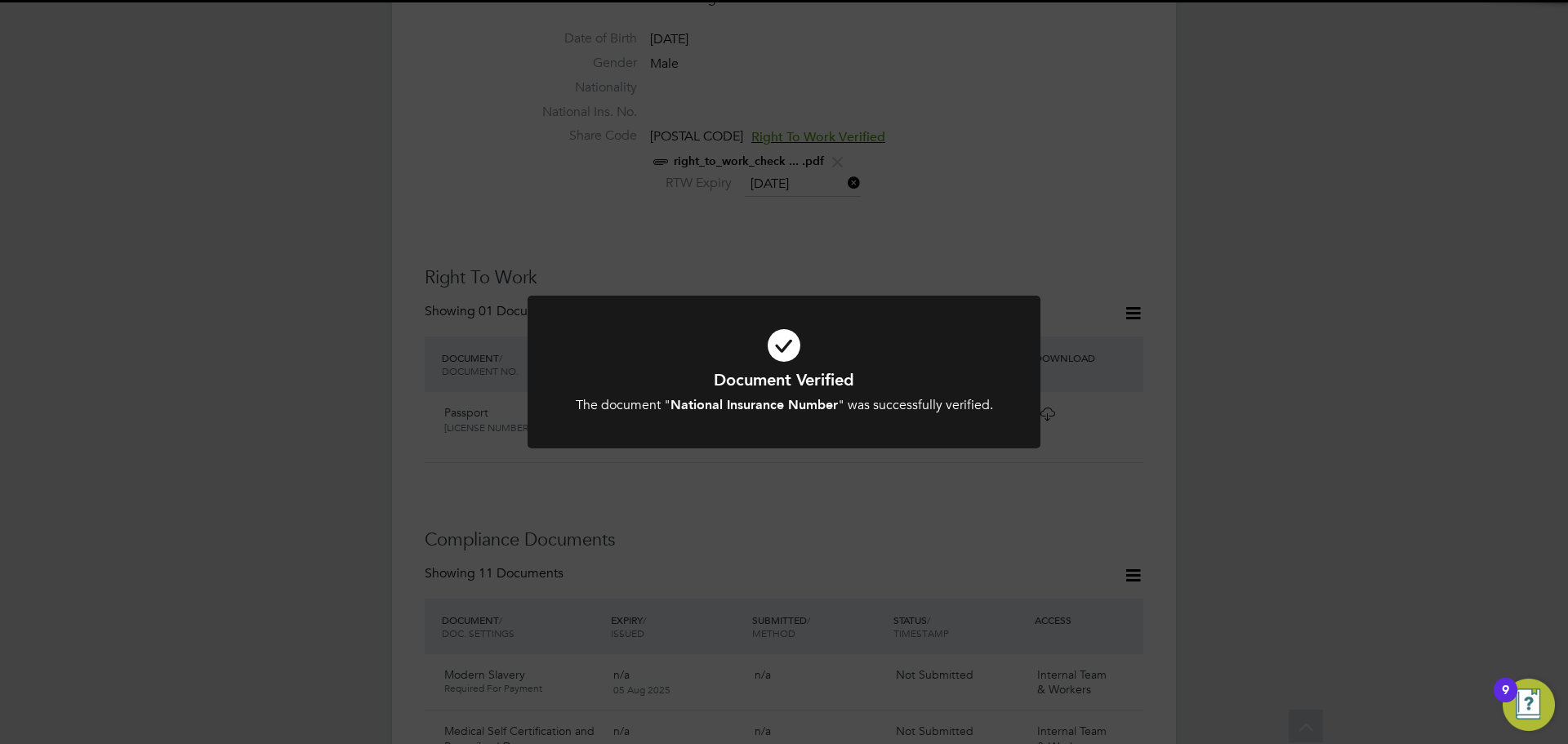 scroll, scrollTop: 713, scrollLeft: 0, axis: vertical 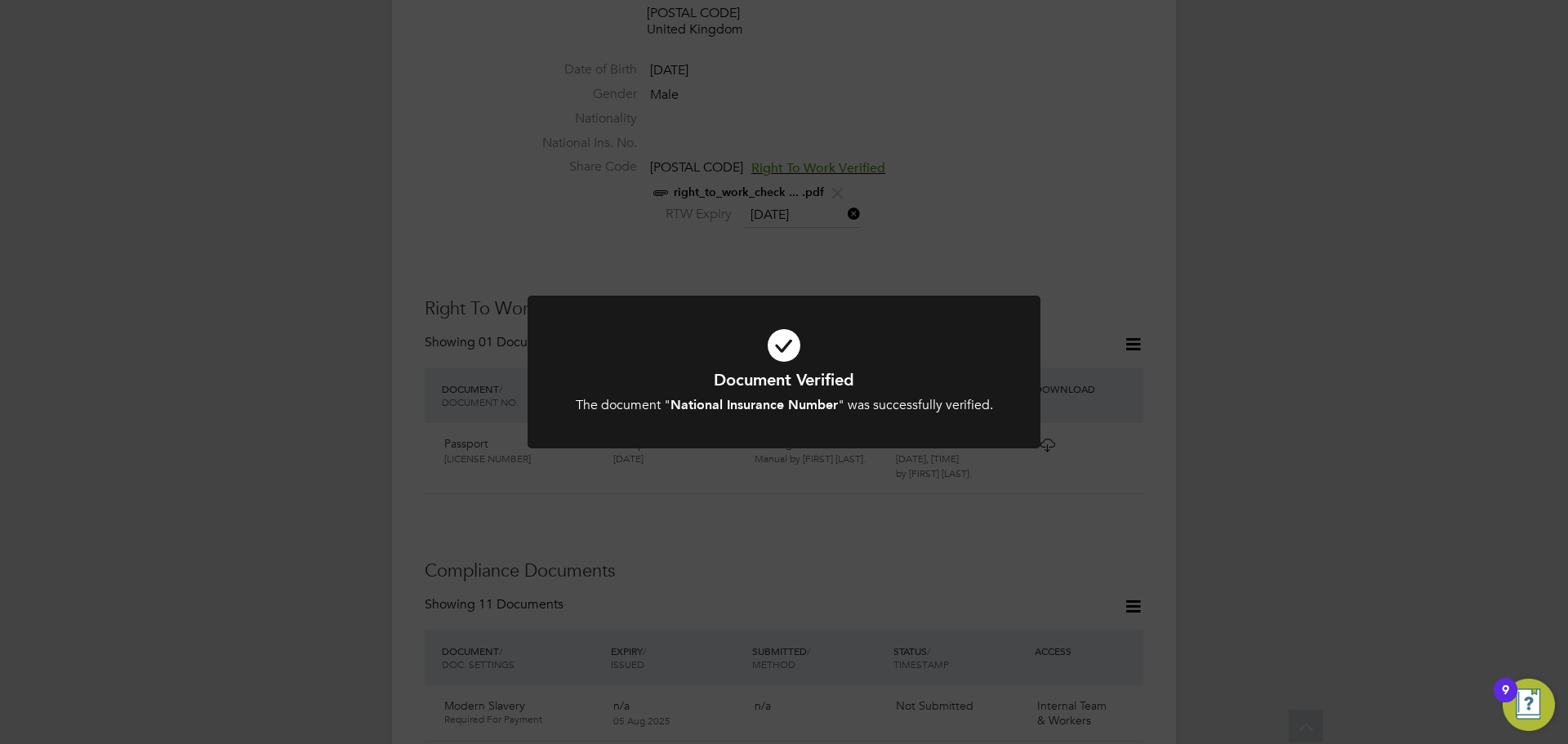 click on "Document Verified The document " National Insurance Number " was successfully verified. Cancel Okay" 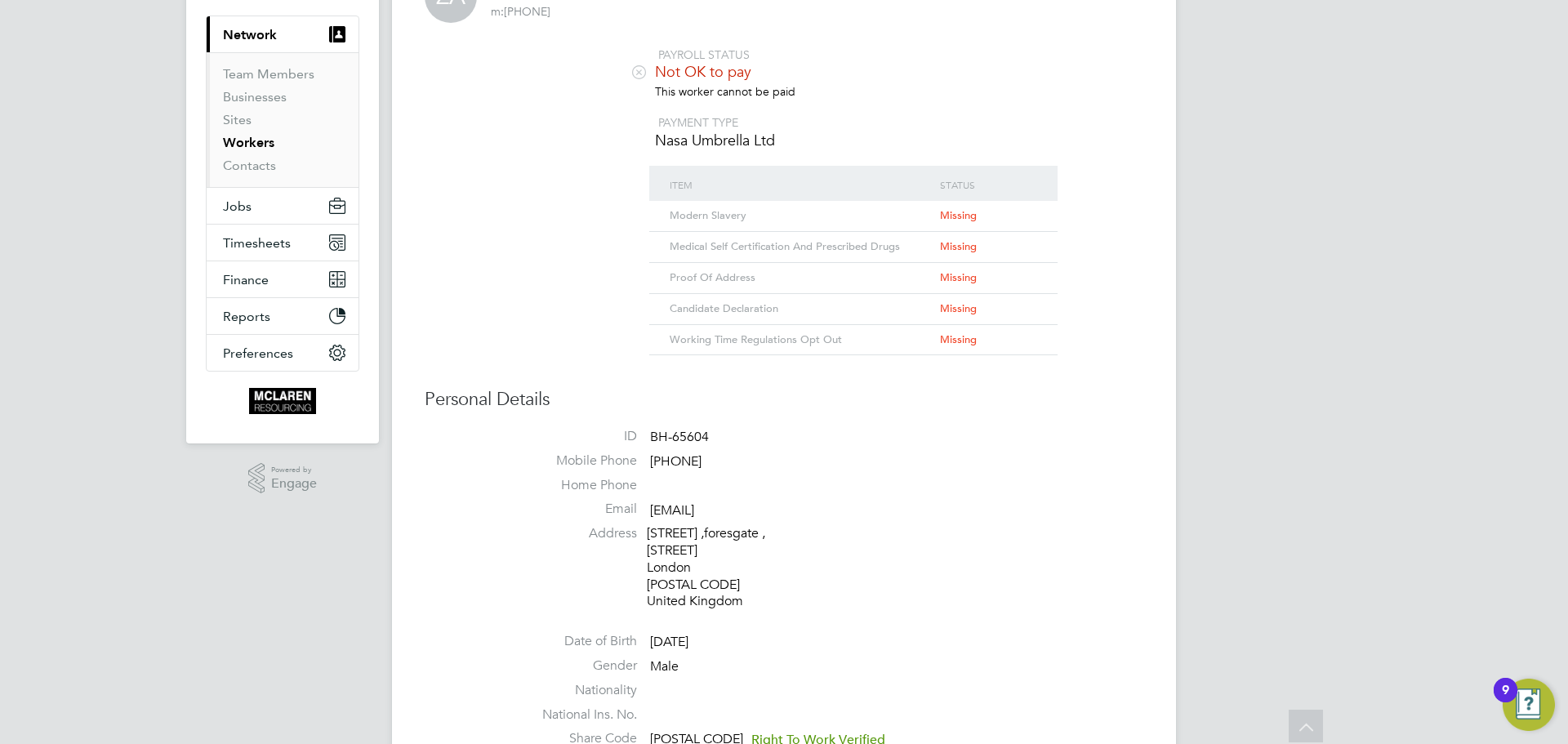 scroll, scrollTop: 0, scrollLeft: 0, axis: both 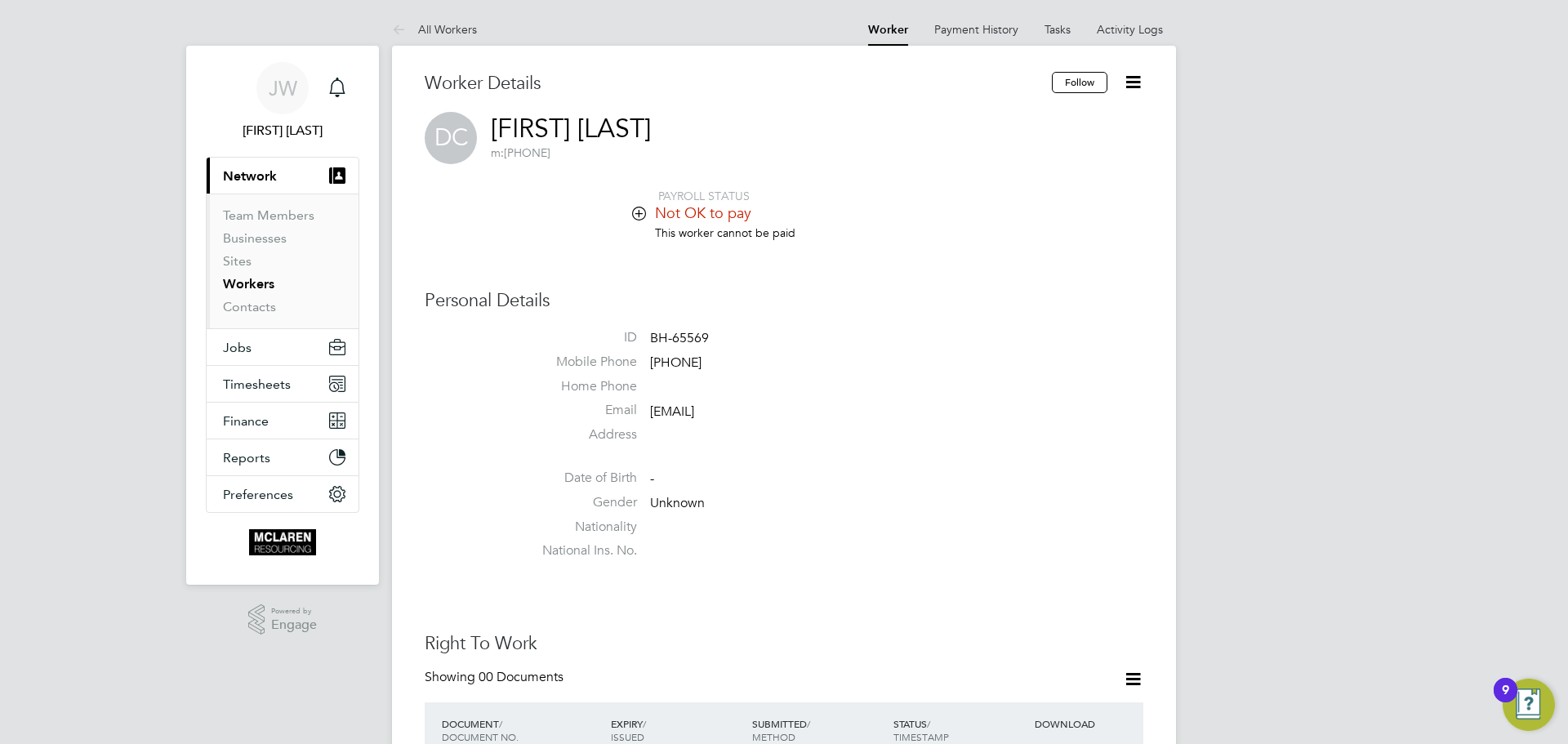 click 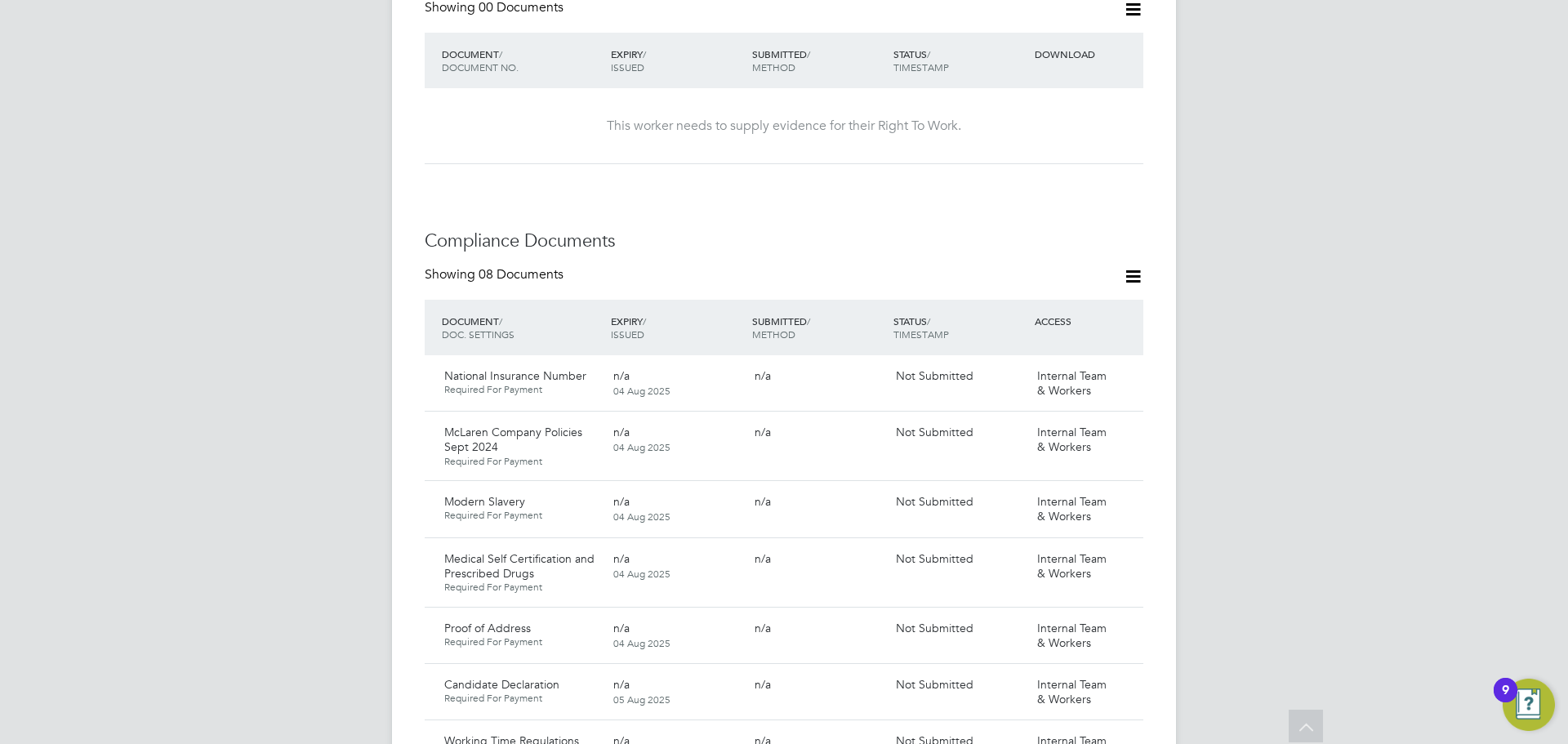 scroll, scrollTop: 1225, scrollLeft: 0, axis: vertical 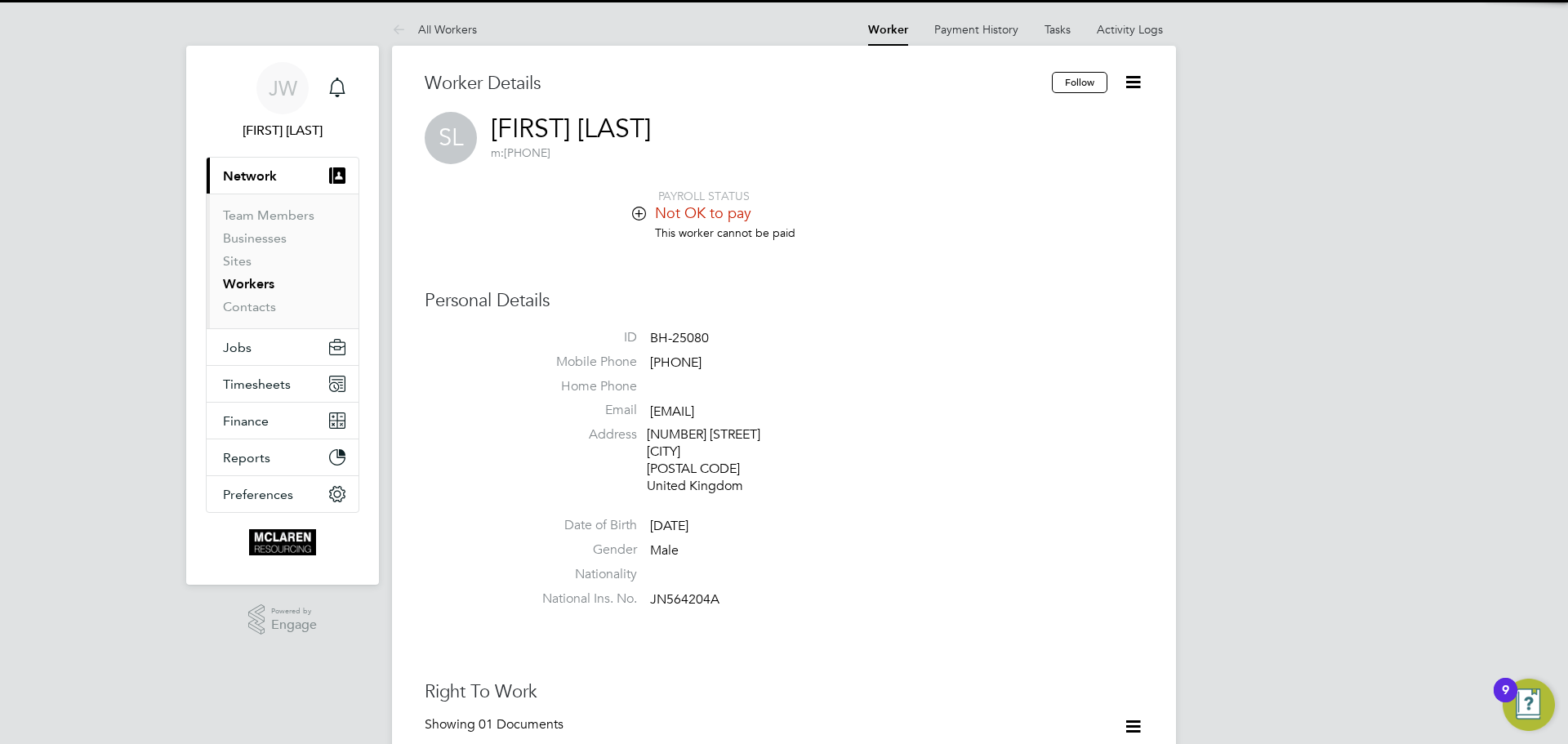 click 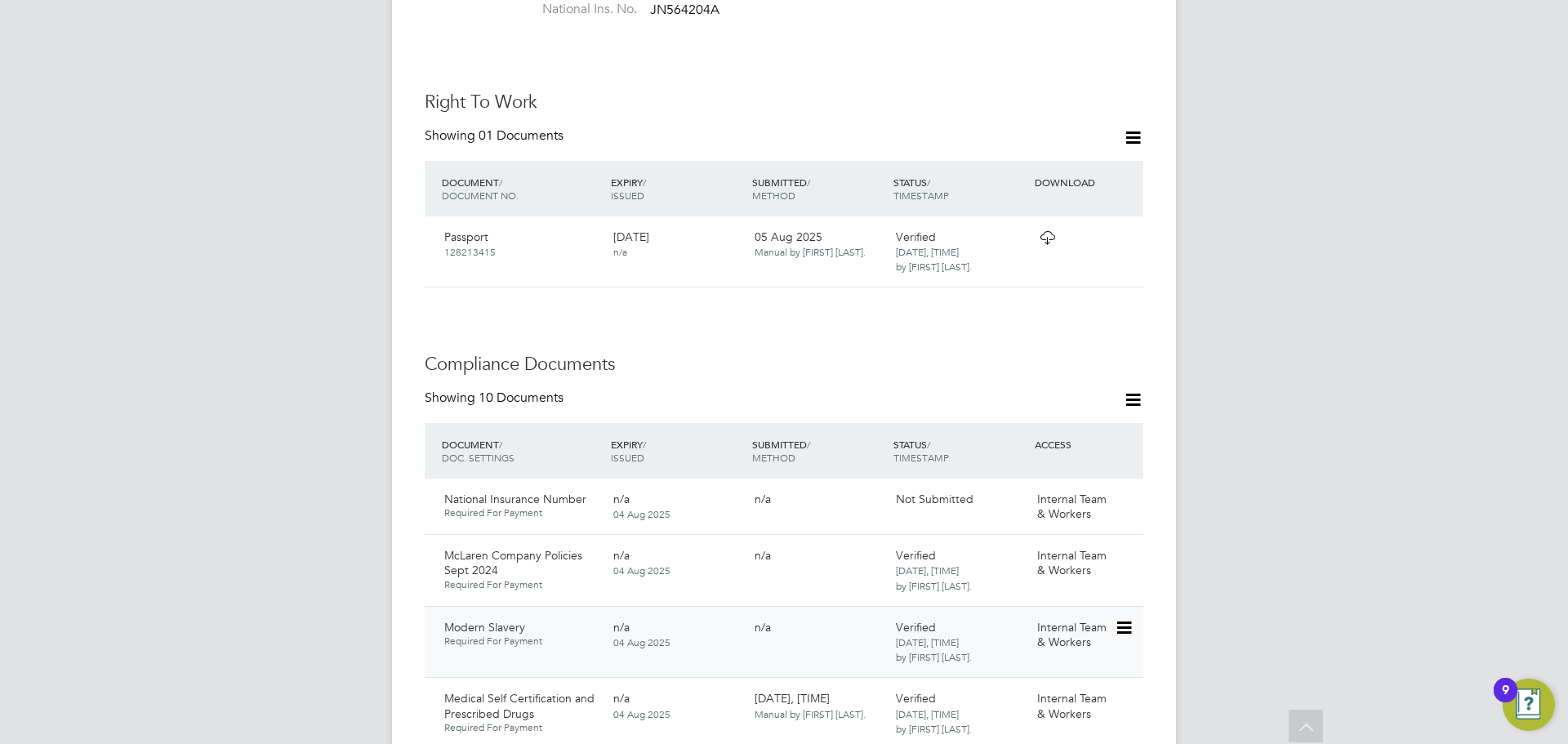 scroll, scrollTop: 898, scrollLeft: 0, axis: vertical 